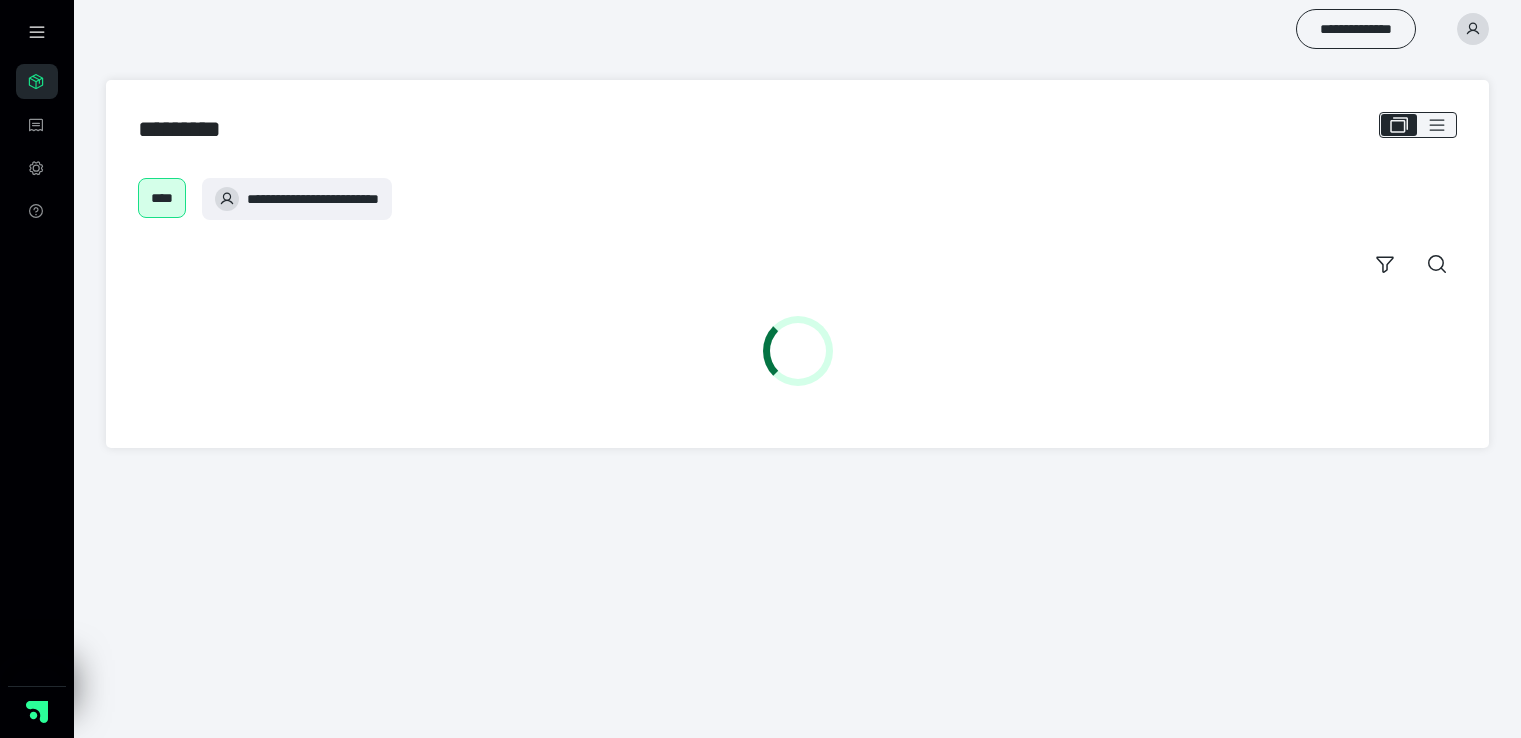 scroll, scrollTop: 0, scrollLeft: 0, axis: both 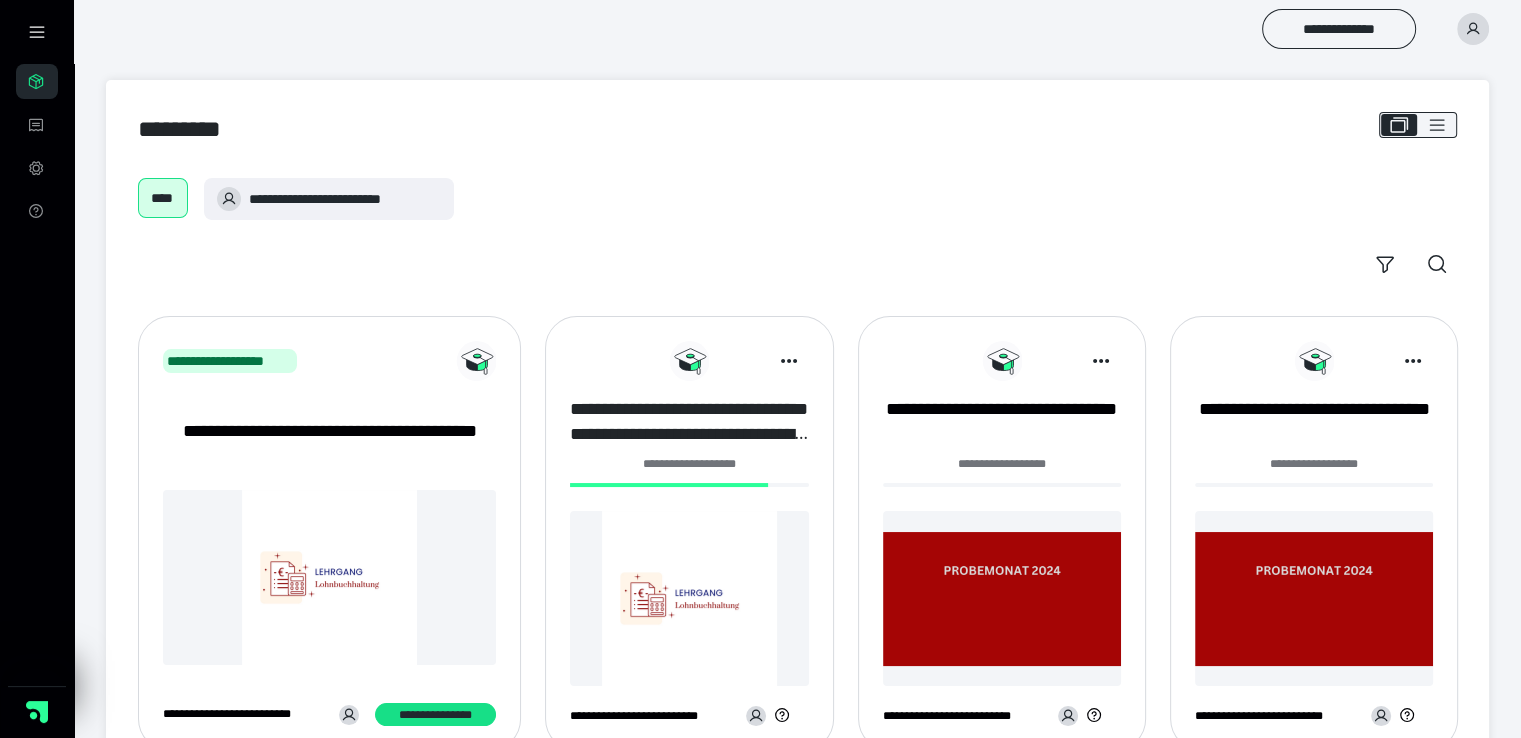 click on "**********" at bounding box center [689, 422] 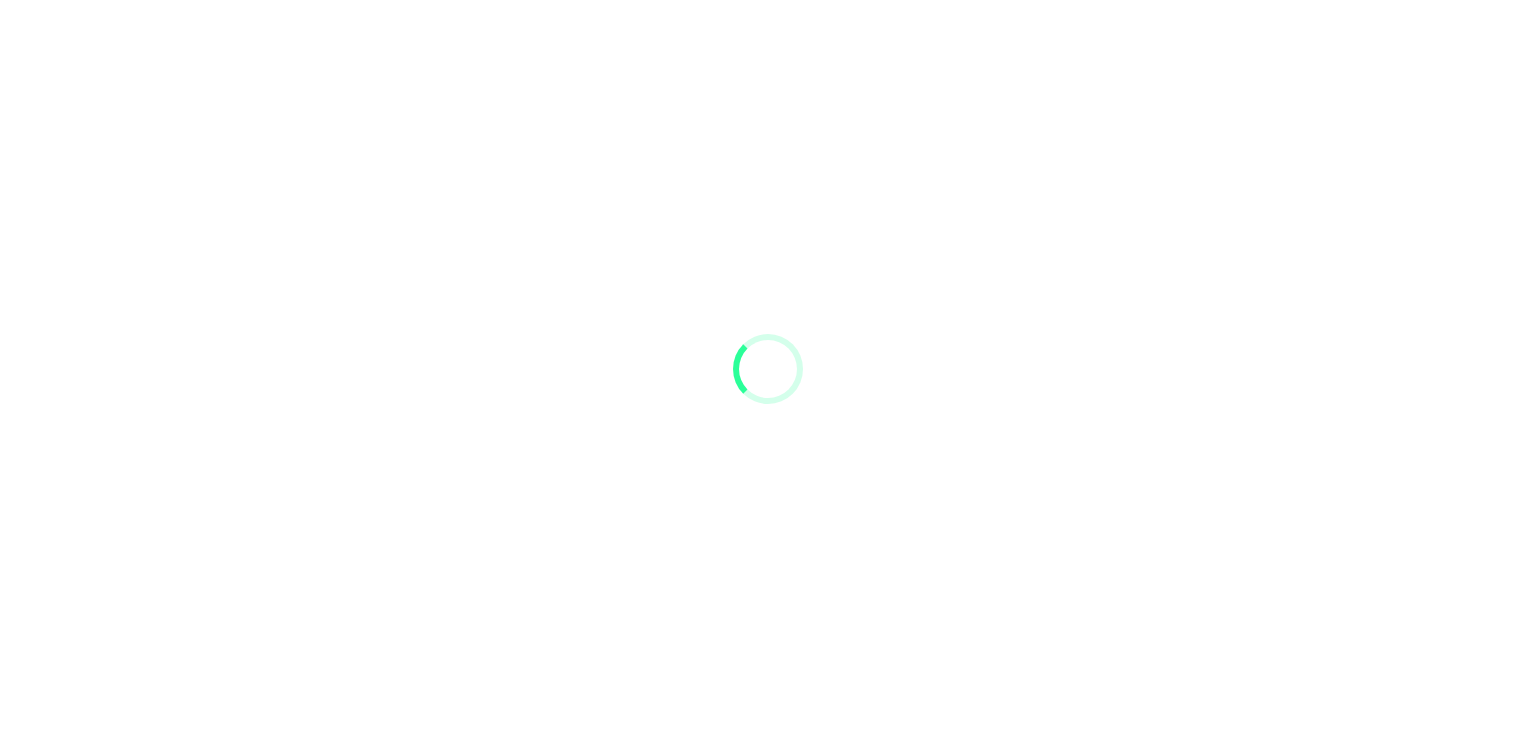 scroll, scrollTop: 0, scrollLeft: 0, axis: both 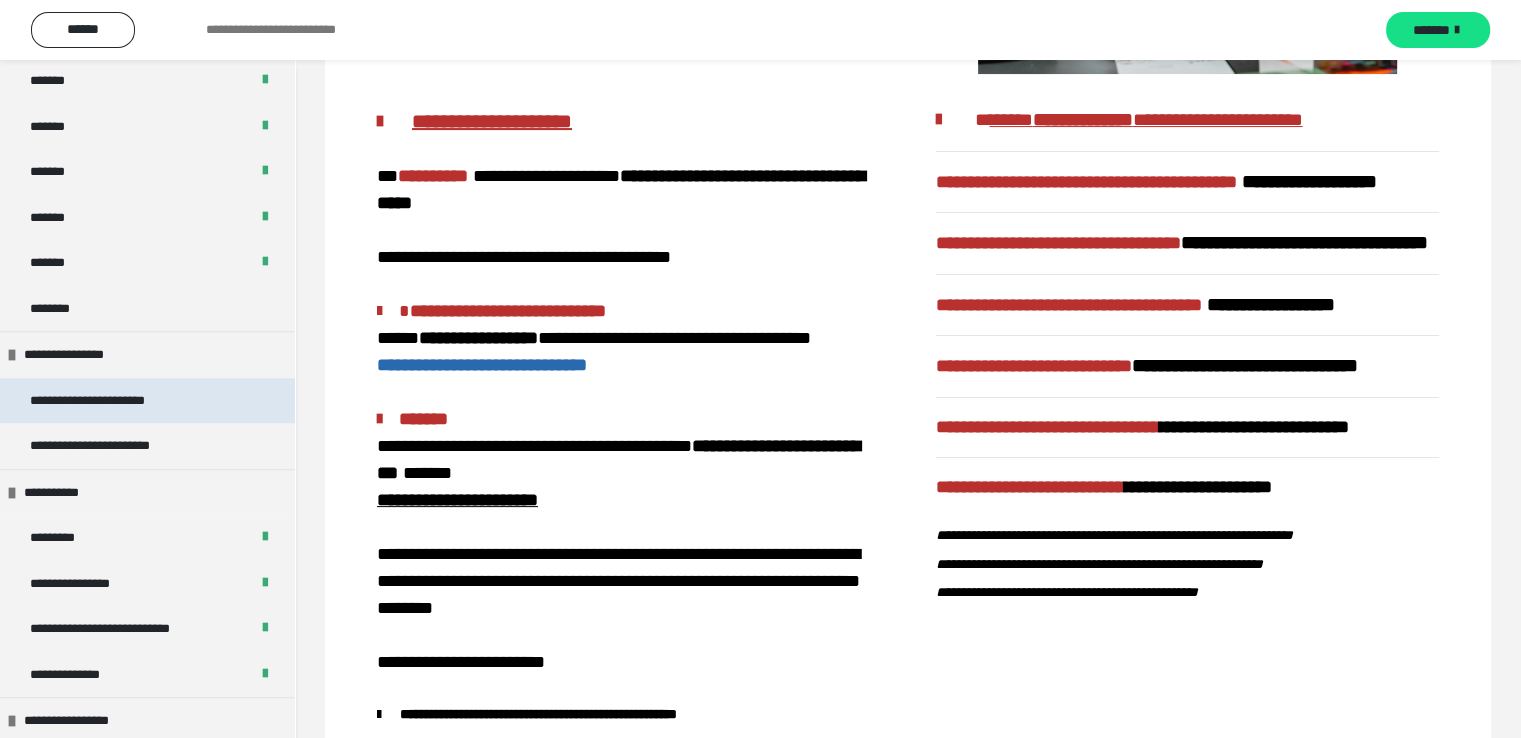 click on "**********" at bounding box center [103, 401] 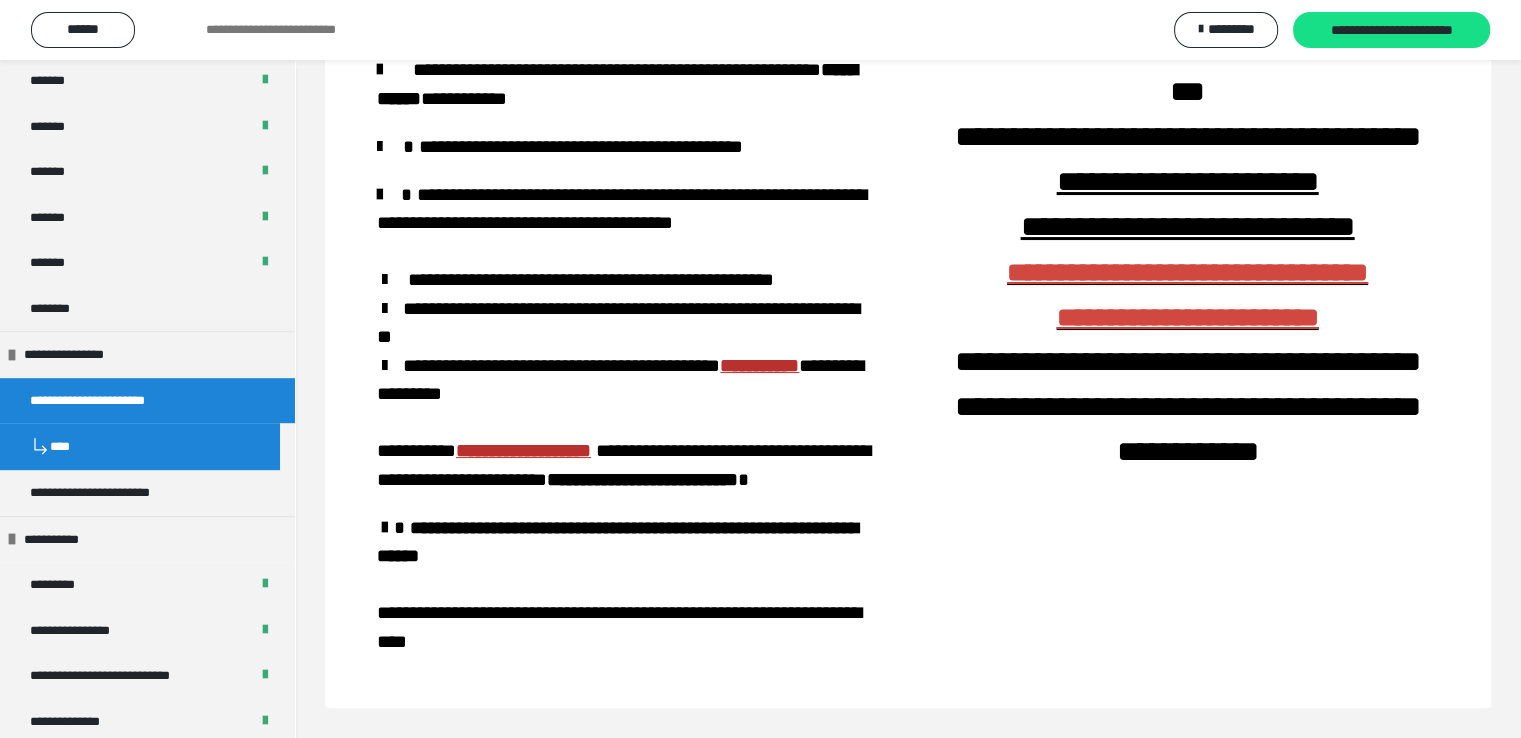 scroll, scrollTop: 332, scrollLeft: 0, axis: vertical 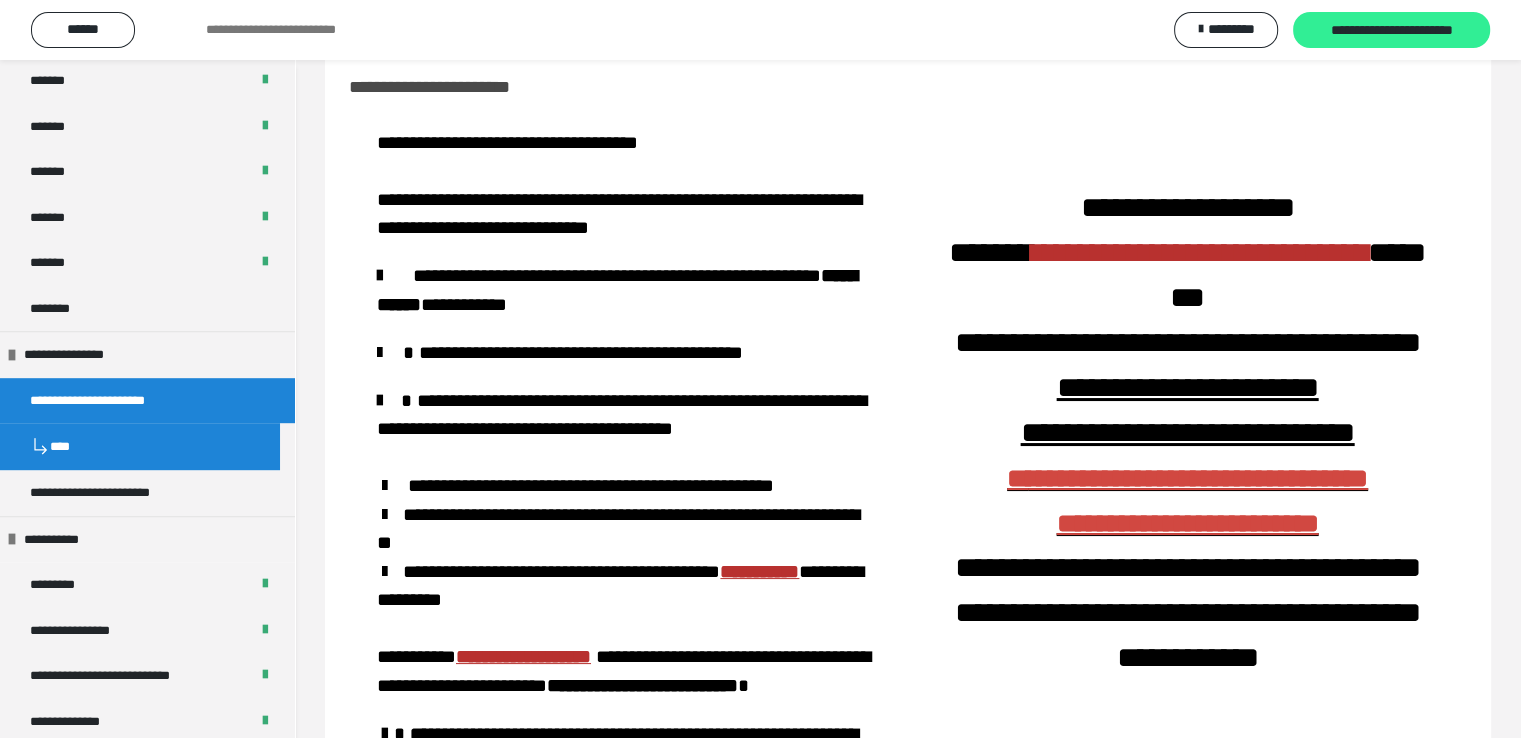 click on "**********" at bounding box center [1391, 31] 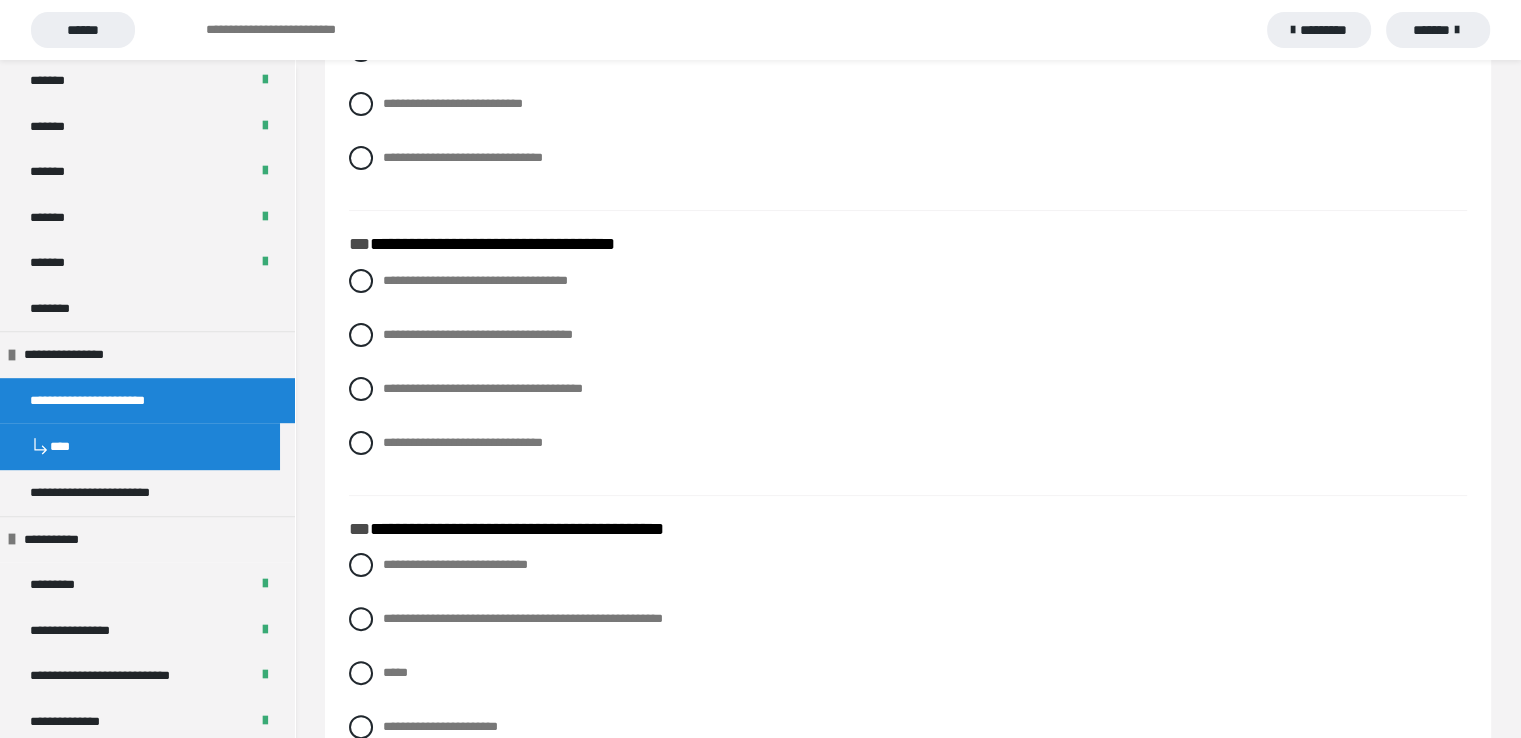scroll, scrollTop: 342, scrollLeft: 0, axis: vertical 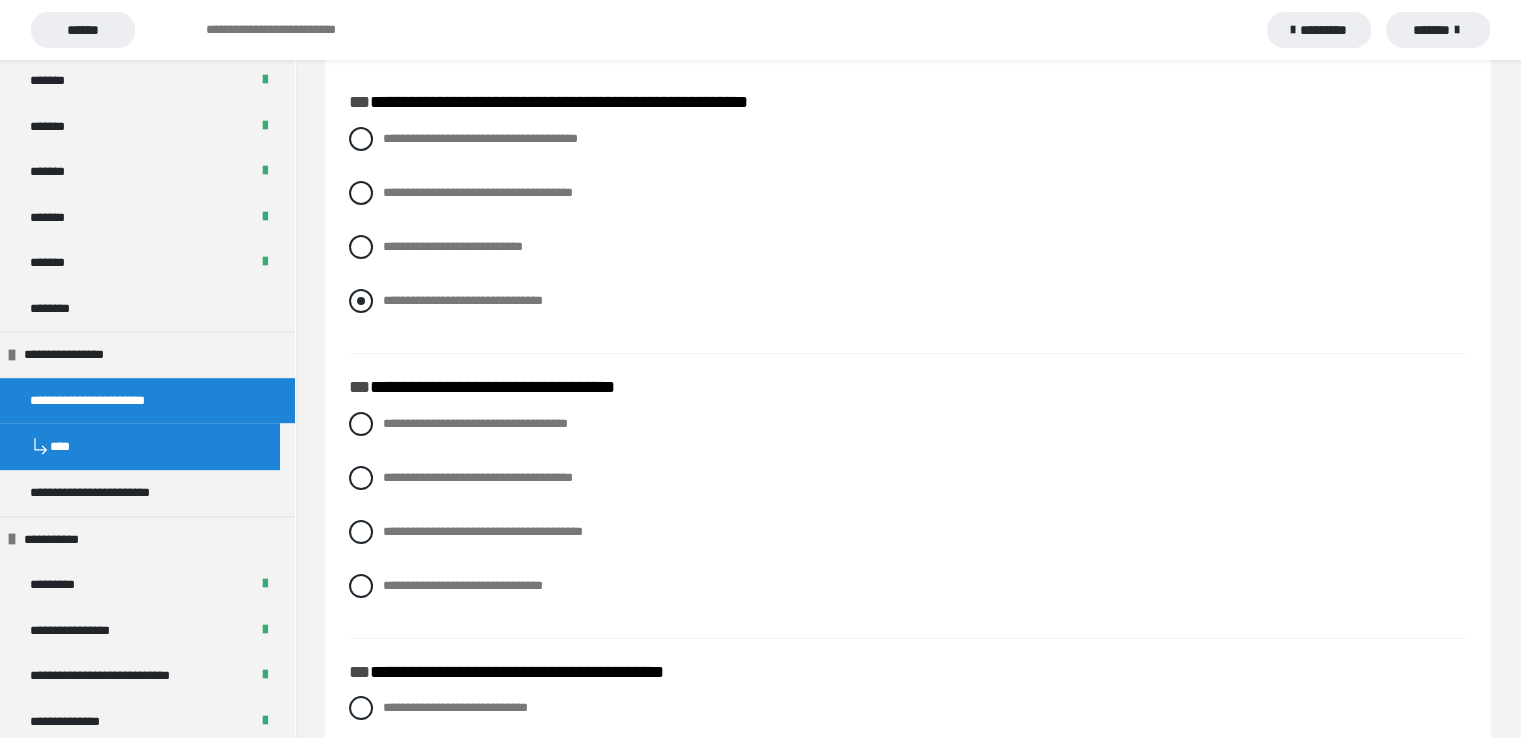 click at bounding box center [361, 301] 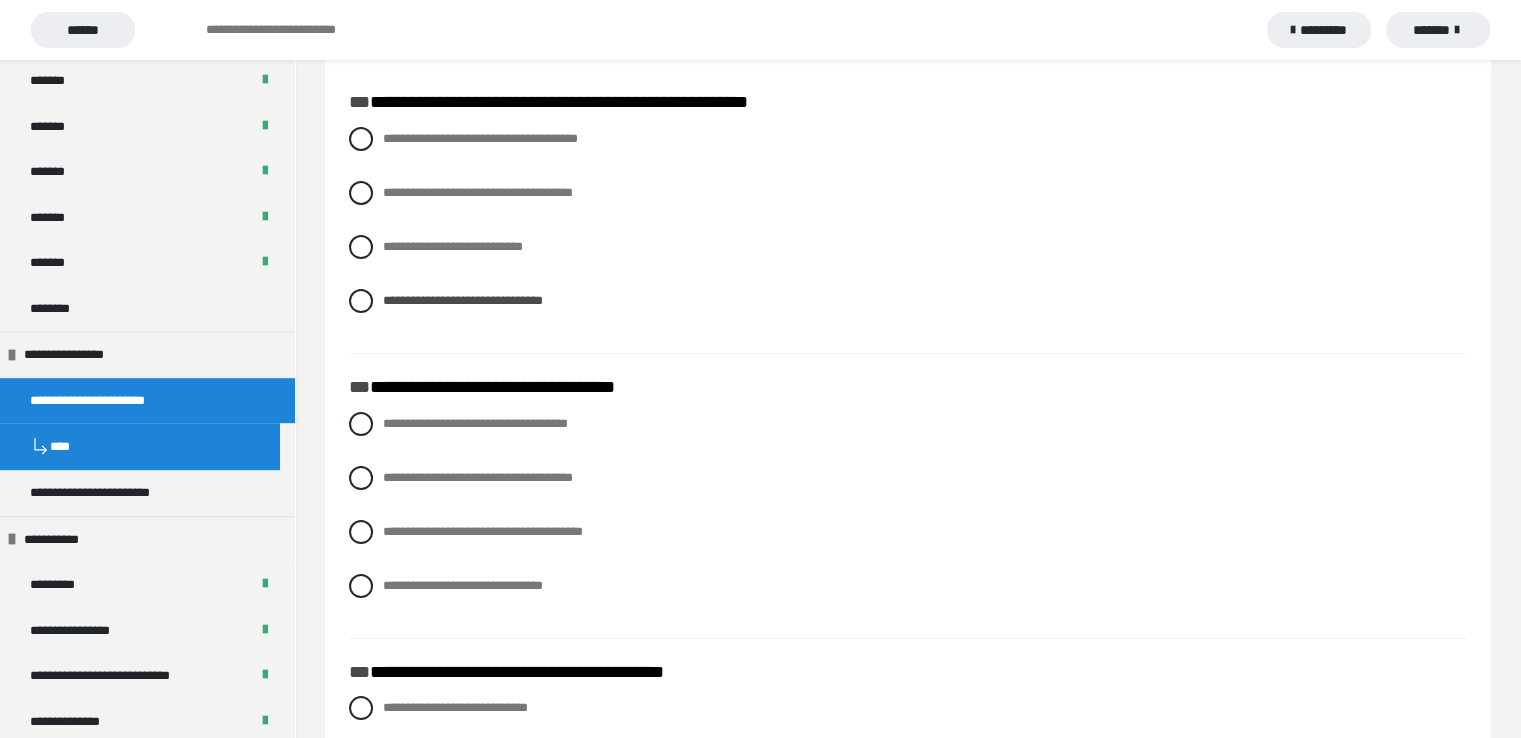 click on "**********" at bounding box center (760, 3219) 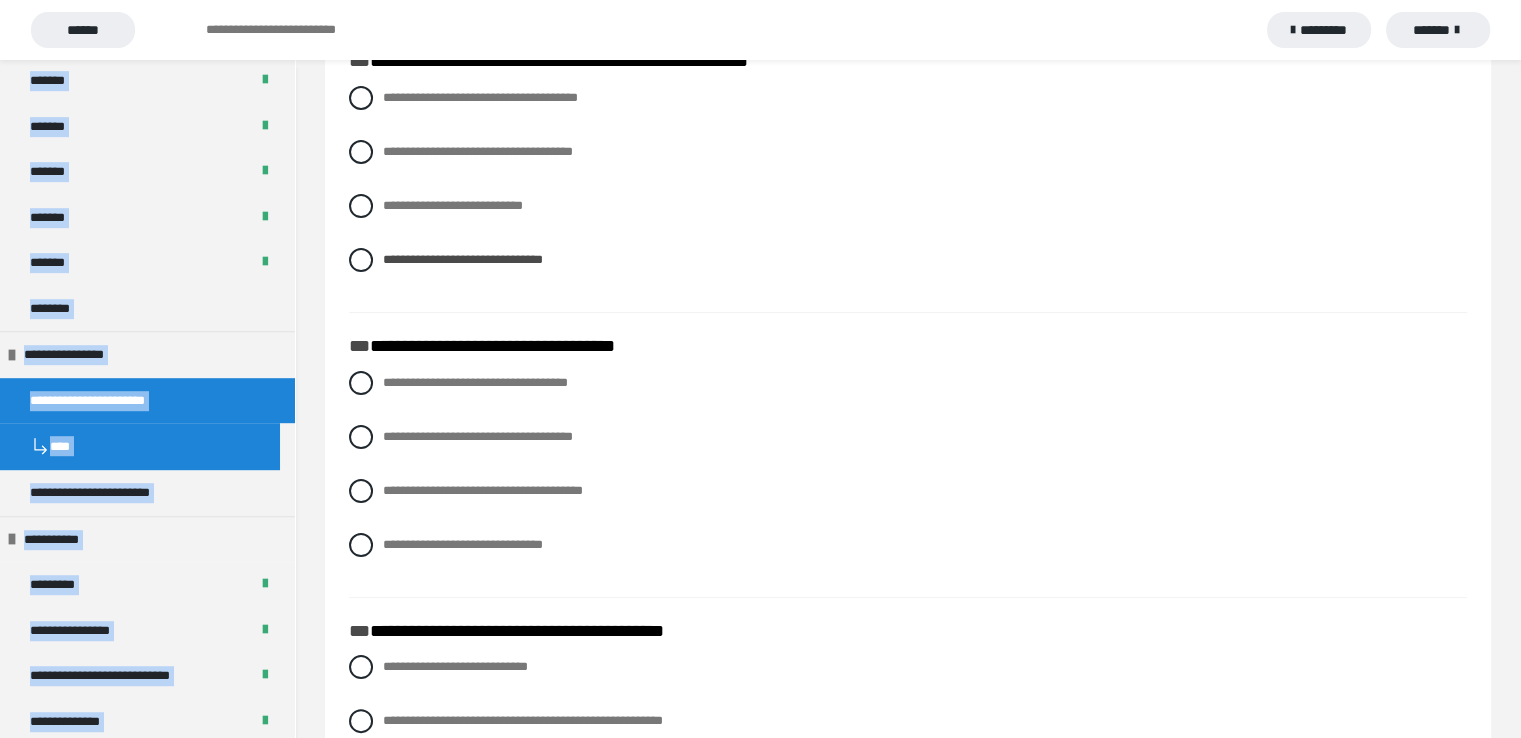 scroll, scrollTop: 852, scrollLeft: 0, axis: vertical 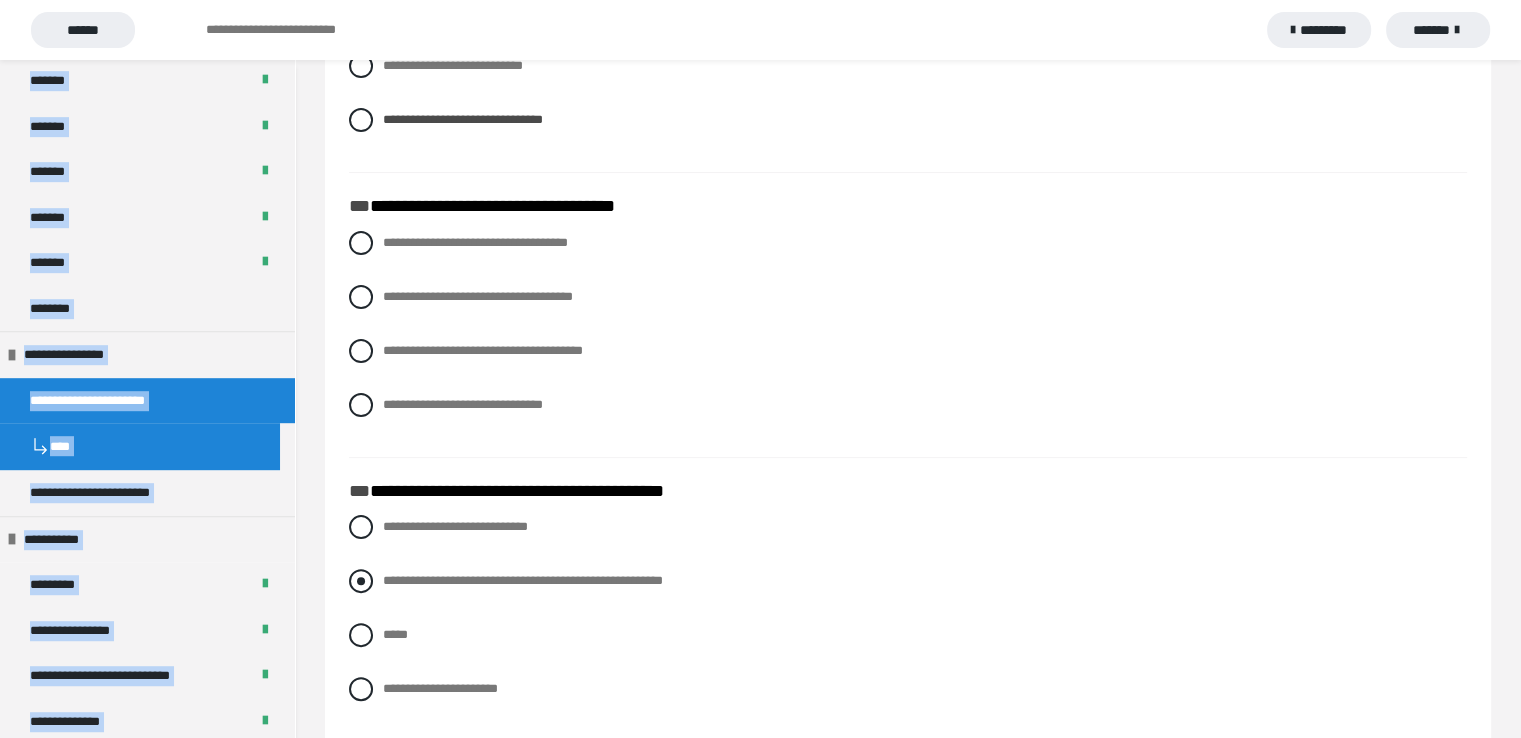 click at bounding box center [361, 581] 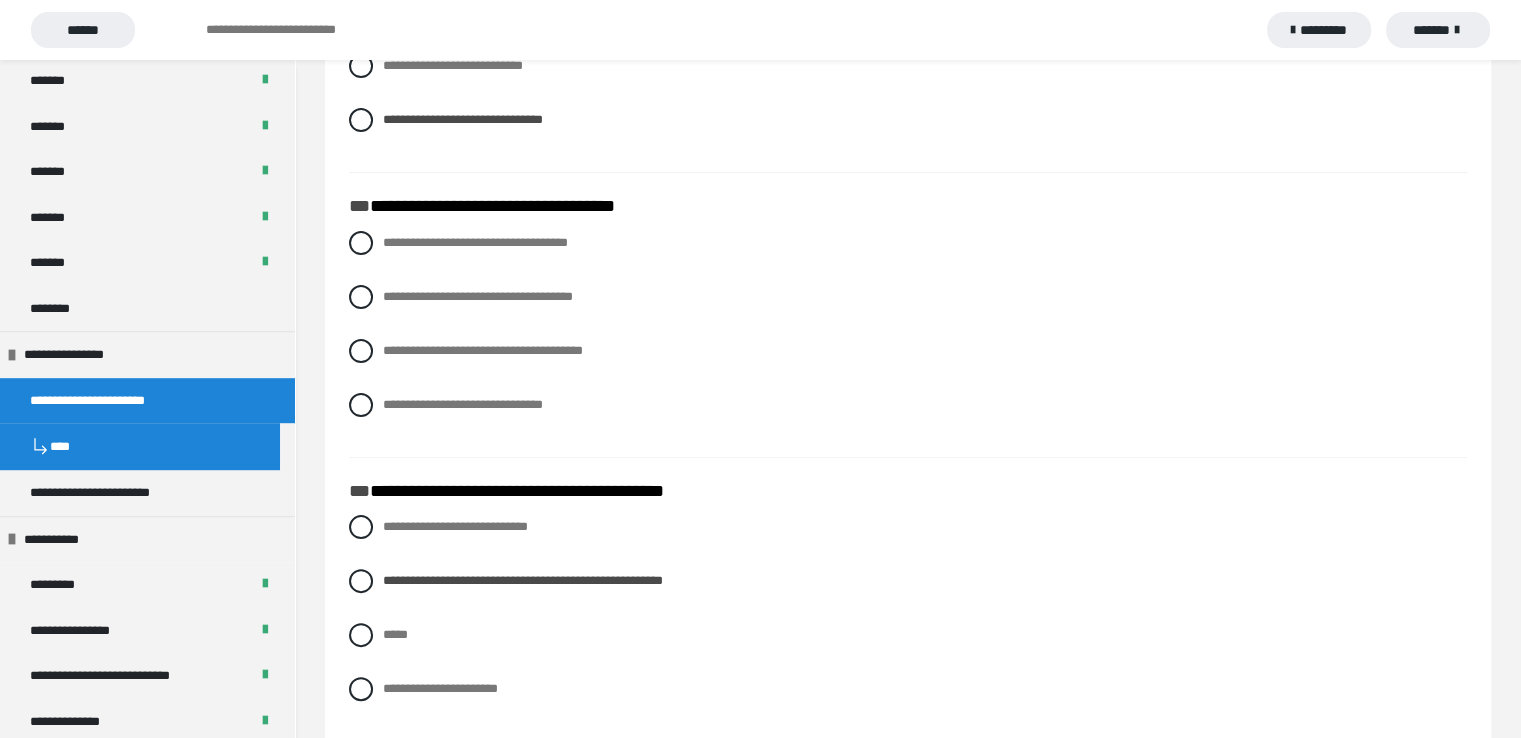 click on "**********" at bounding box center [908, 339] 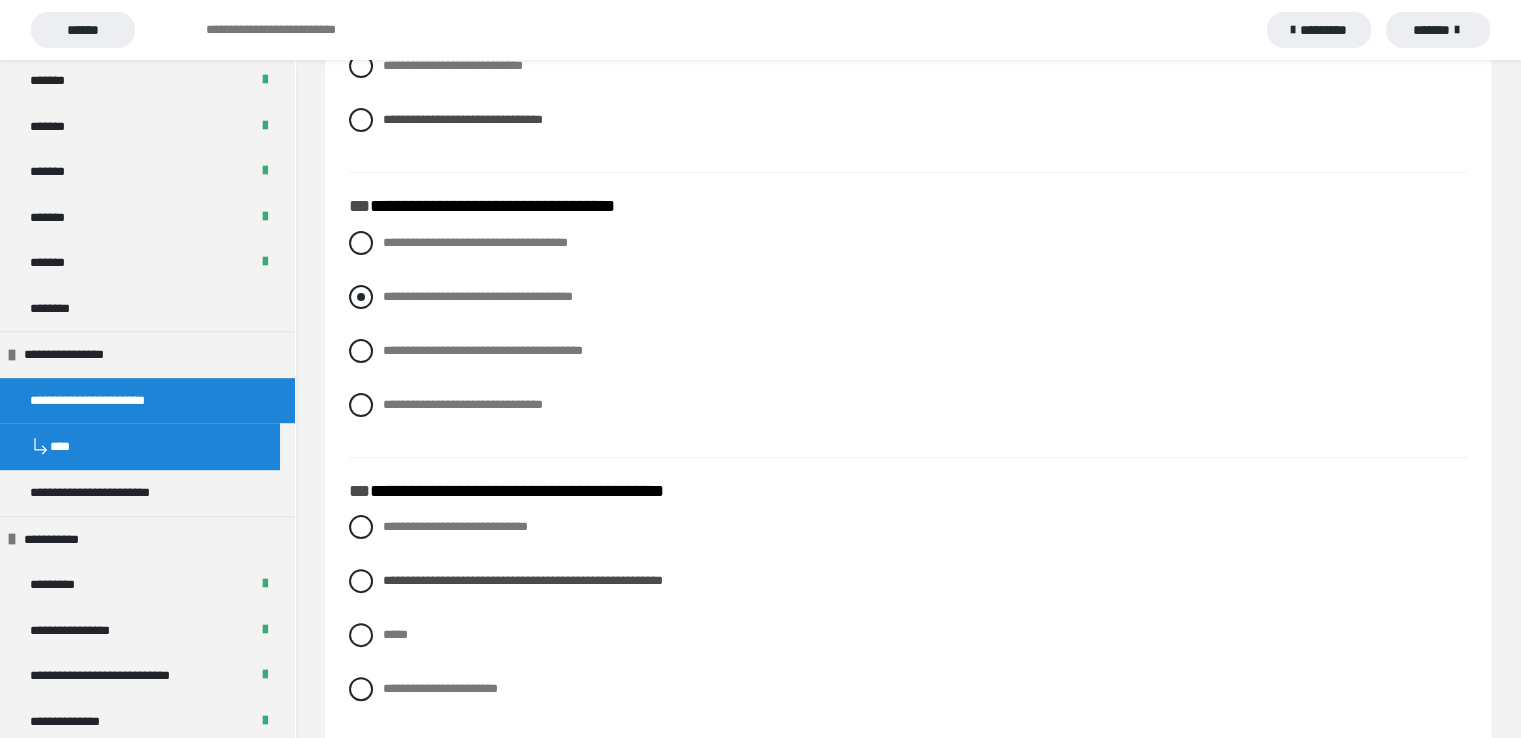 click at bounding box center (361, 297) 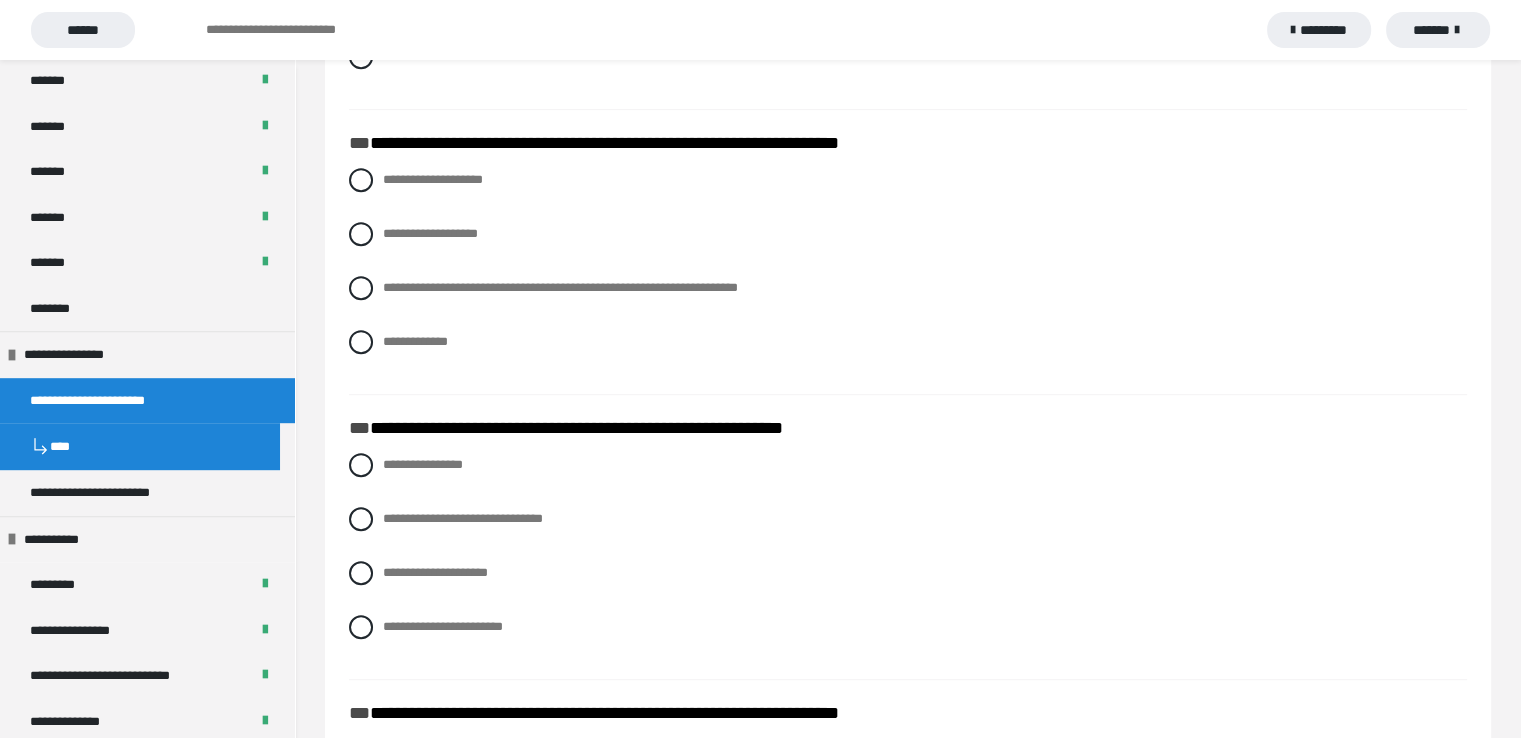 scroll, scrollTop: 1036, scrollLeft: 0, axis: vertical 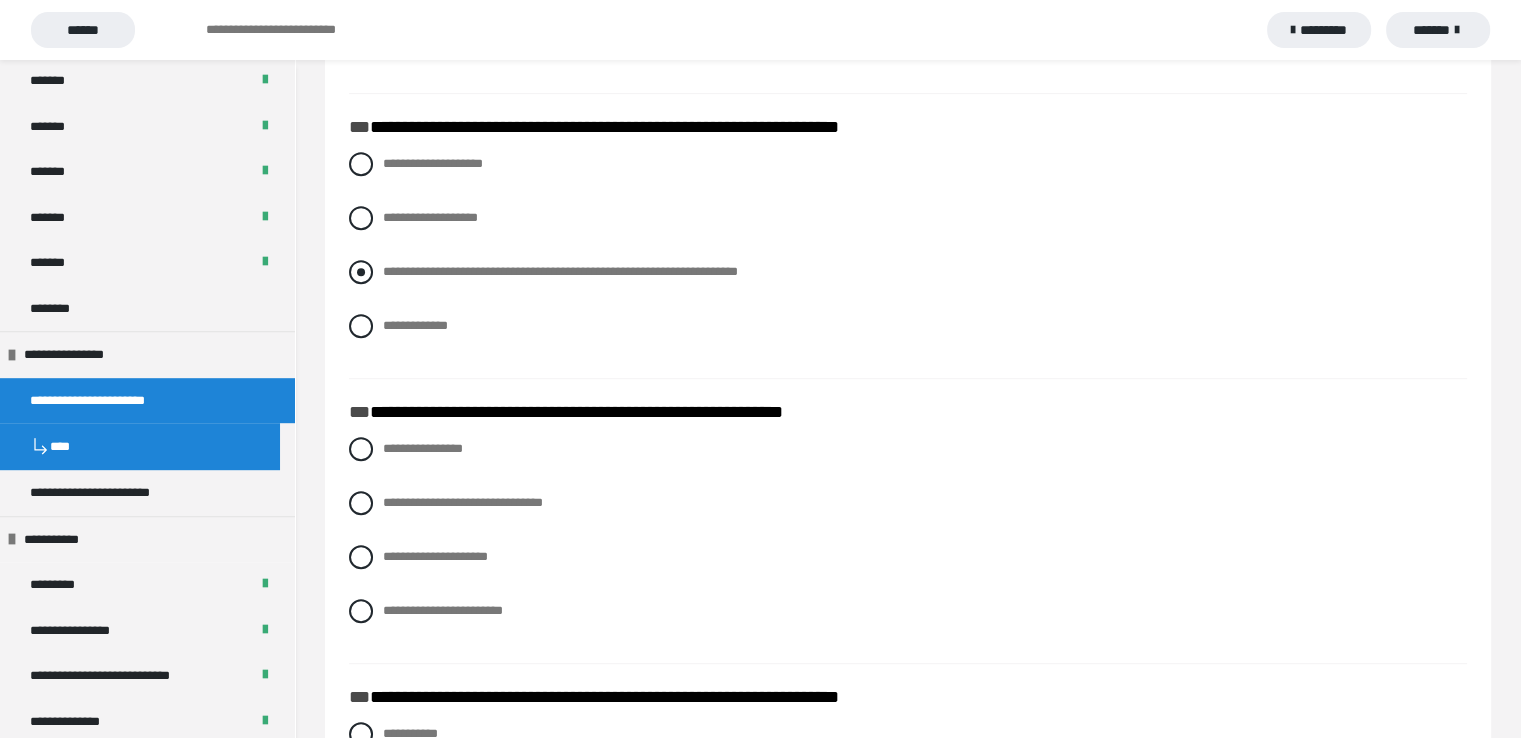 click at bounding box center (361, 272) 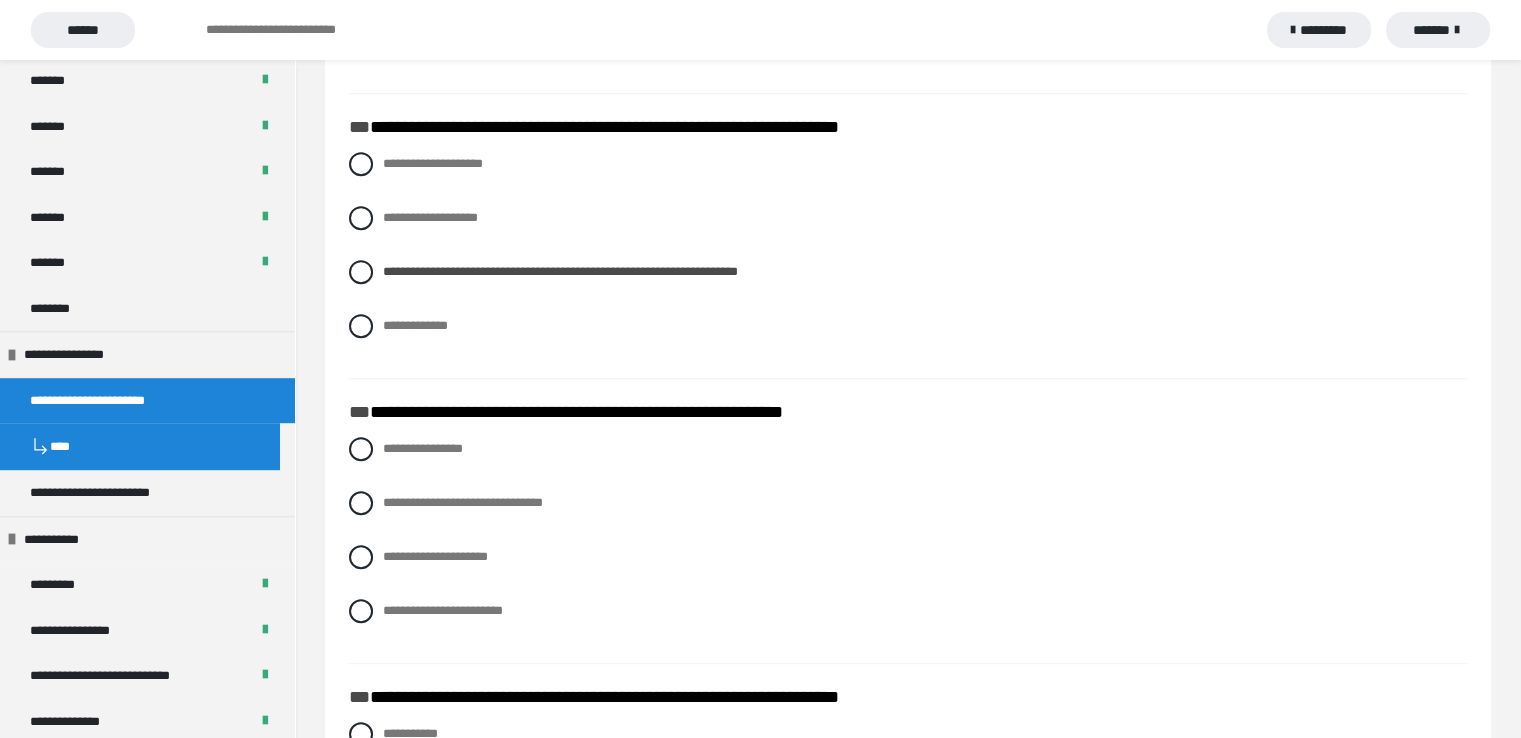 scroll, scrollTop: 1370, scrollLeft: 0, axis: vertical 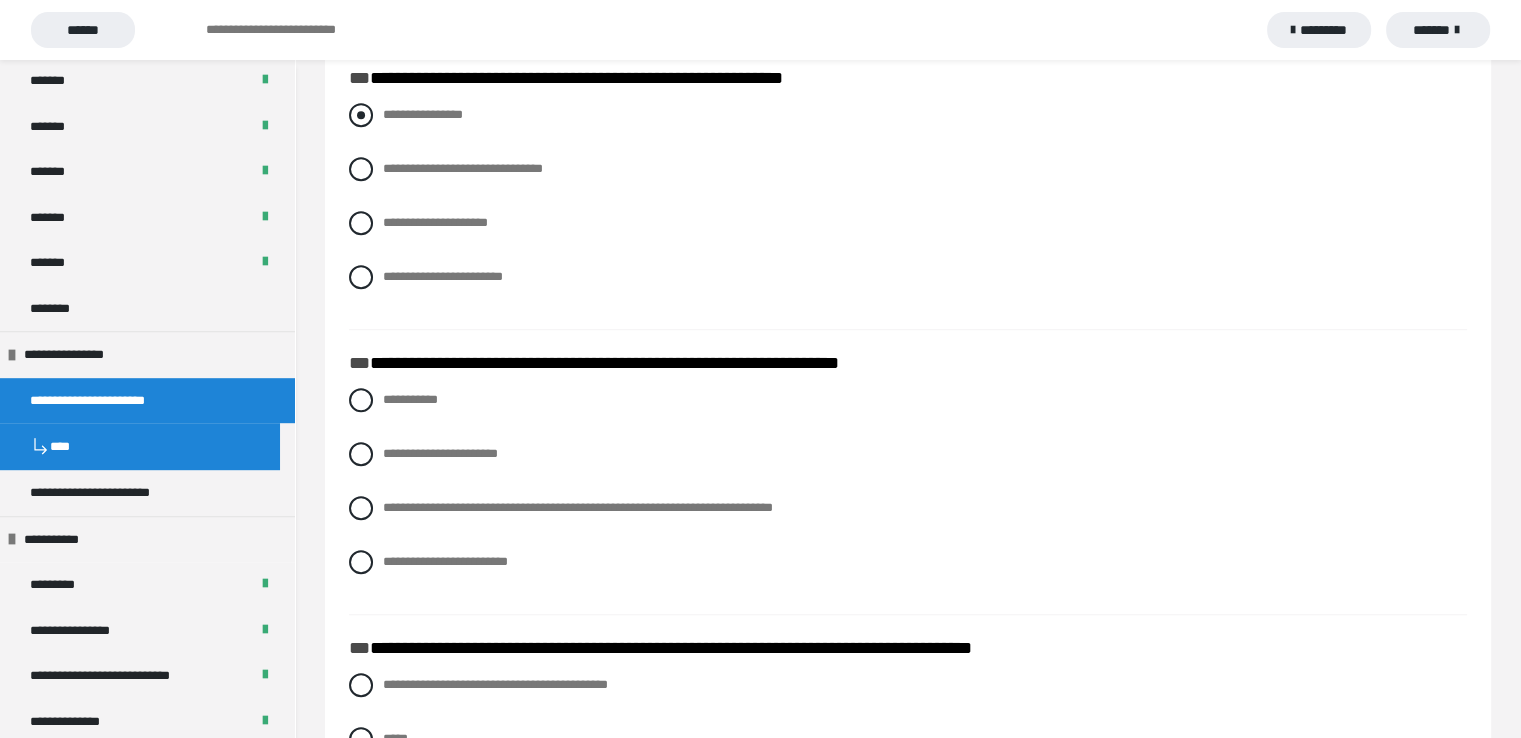 click at bounding box center (361, 115) 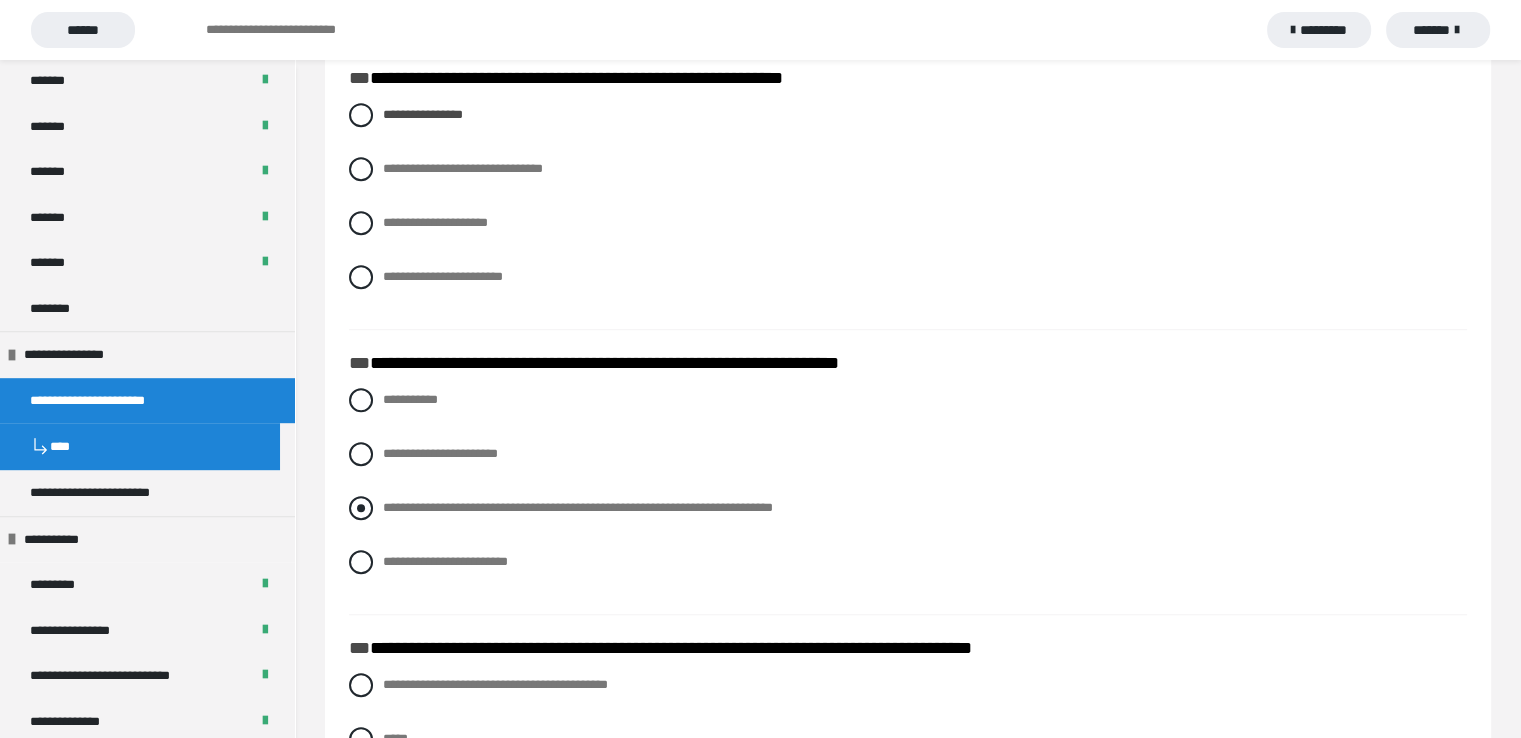 click at bounding box center [361, 508] 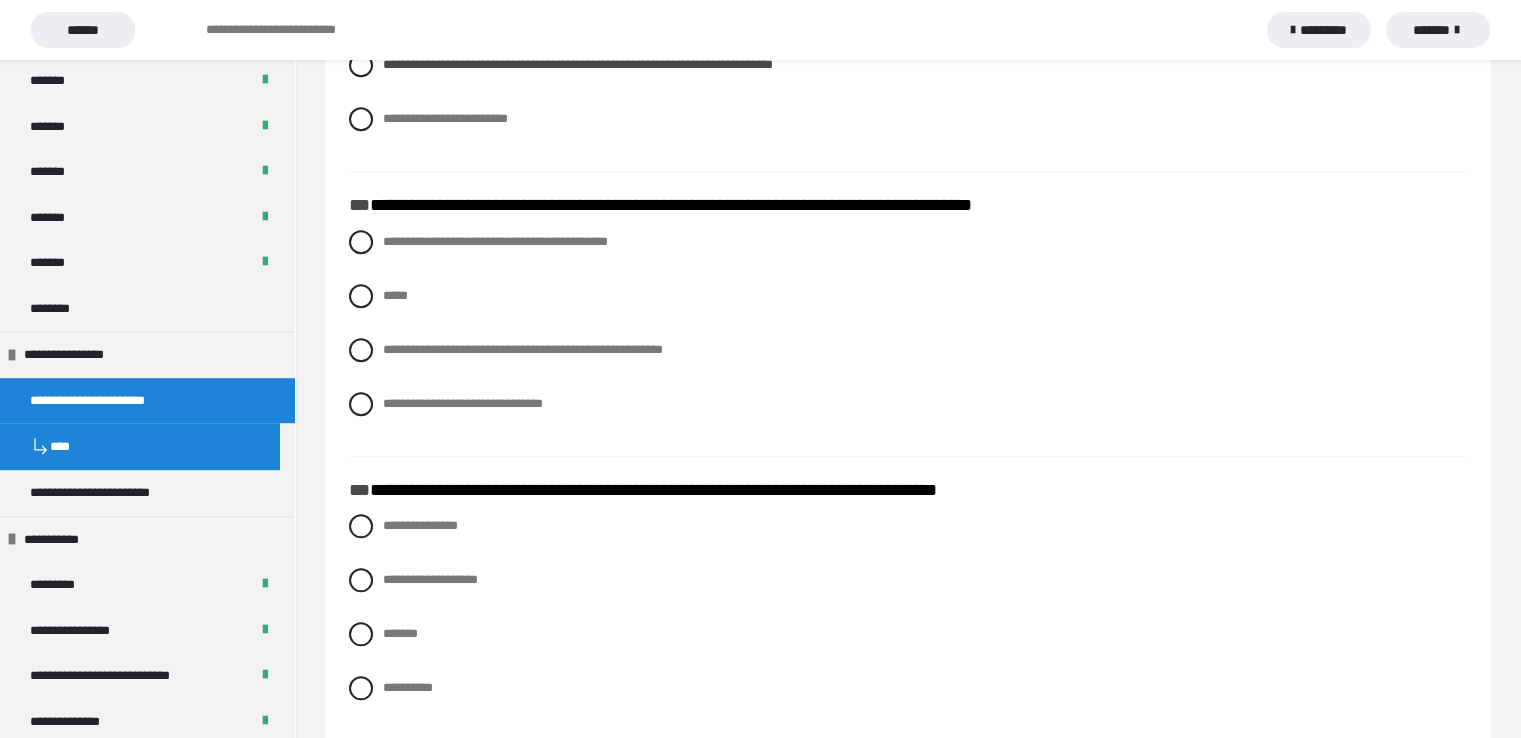 scroll, scrollTop: 1837, scrollLeft: 0, axis: vertical 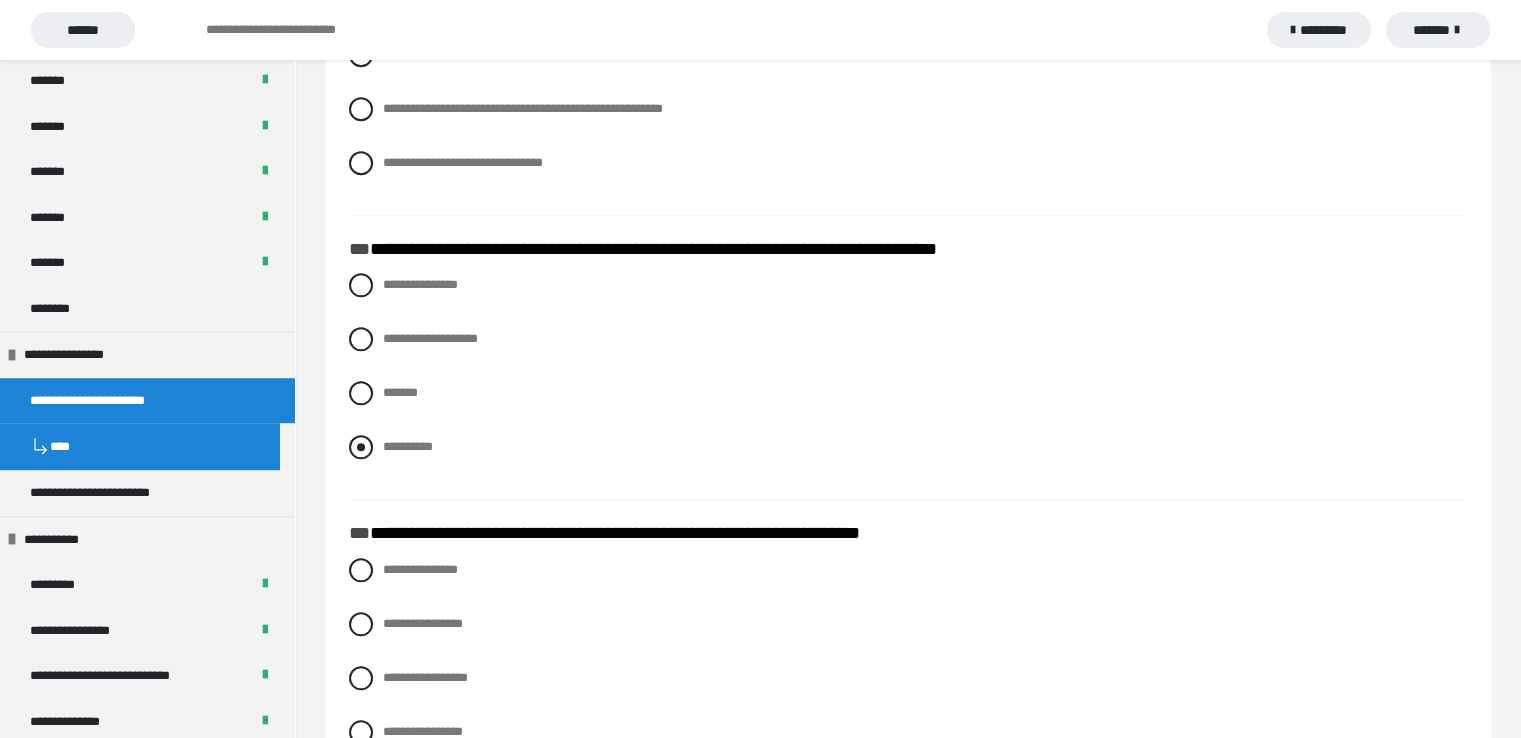 click at bounding box center [361, 447] 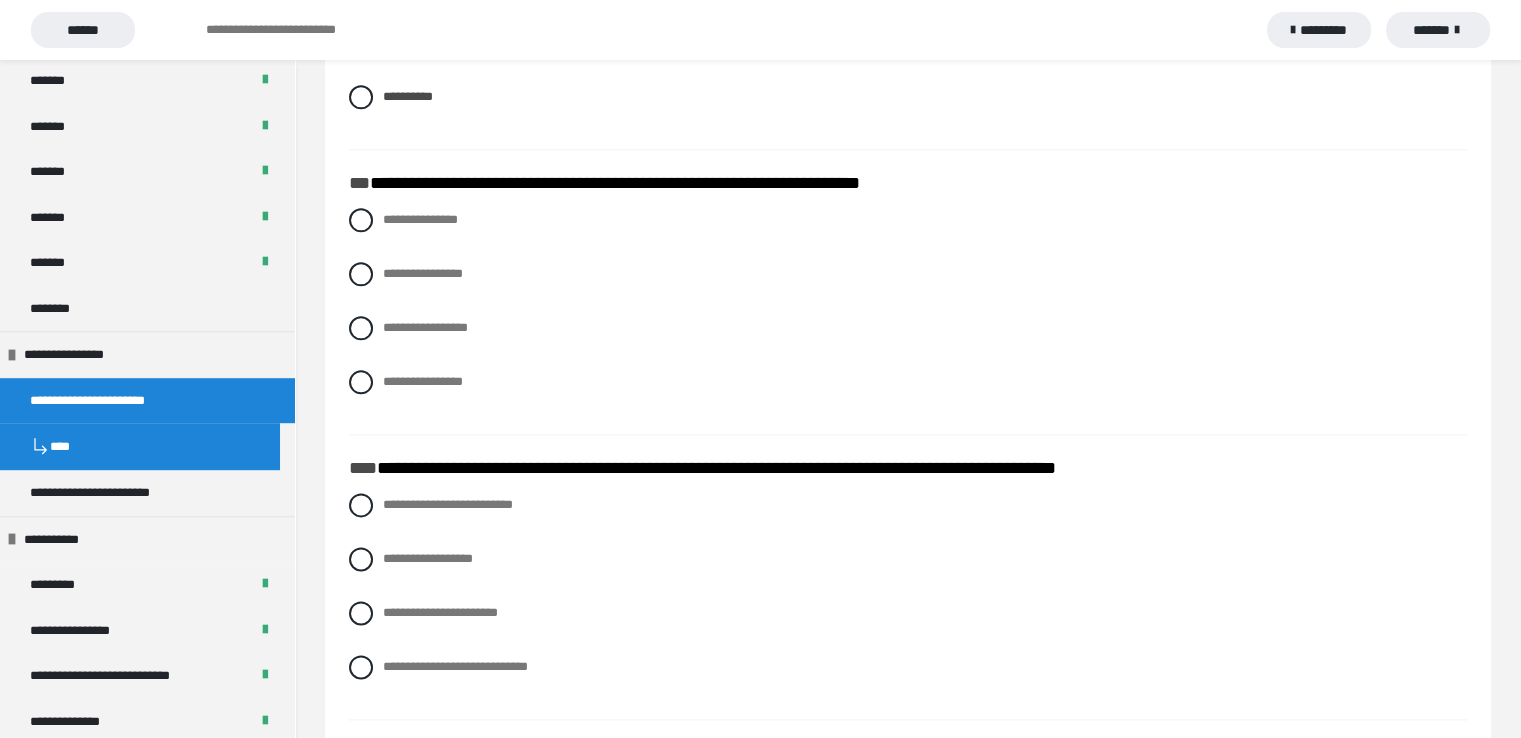 scroll, scrollTop: 2443, scrollLeft: 0, axis: vertical 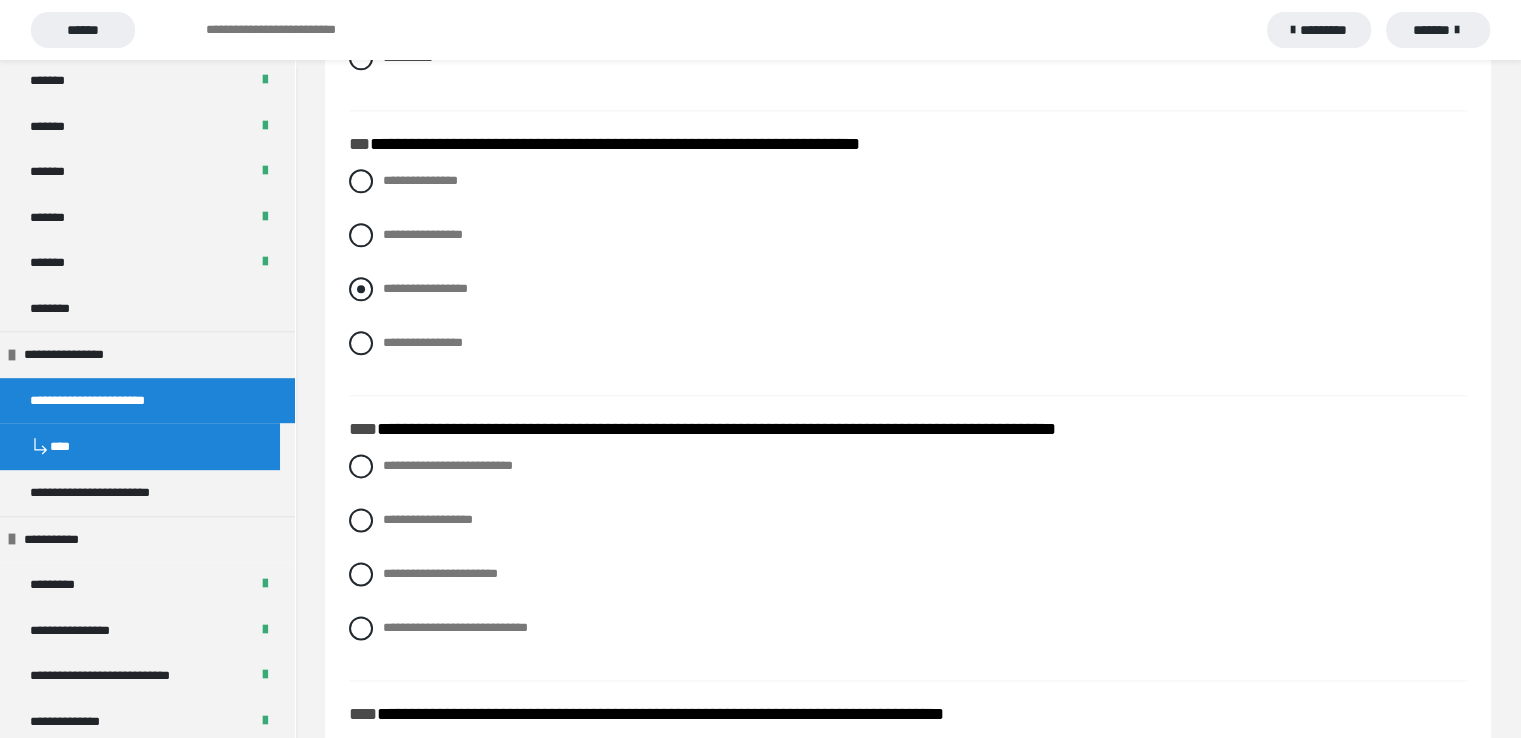 click at bounding box center [361, 289] 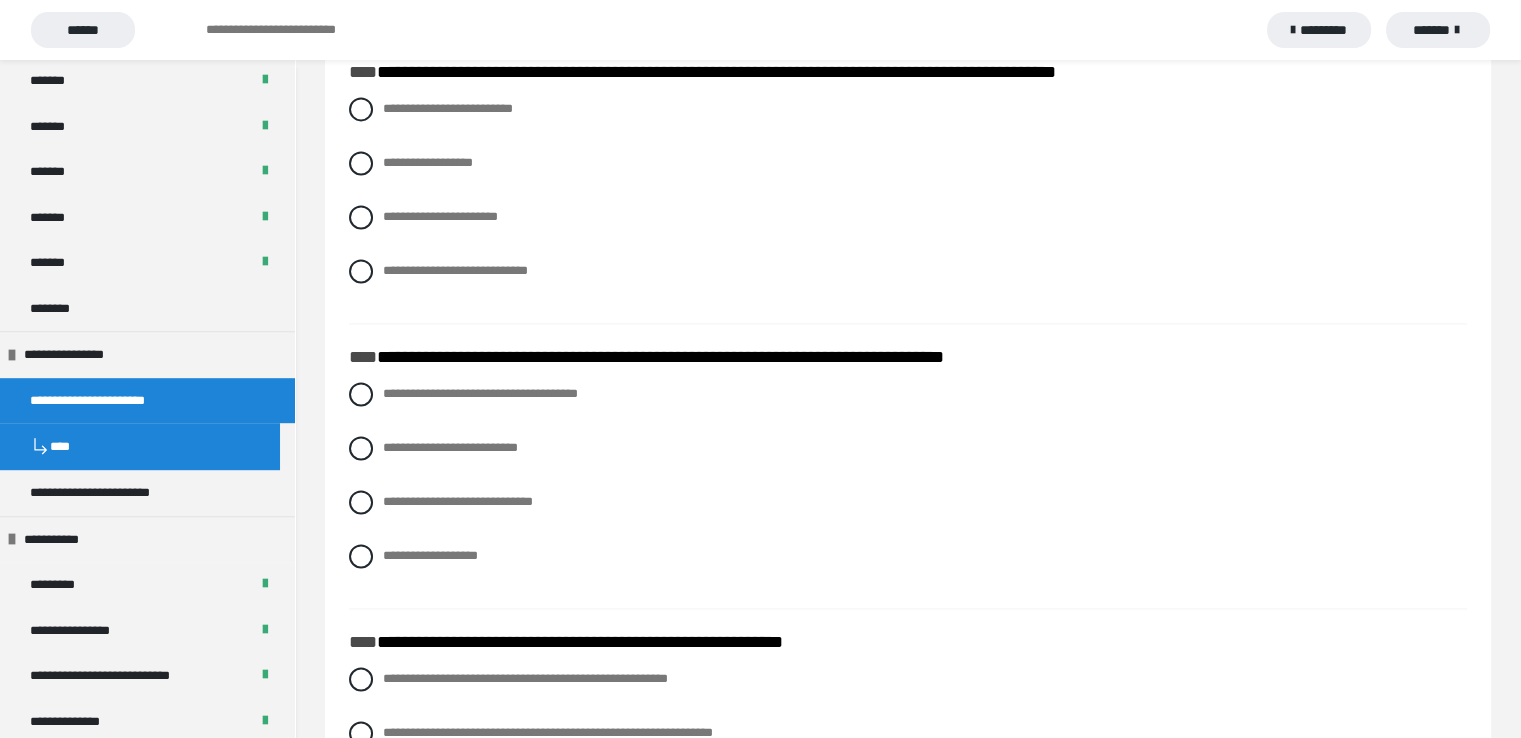 scroll, scrollTop: 2769, scrollLeft: 0, axis: vertical 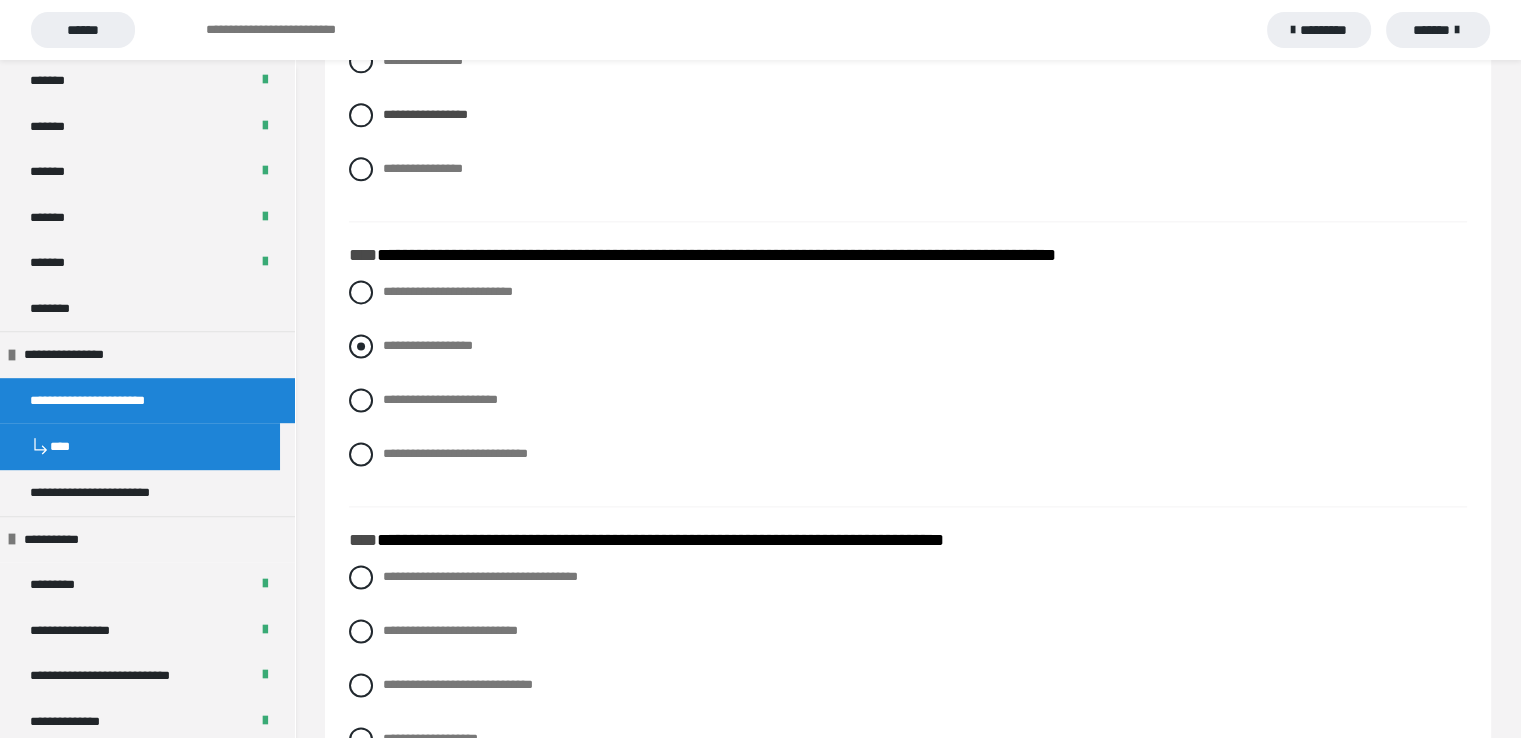 click at bounding box center [361, 346] 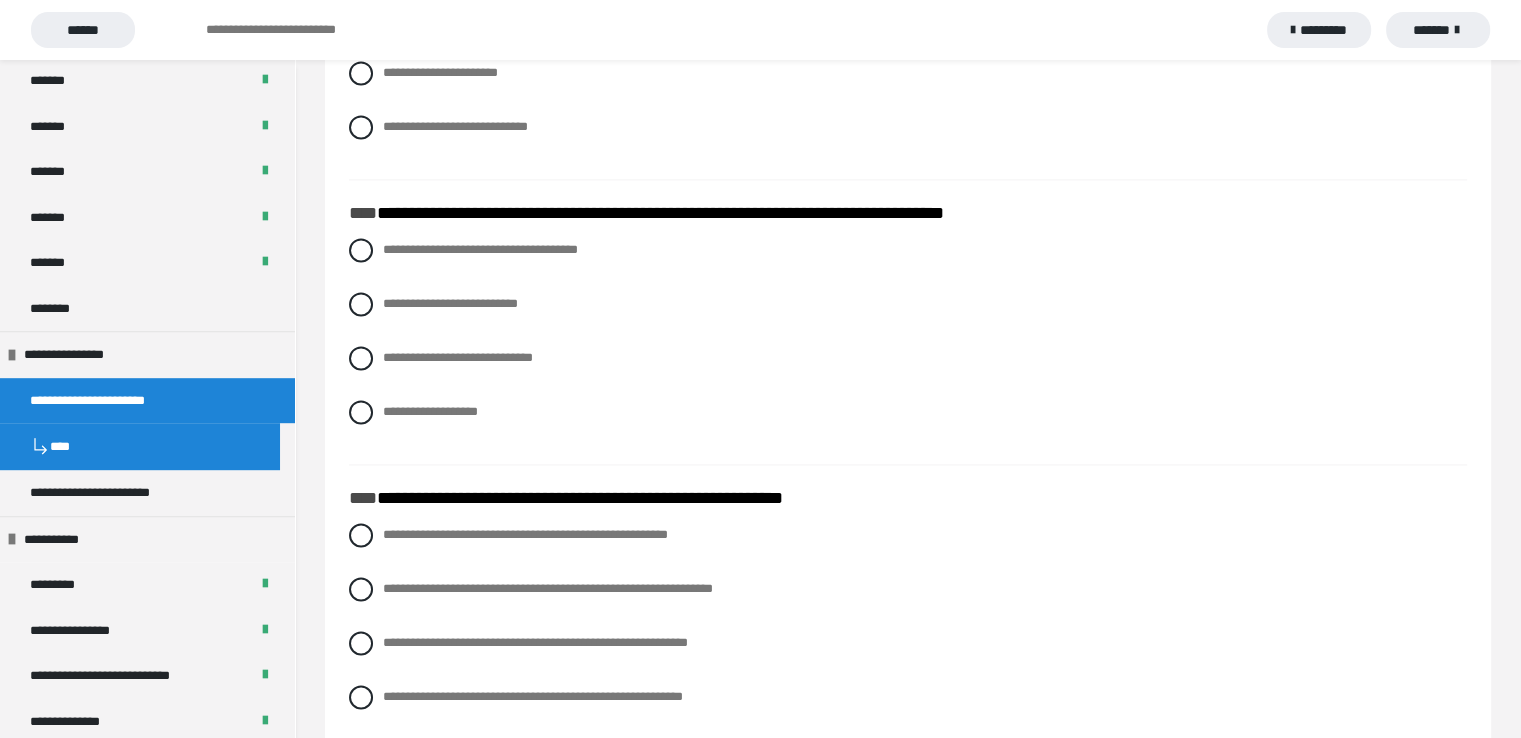 scroll, scrollTop: 2983, scrollLeft: 0, axis: vertical 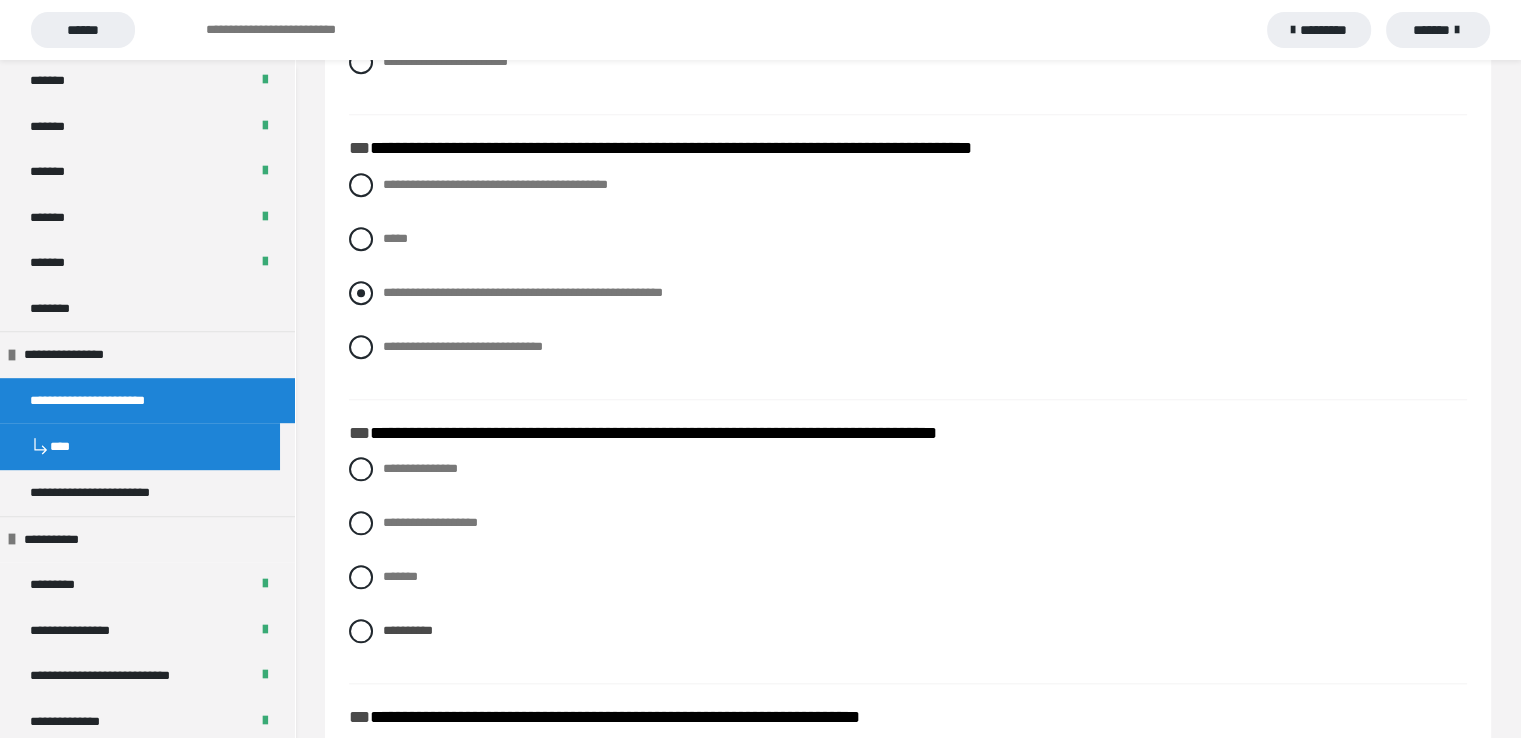 click at bounding box center [361, 293] 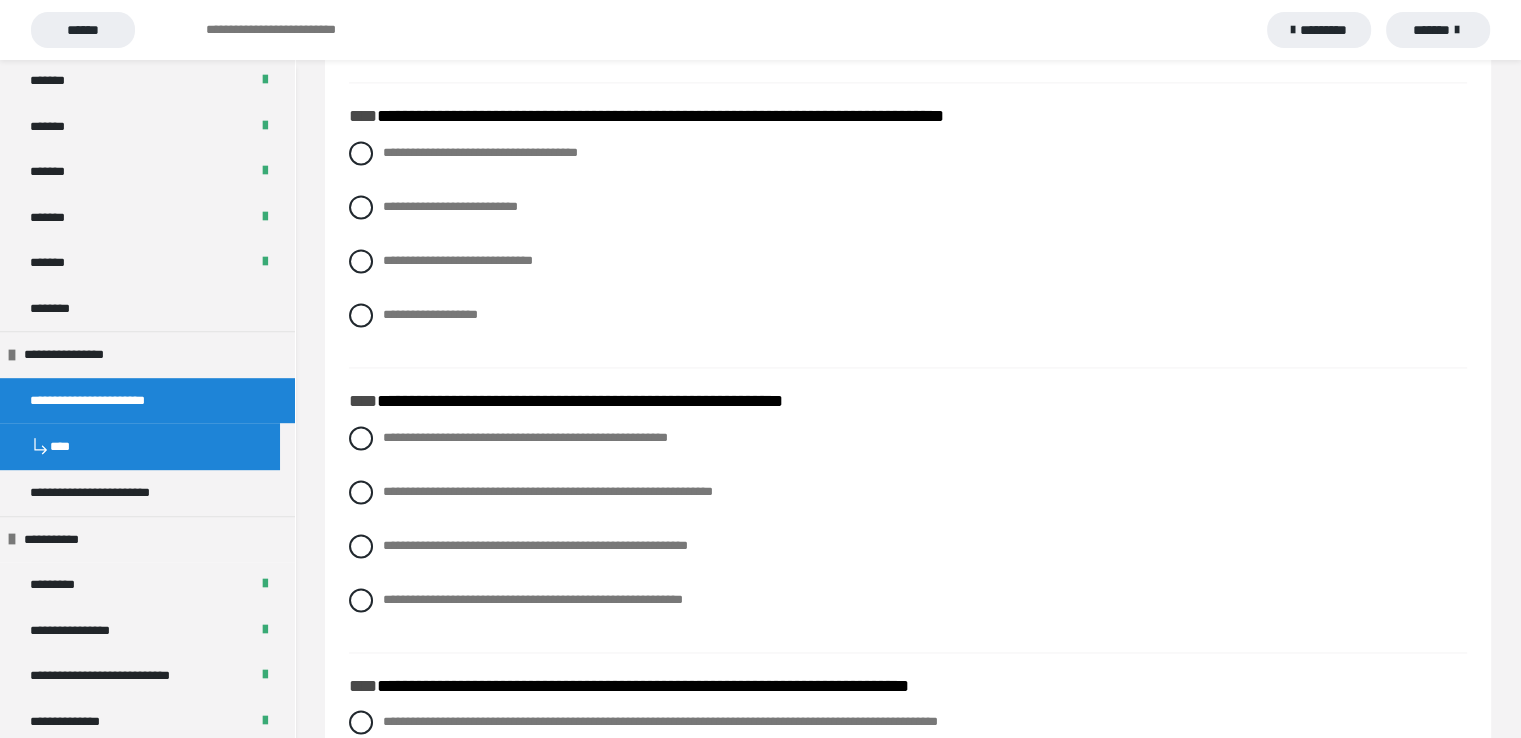 scroll, scrollTop: 3049, scrollLeft: 0, axis: vertical 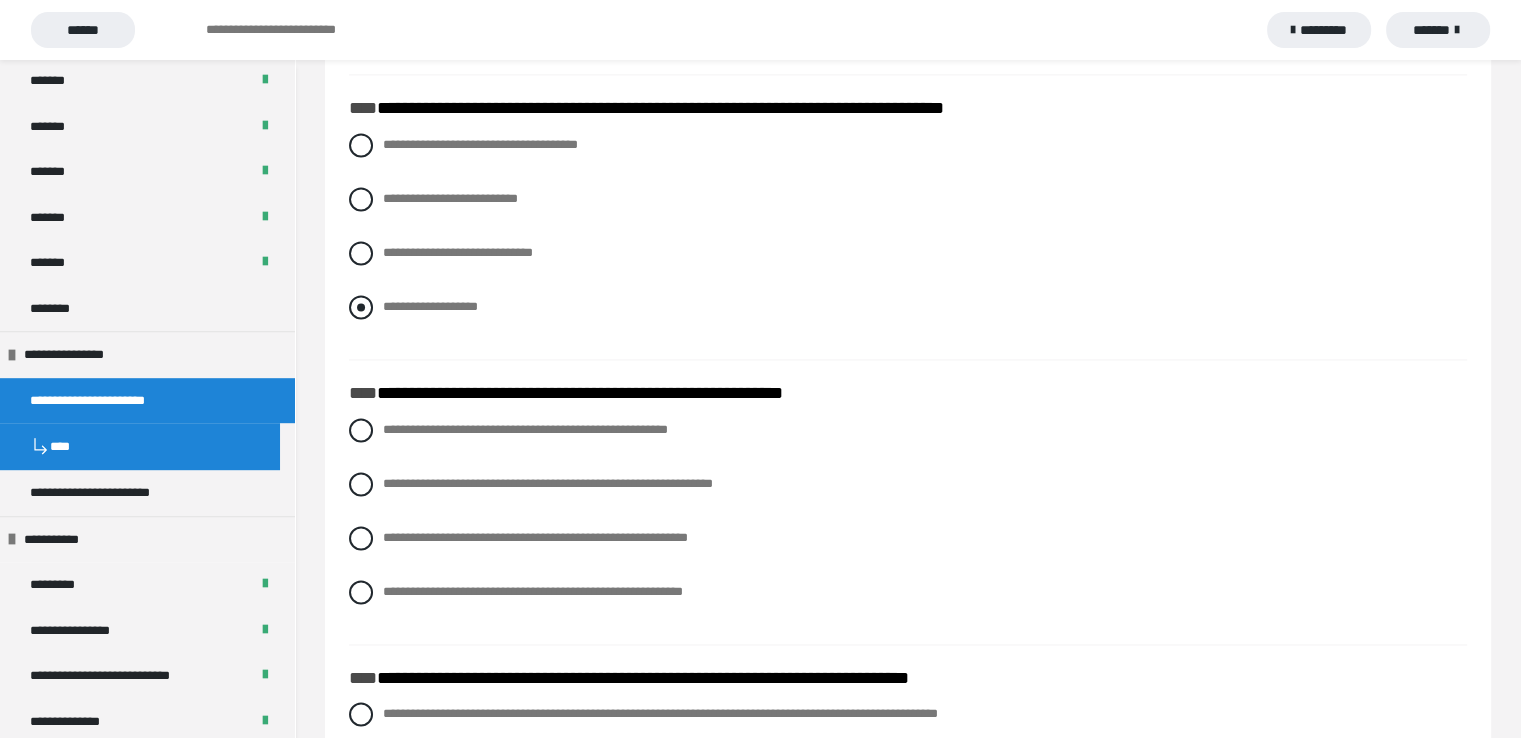 click at bounding box center [361, 307] 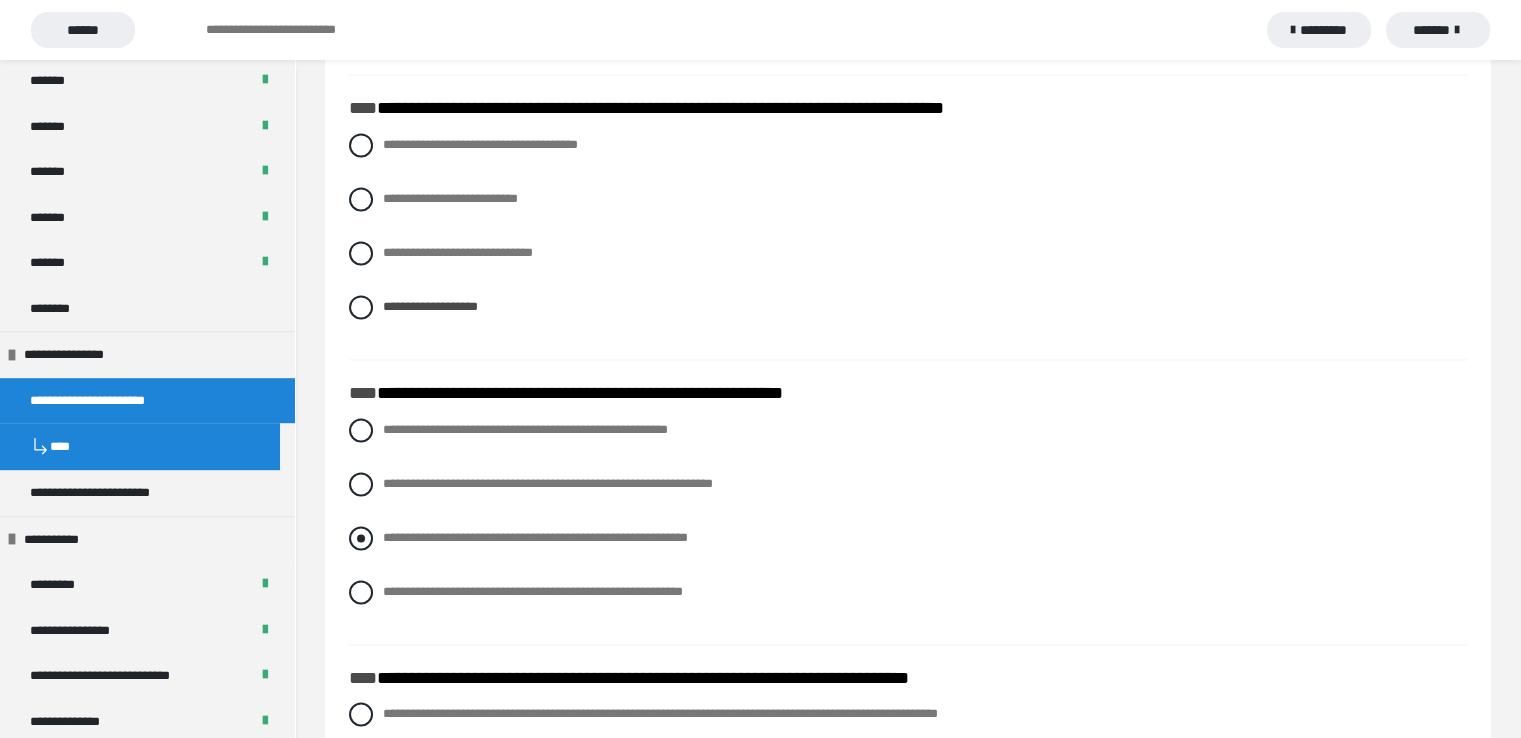 click at bounding box center [361, 538] 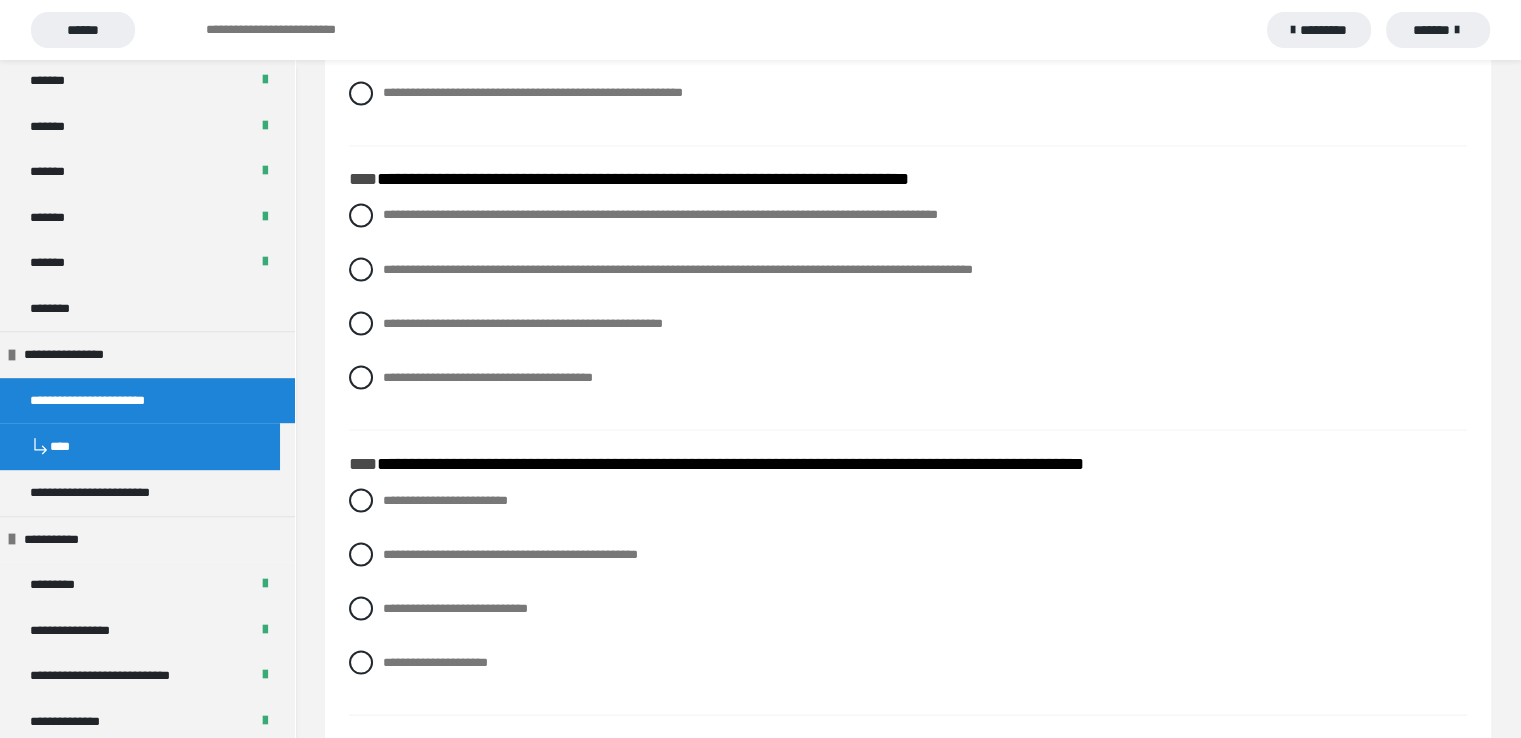 scroll, scrollTop: 3571, scrollLeft: 0, axis: vertical 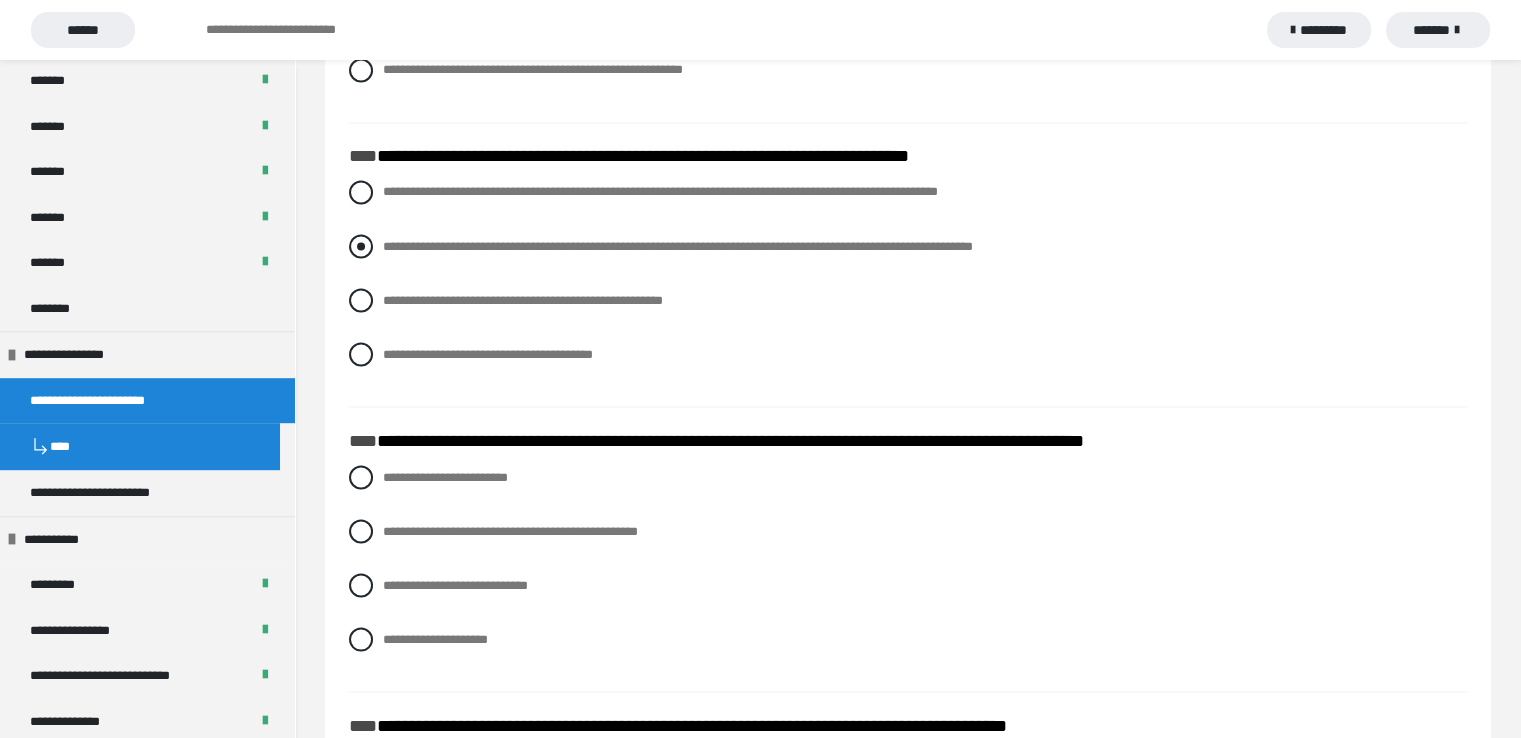 click at bounding box center [361, 246] 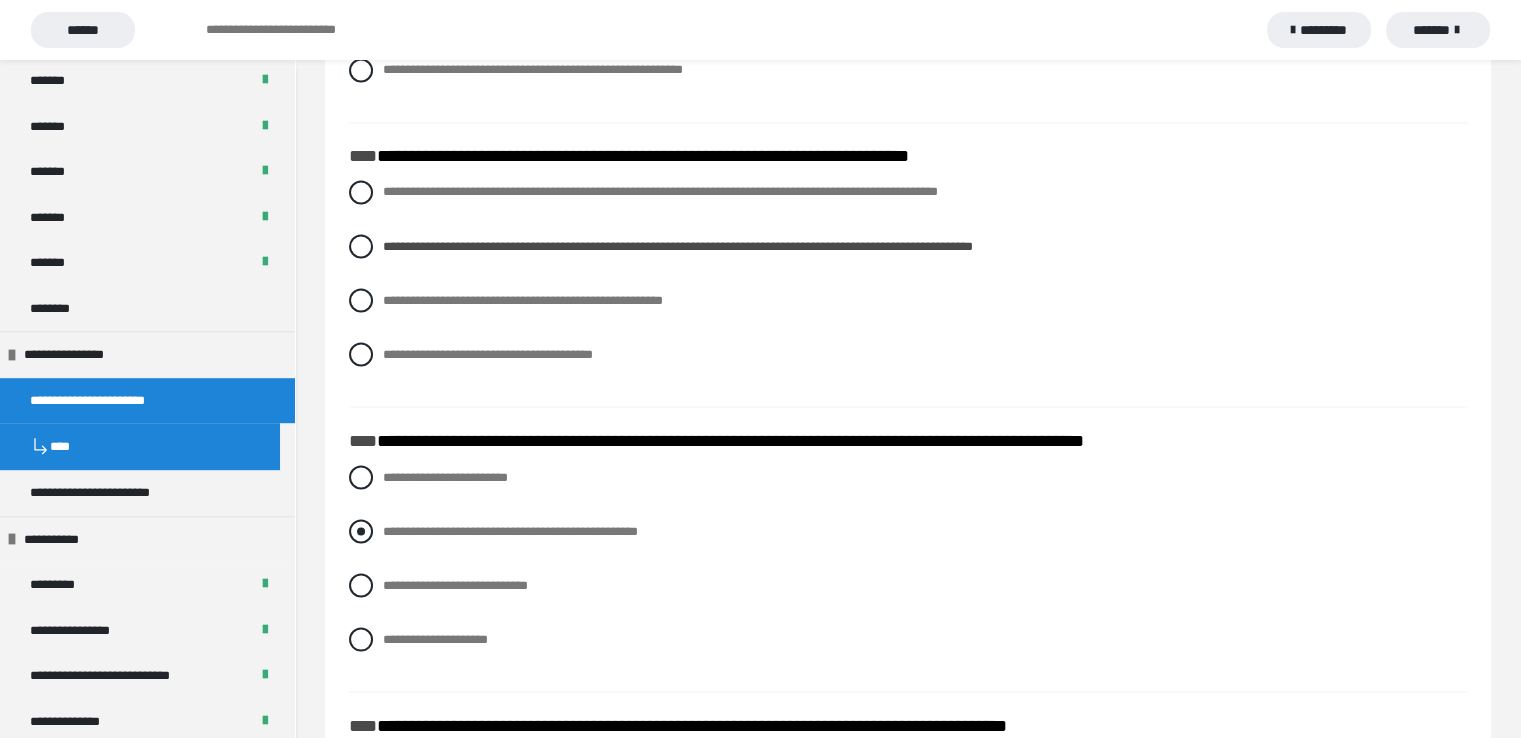 click at bounding box center [361, 531] 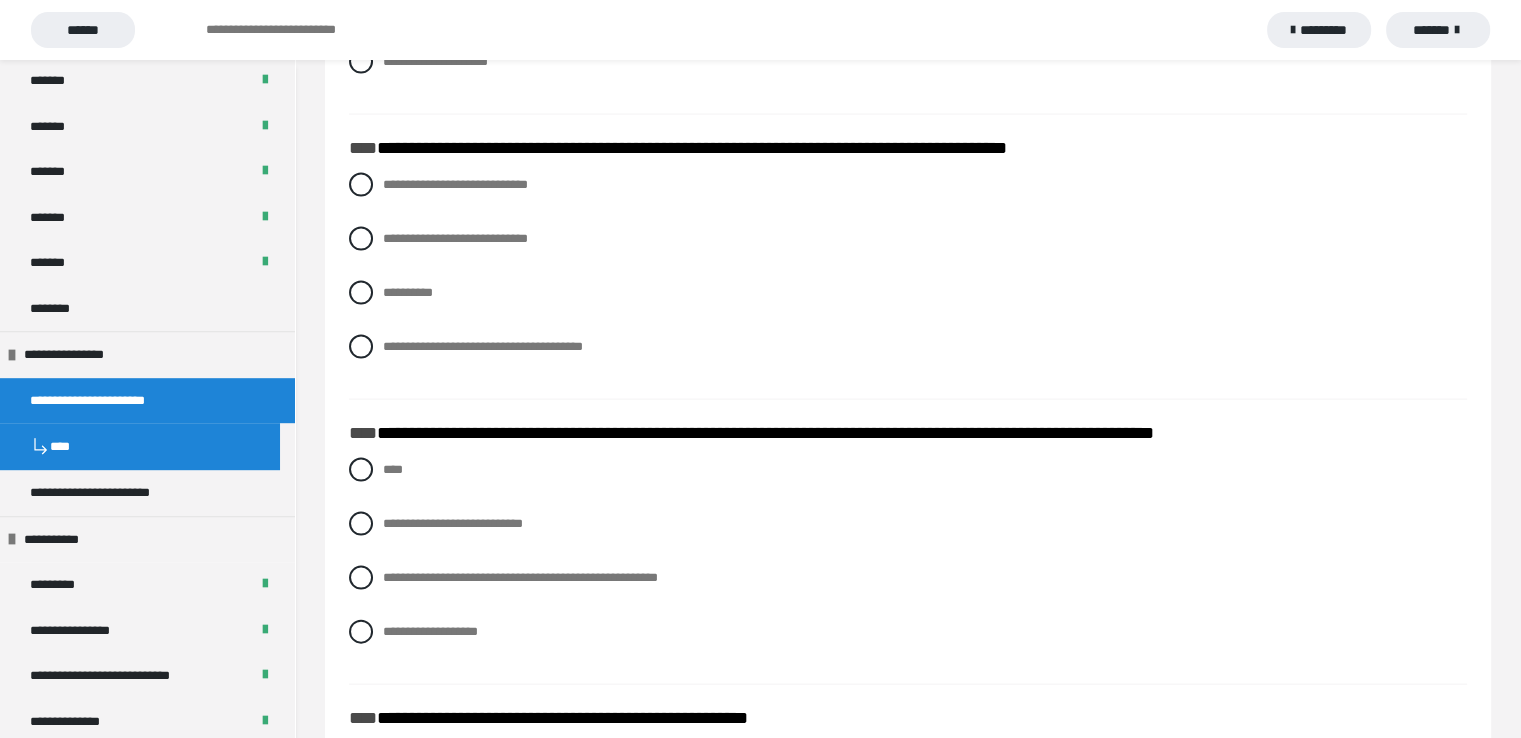 scroll, scrollTop: 4163, scrollLeft: 0, axis: vertical 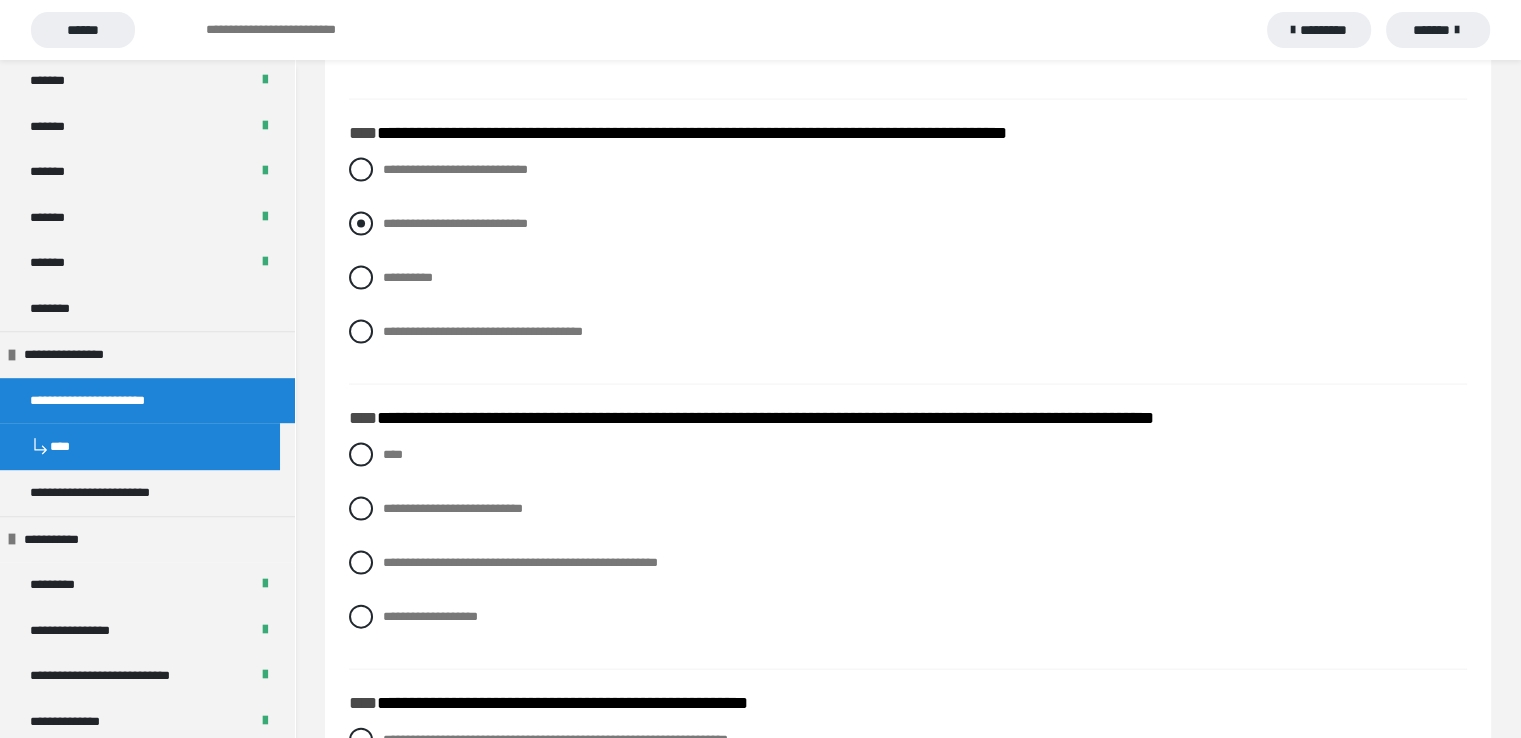 click at bounding box center [361, 224] 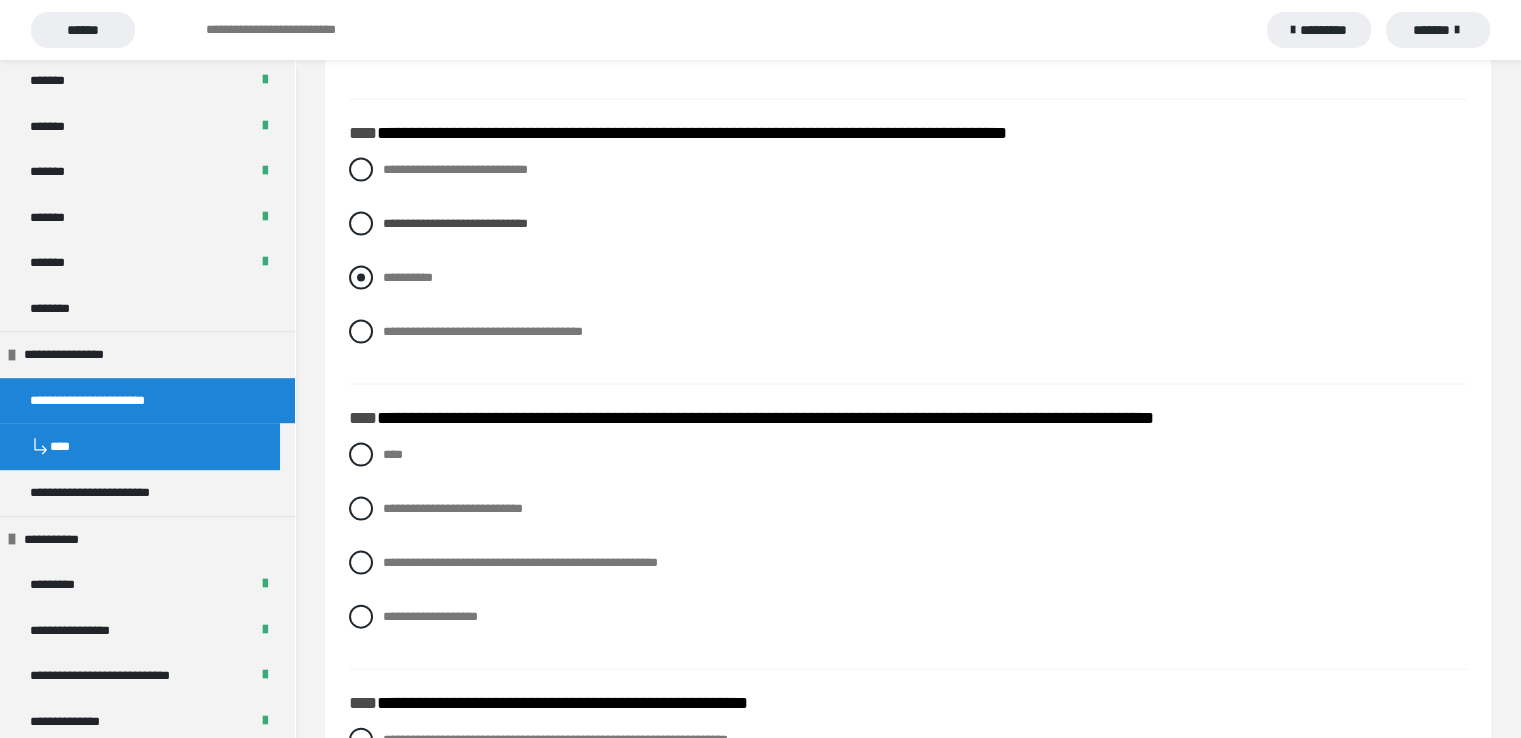 click at bounding box center (361, 278) 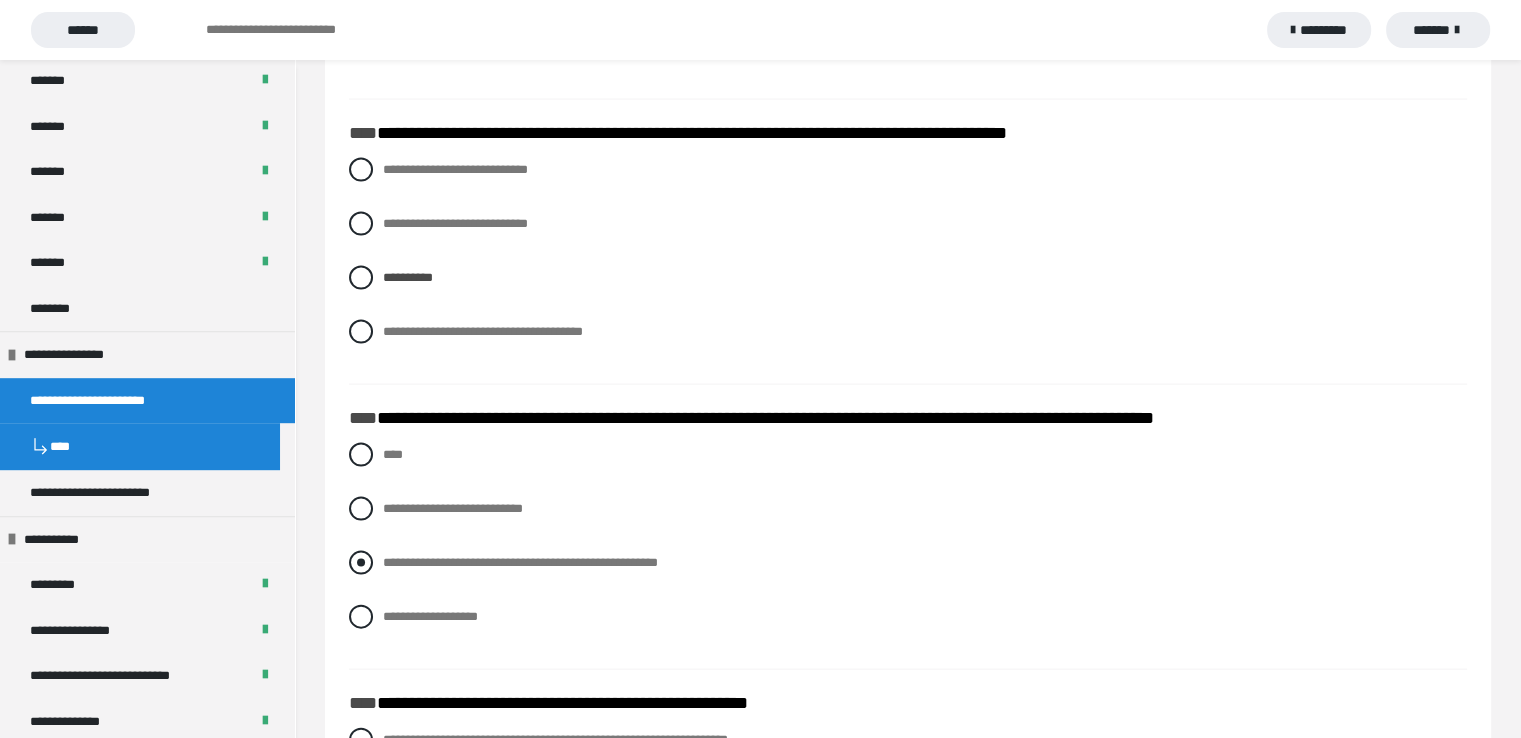 click at bounding box center [361, 563] 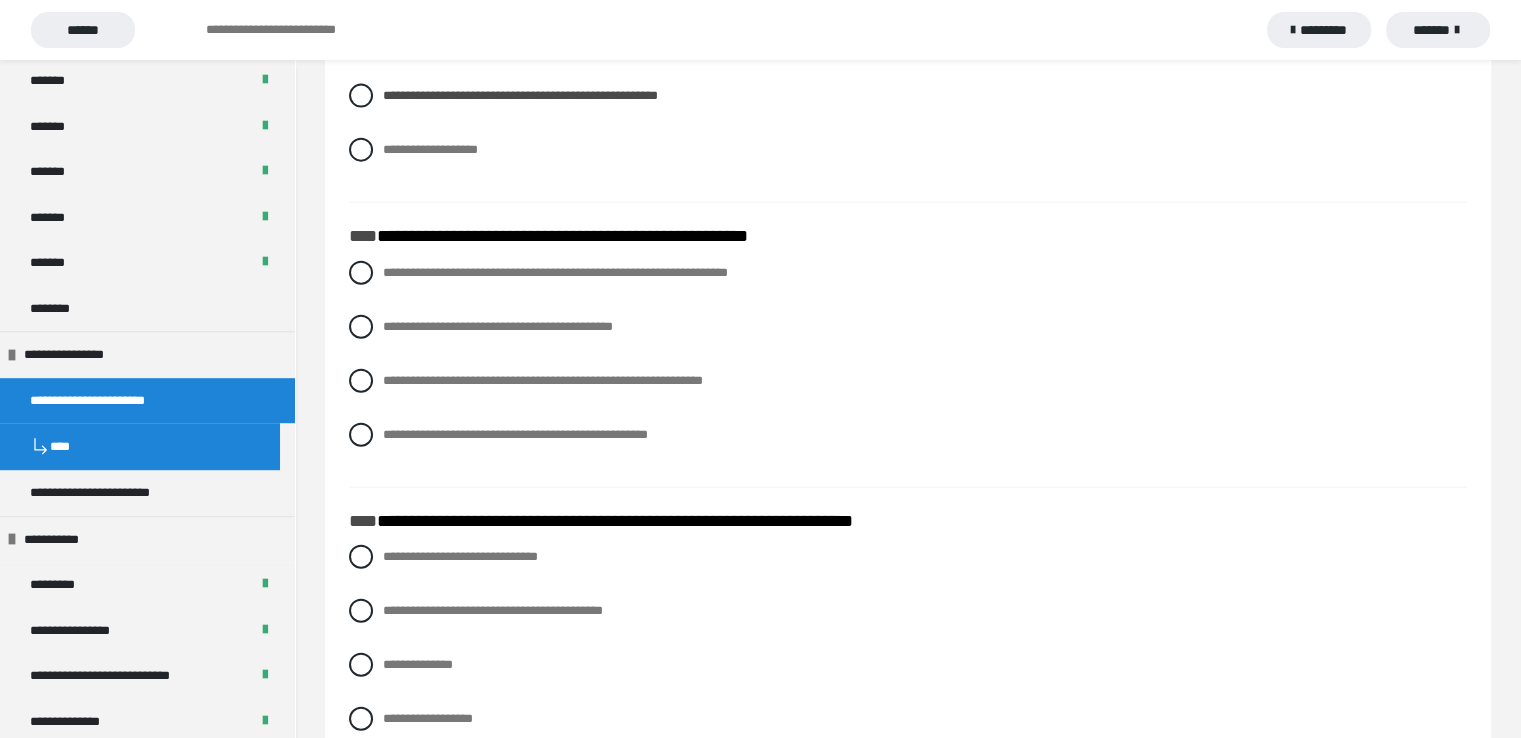 scroll, scrollTop: 4638, scrollLeft: 0, axis: vertical 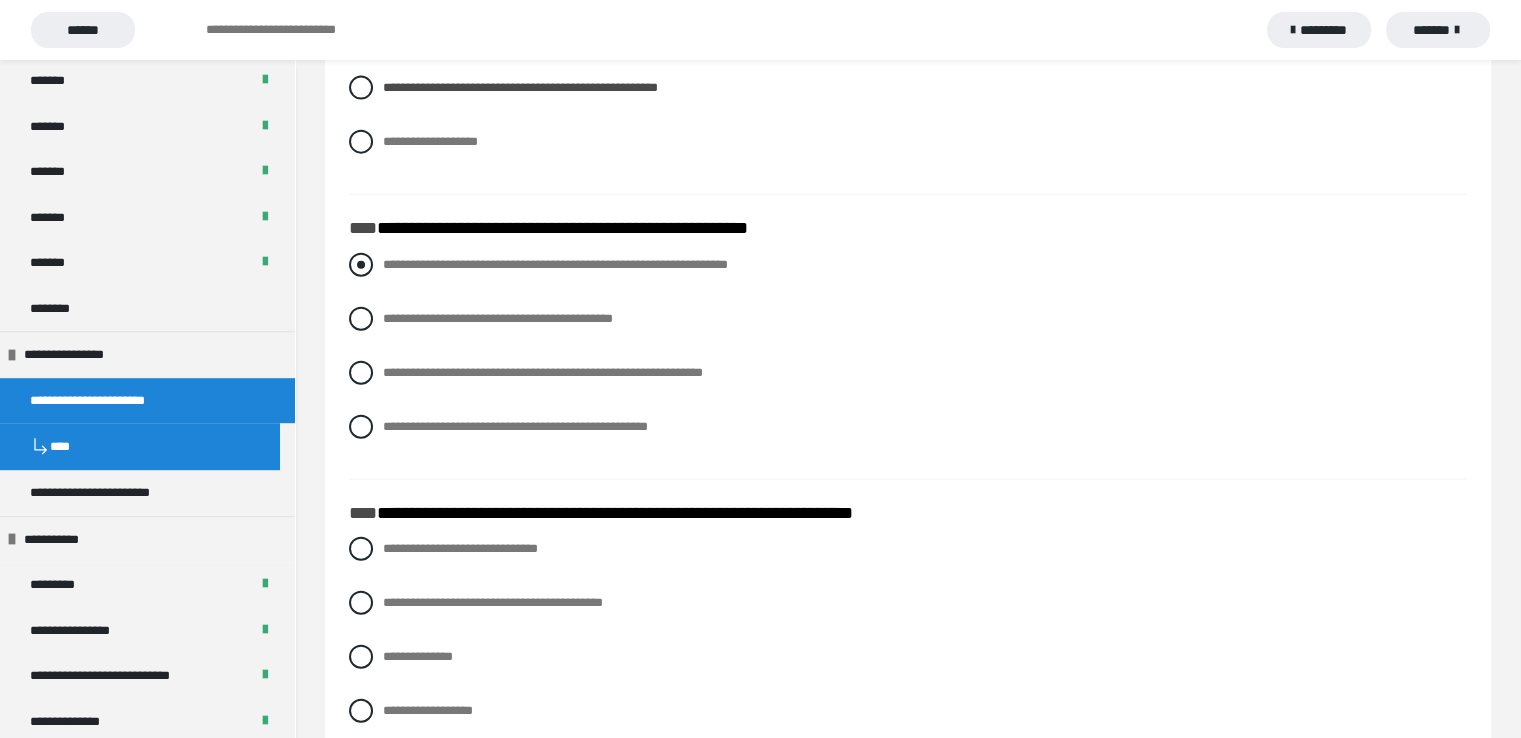 click at bounding box center (361, 265) 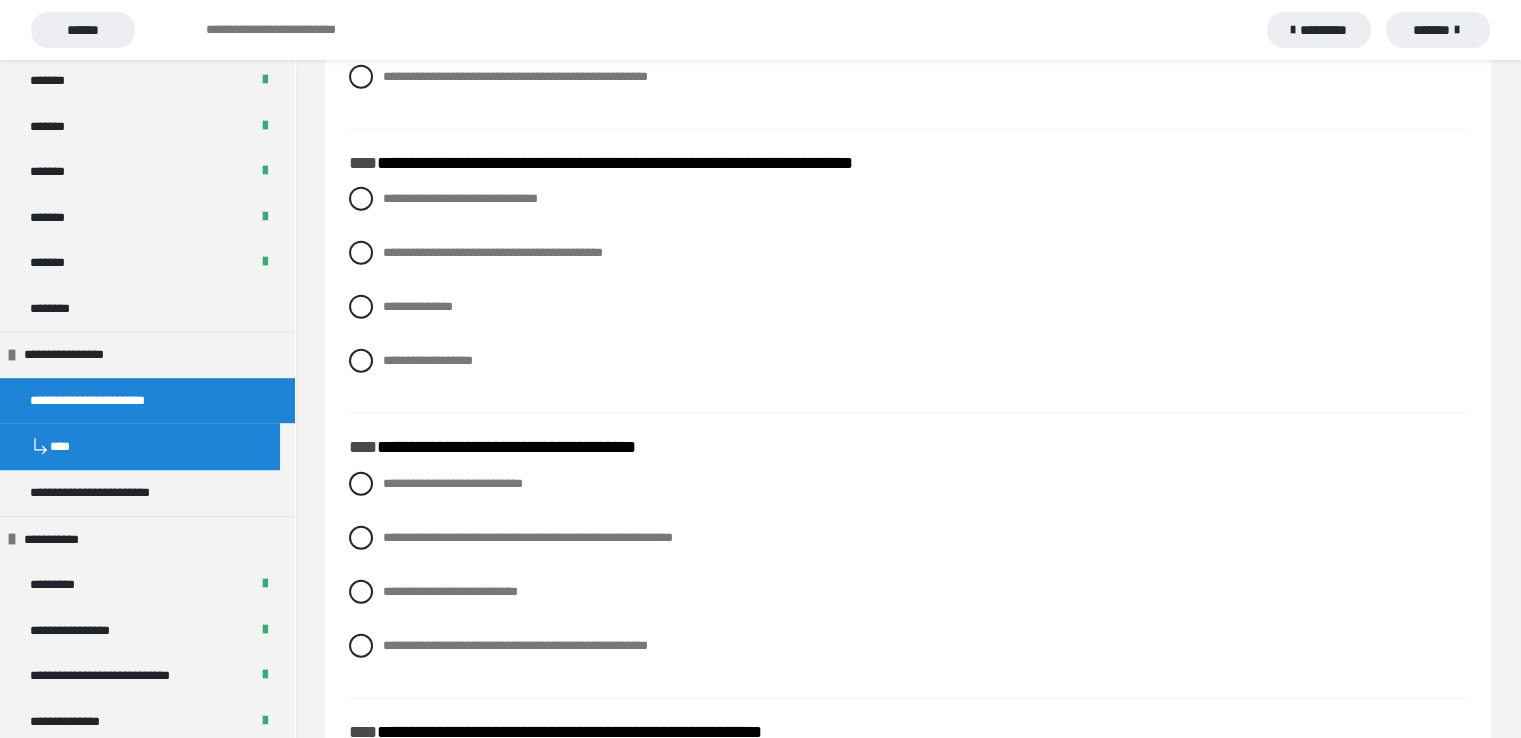 scroll, scrollTop: 5012, scrollLeft: 0, axis: vertical 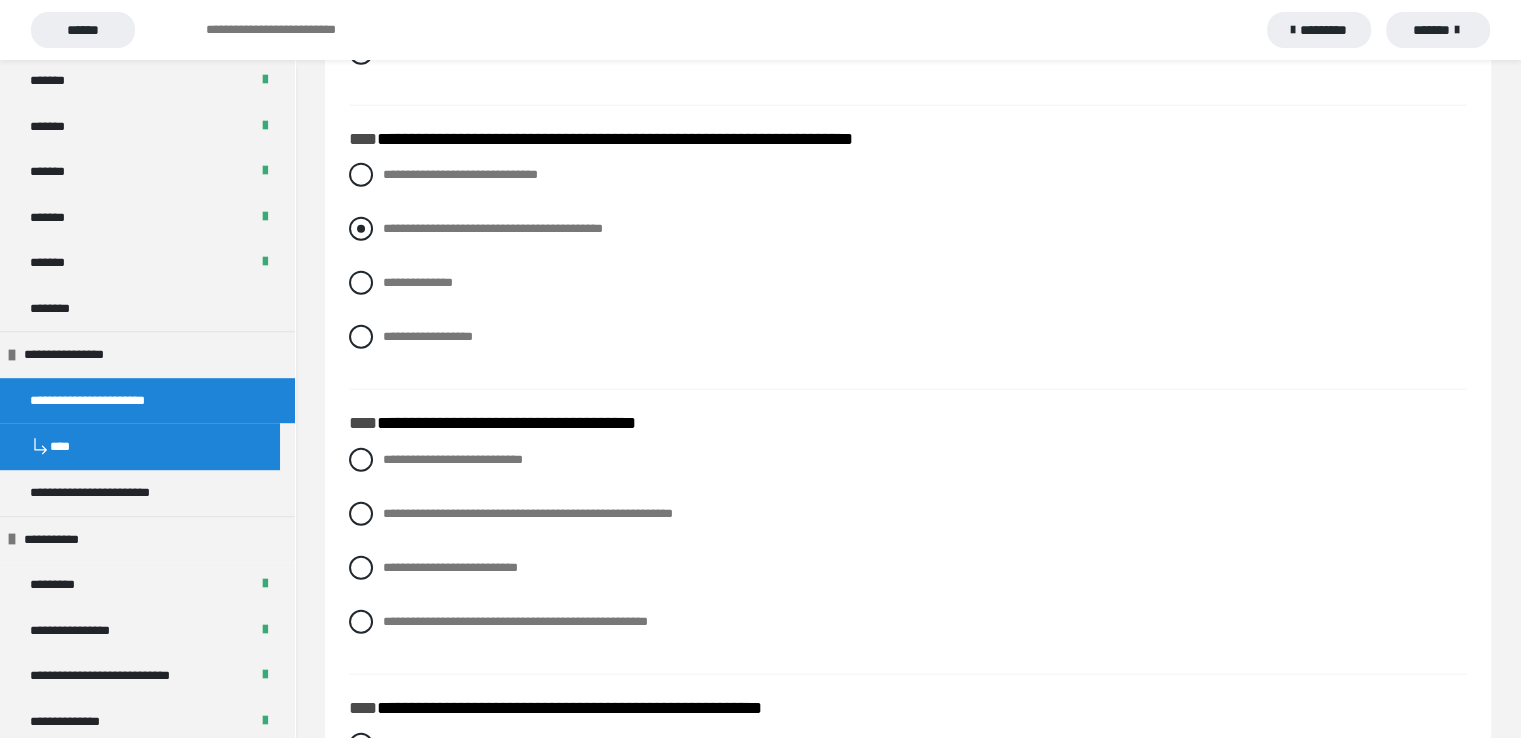 click at bounding box center (361, 229) 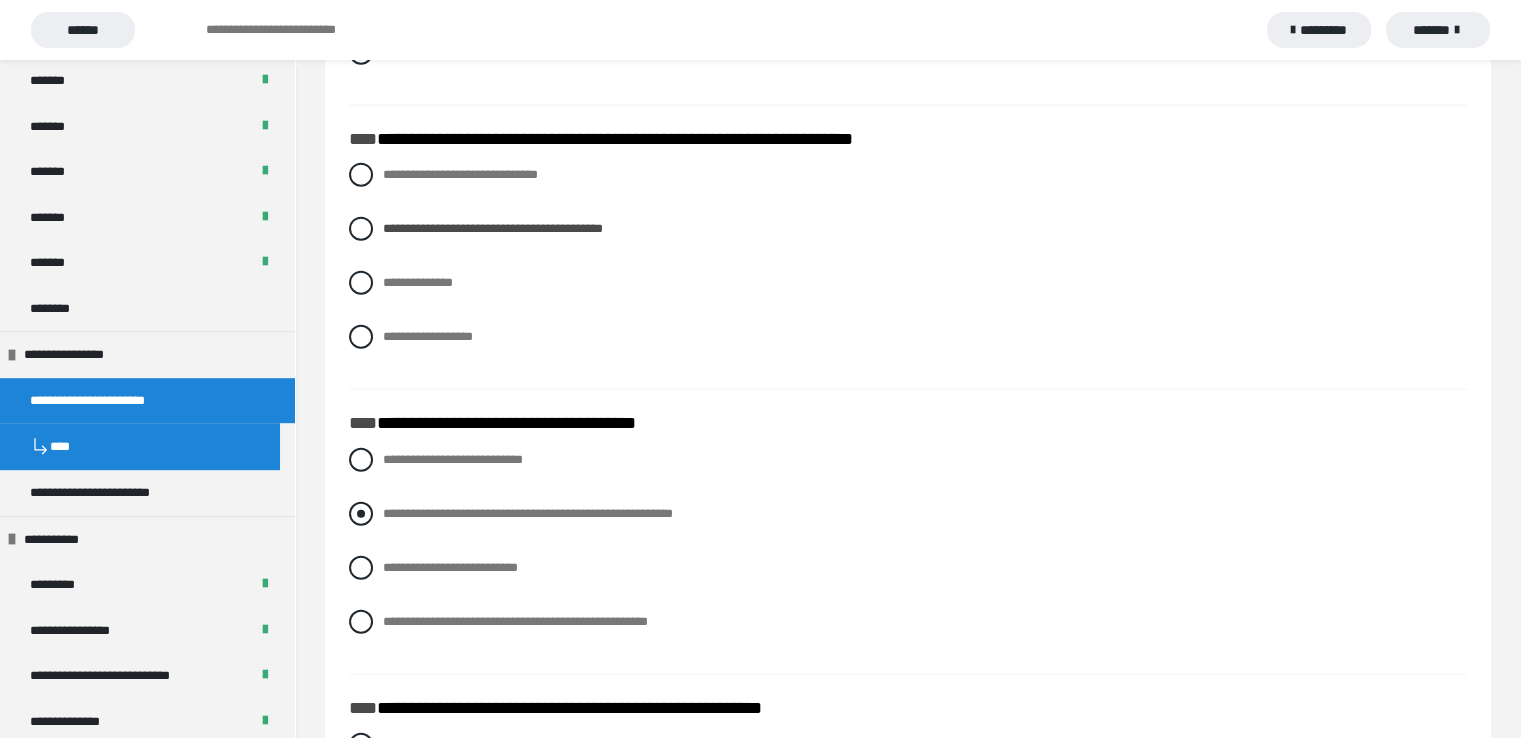 click at bounding box center [361, 514] 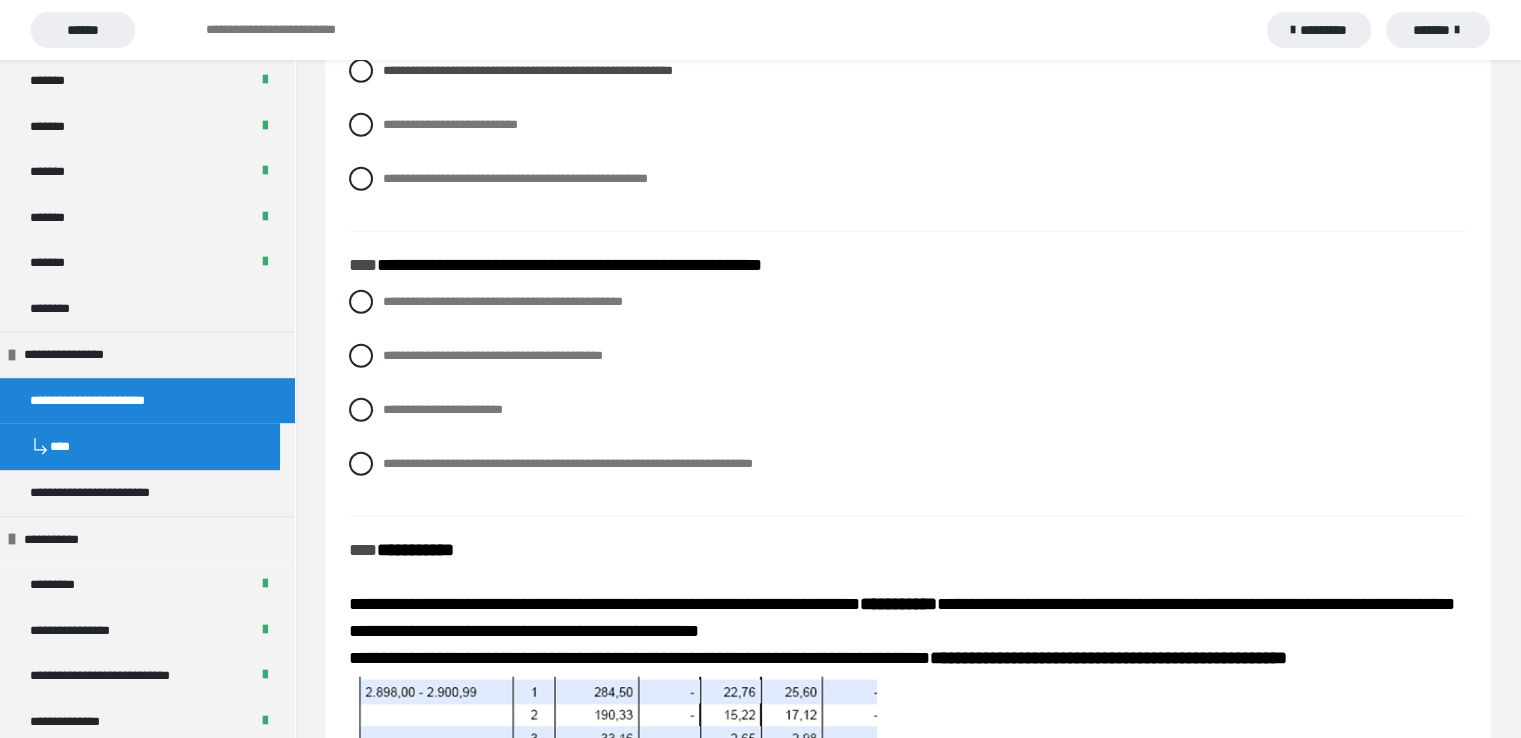 scroll, scrollTop: 5432, scrollLeft: 0, axis: vertical 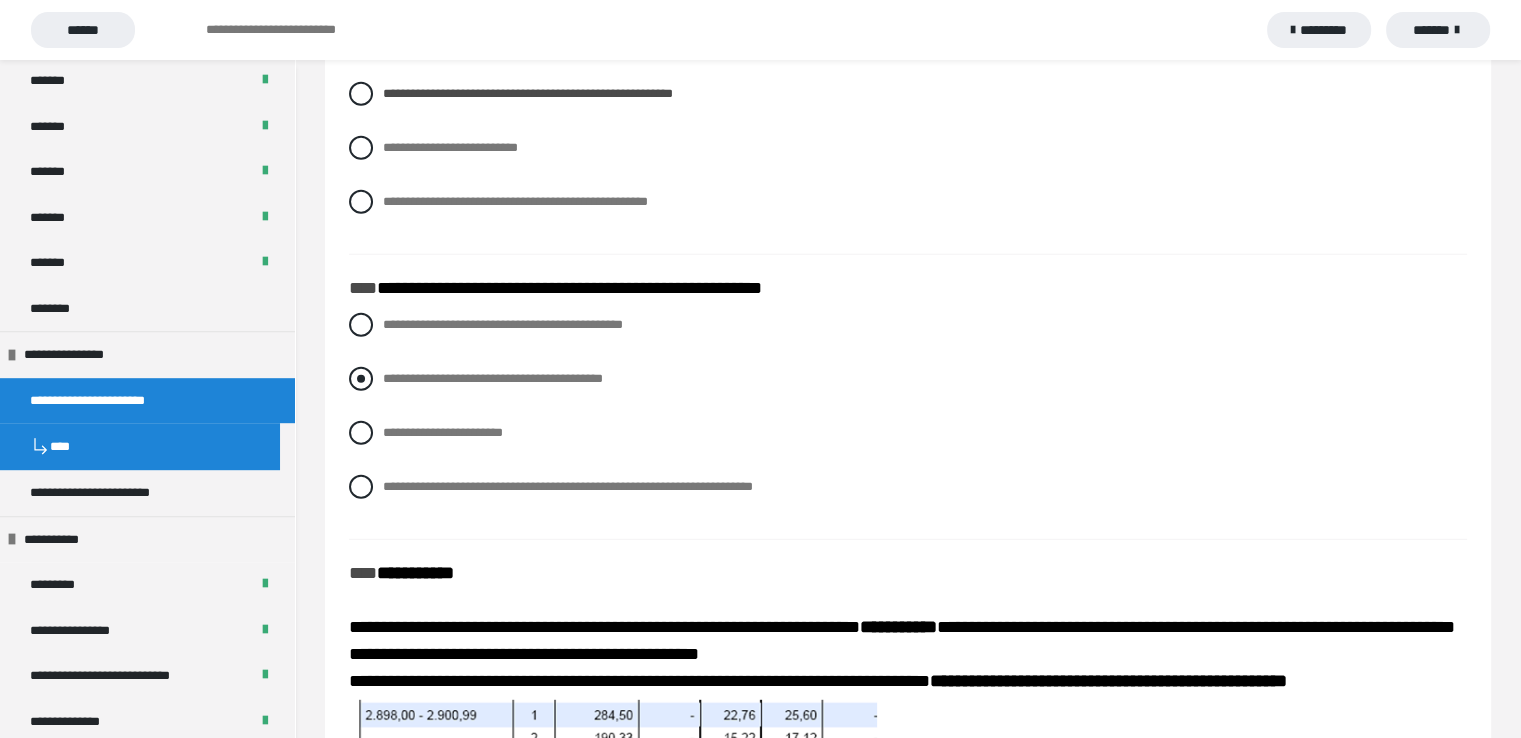 click at bounding box center [361, 379] 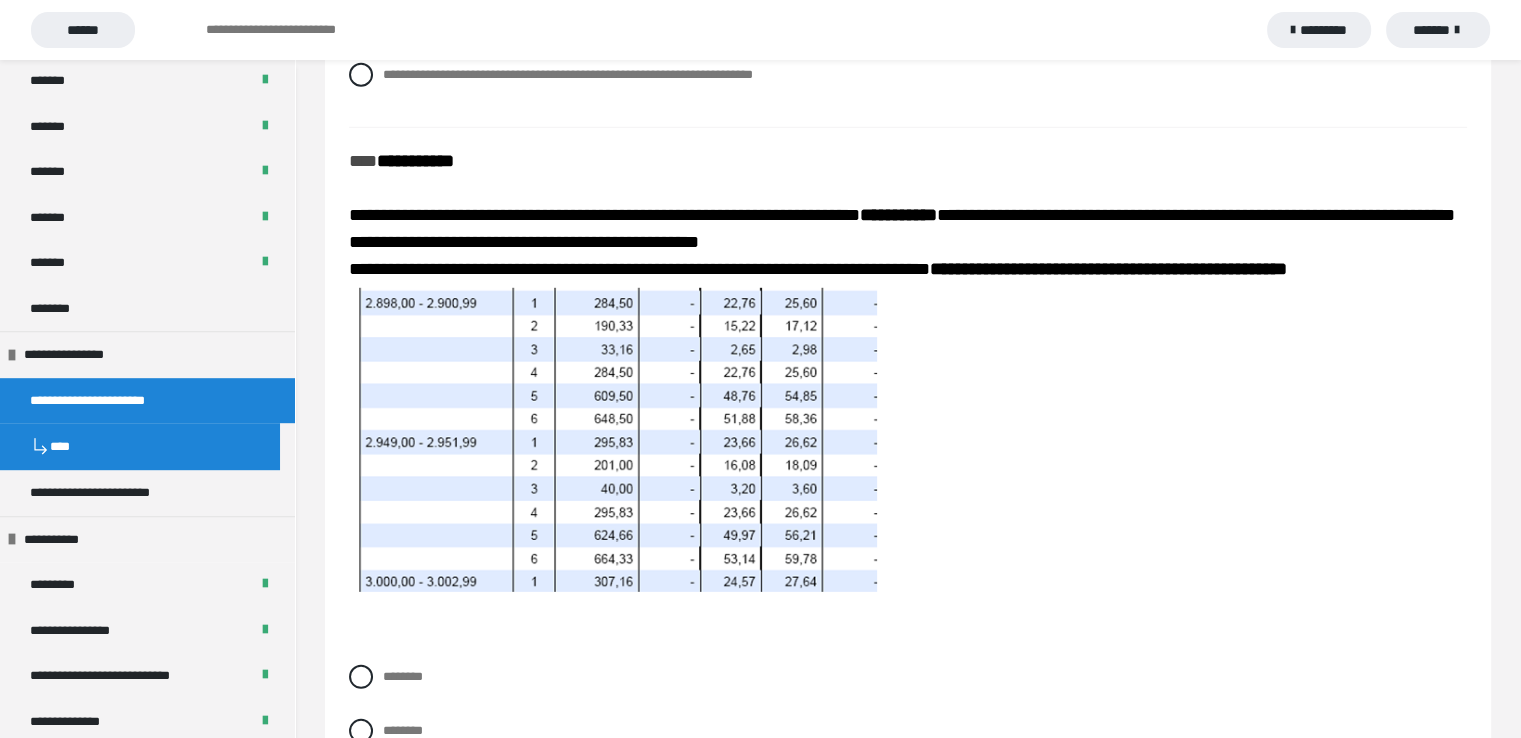 scroll, scrollTop: 5828, scrollLeft: 0, axis: vertical 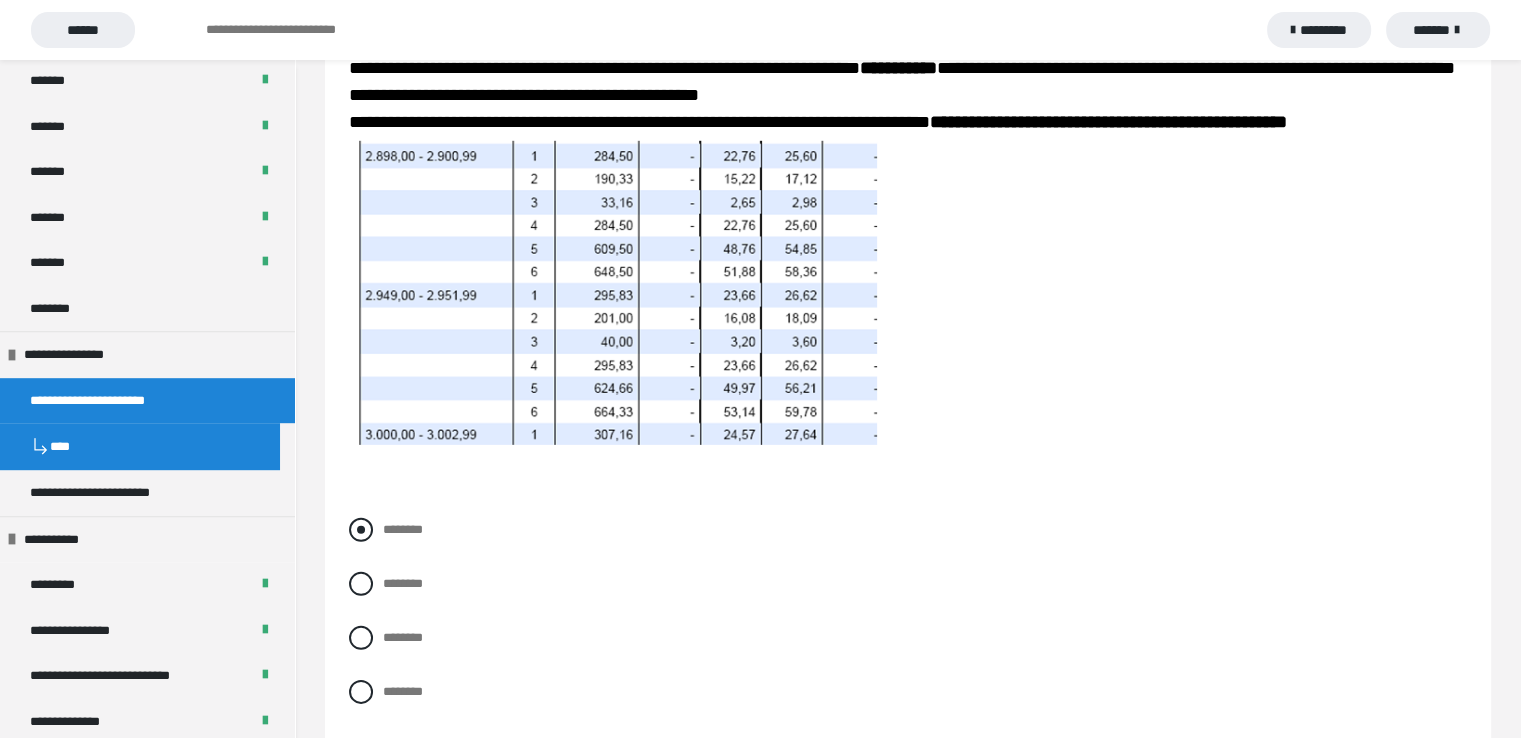 click at bounding box center (361, 530) 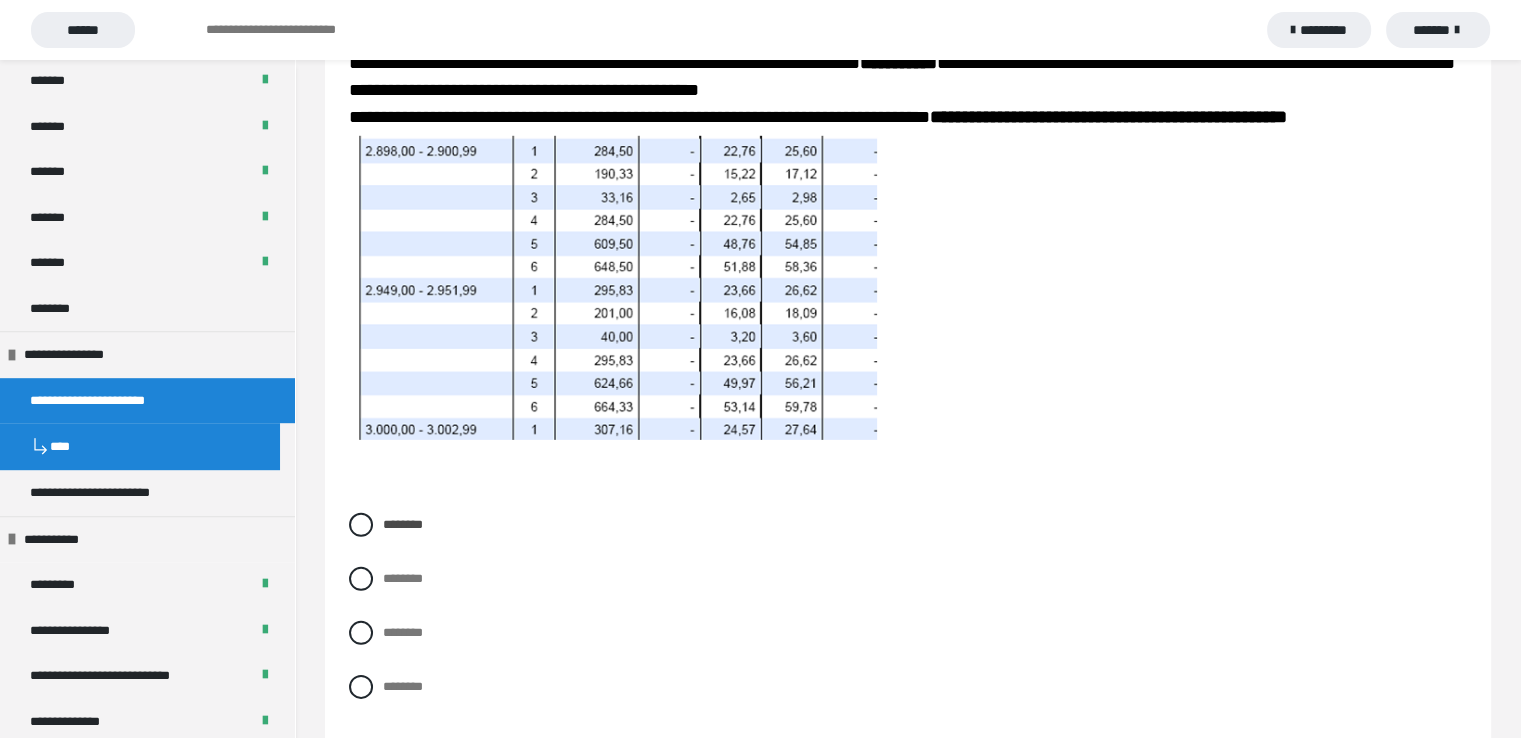 scroll, scrollTop: 6114, scrollLeft: 0, axis: vertical 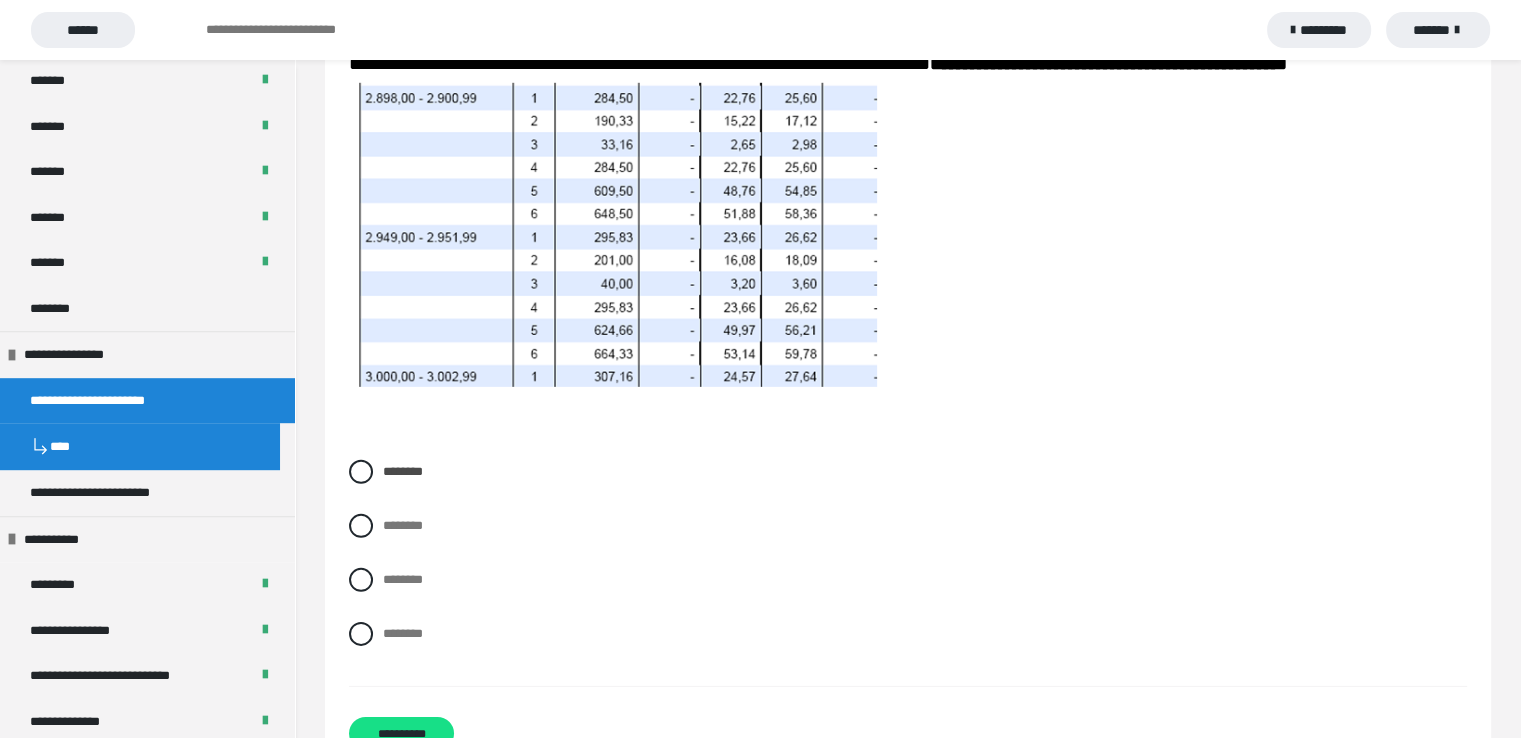 click on "**********" at bounding box center [908, -2502] 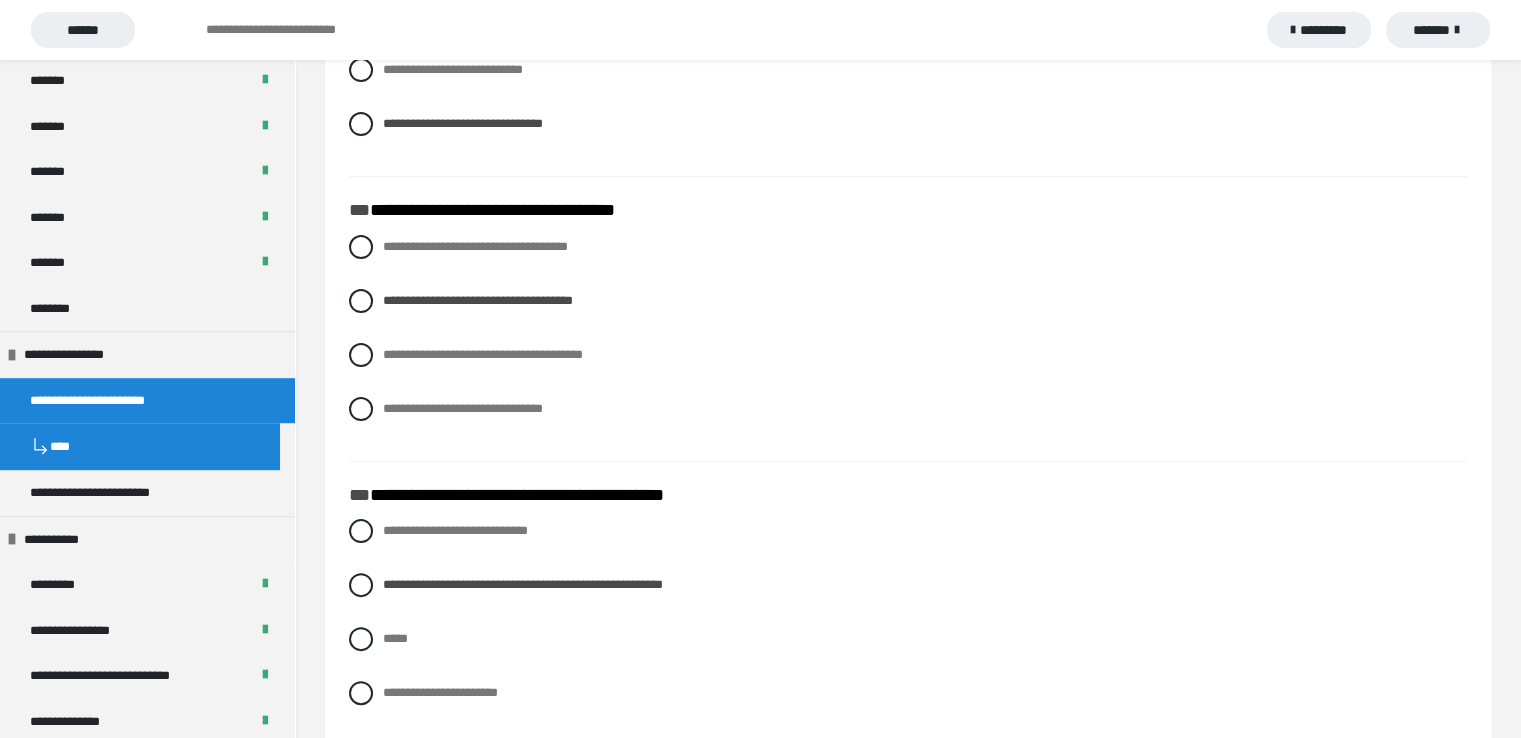 scroll, scrollTop: 0, scrollLeft: 0, axis: both 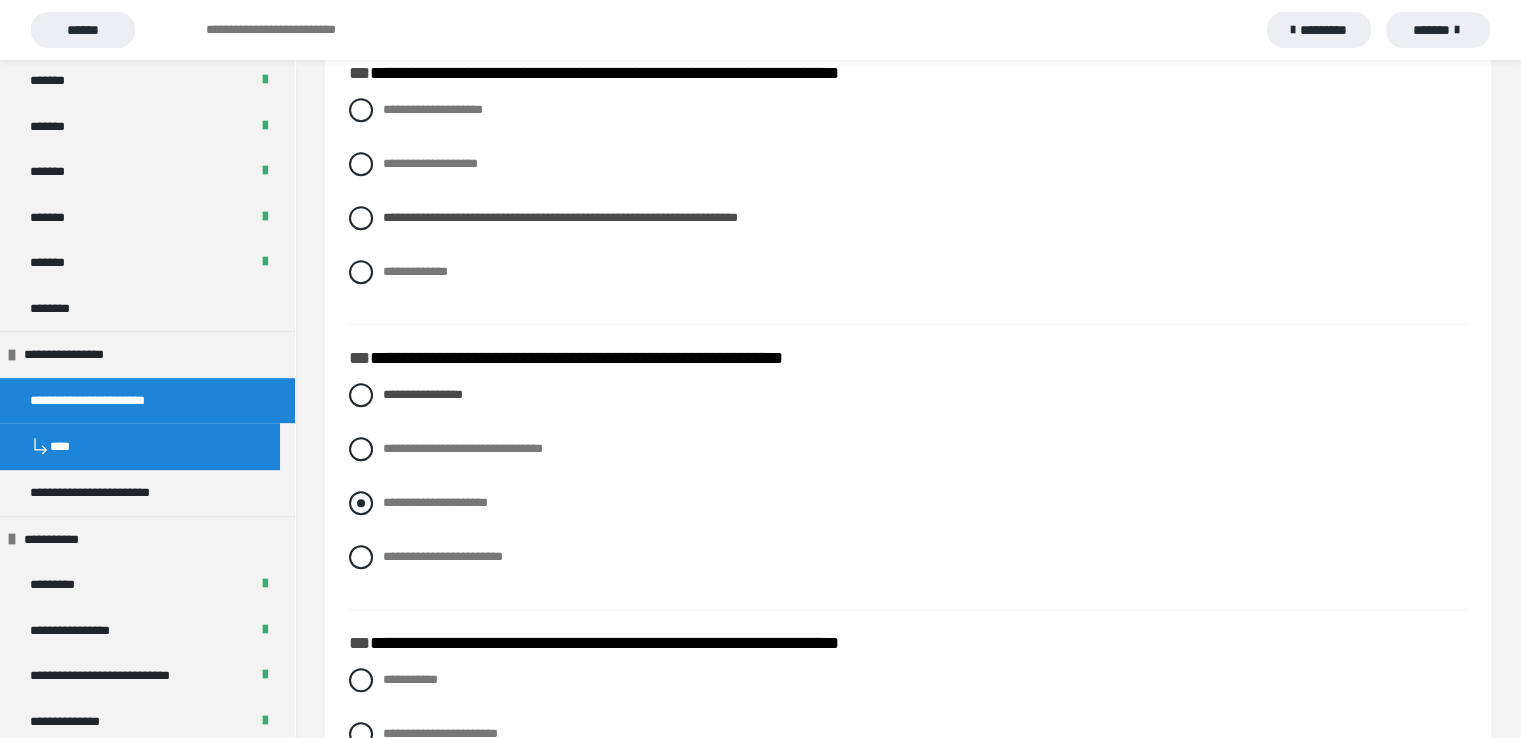 click at bounding box center (361, 503) 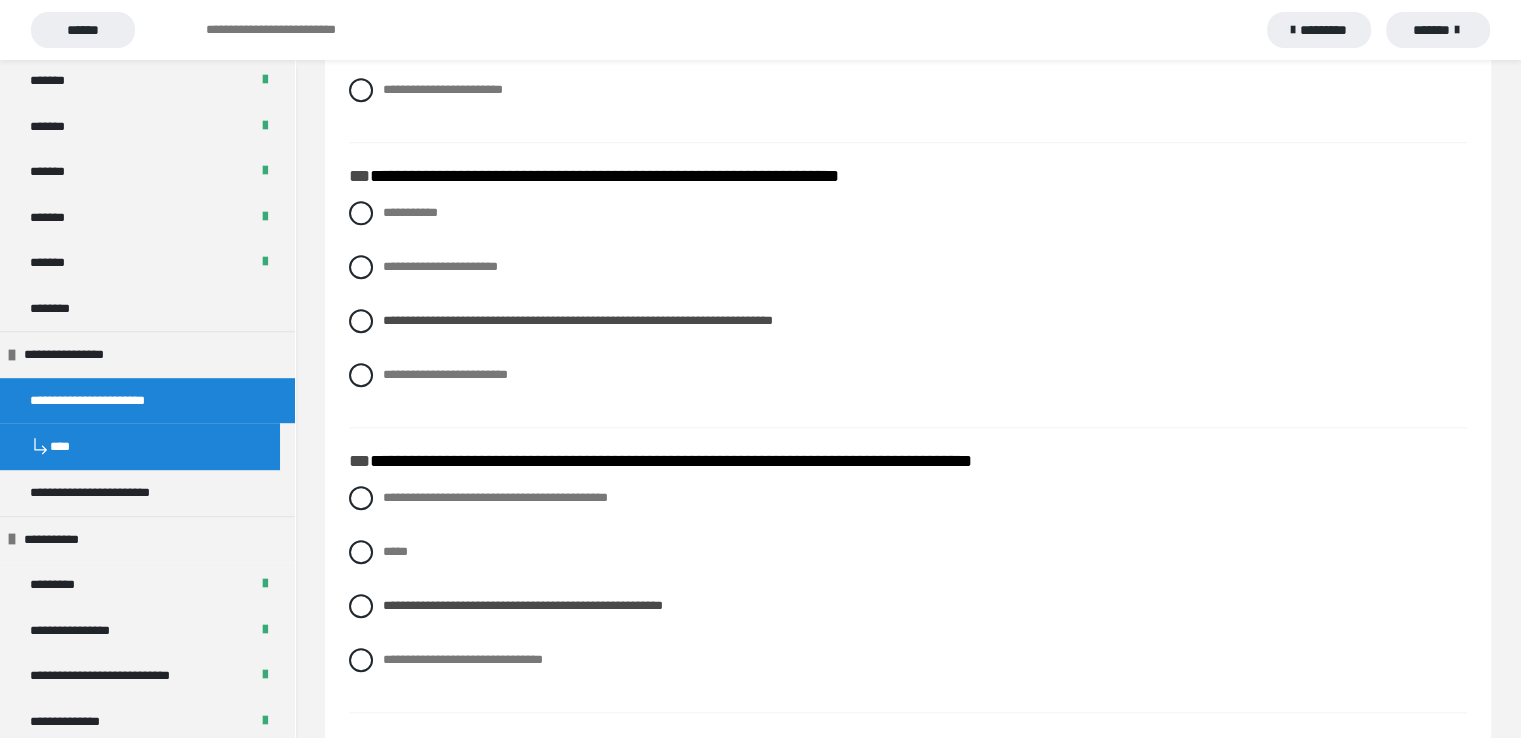 scroll, scrollTop: 1612, scrollLeft: 0, axis: vertical 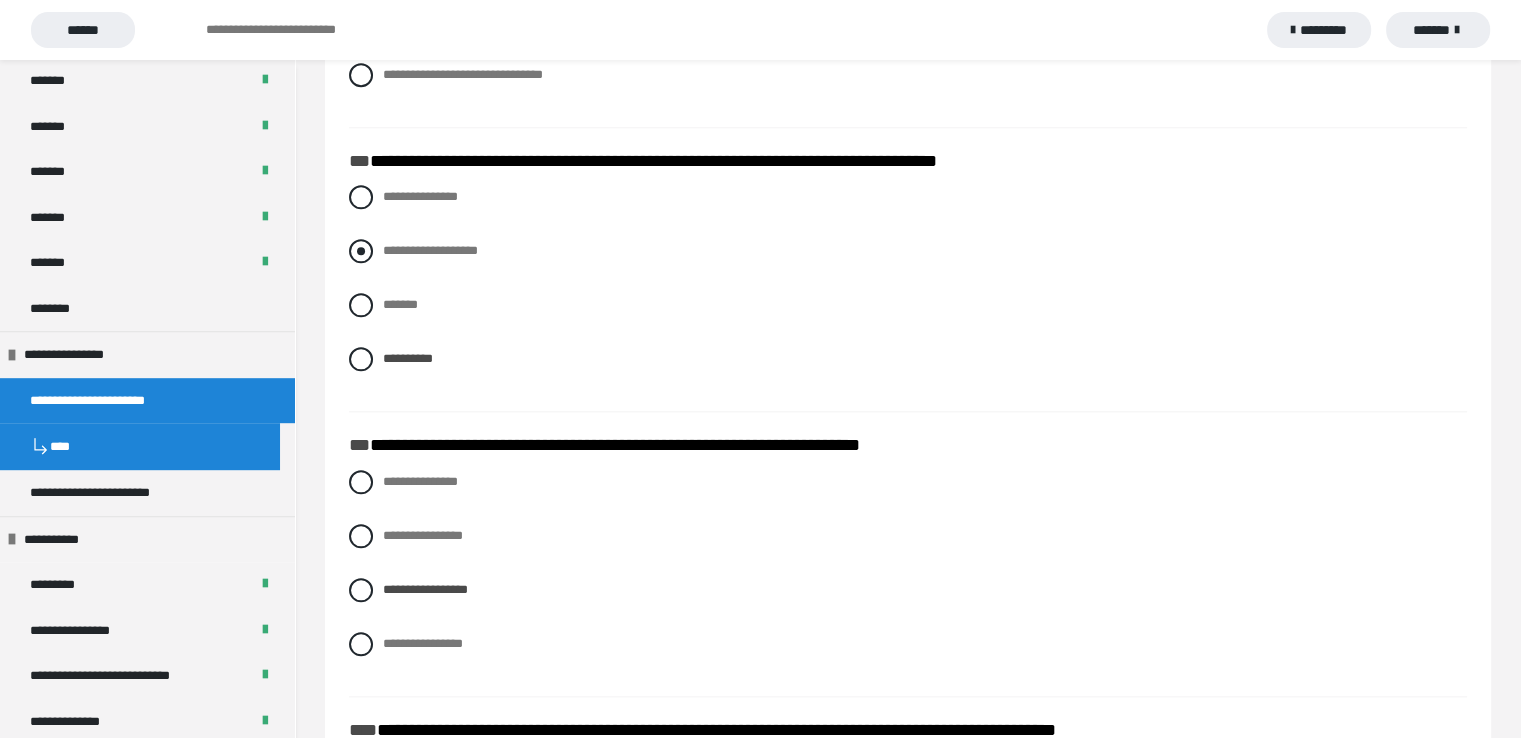 click at bounding box center [361, 251] 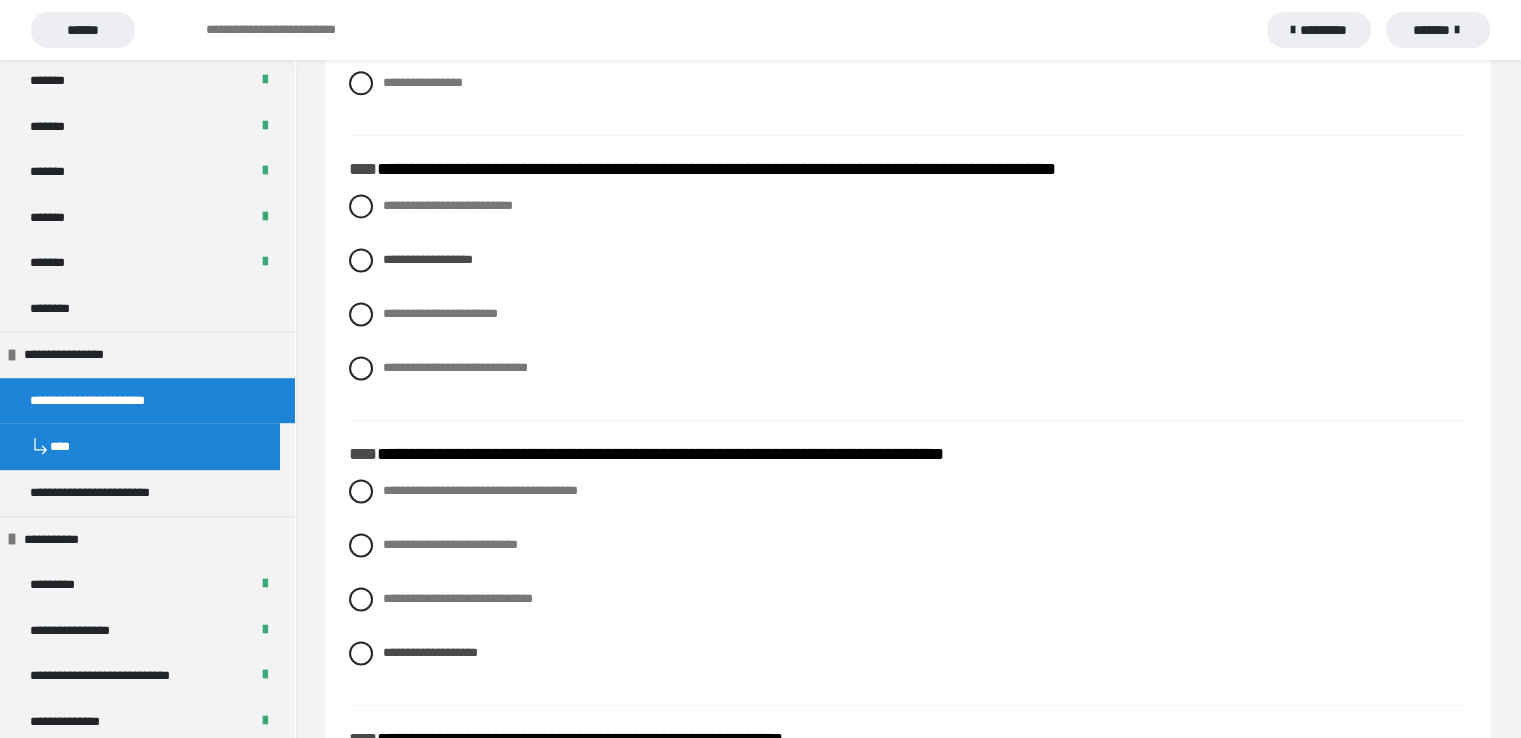 scroll, scrollTop: 2719, scrollLeft: 0, axis: vertical 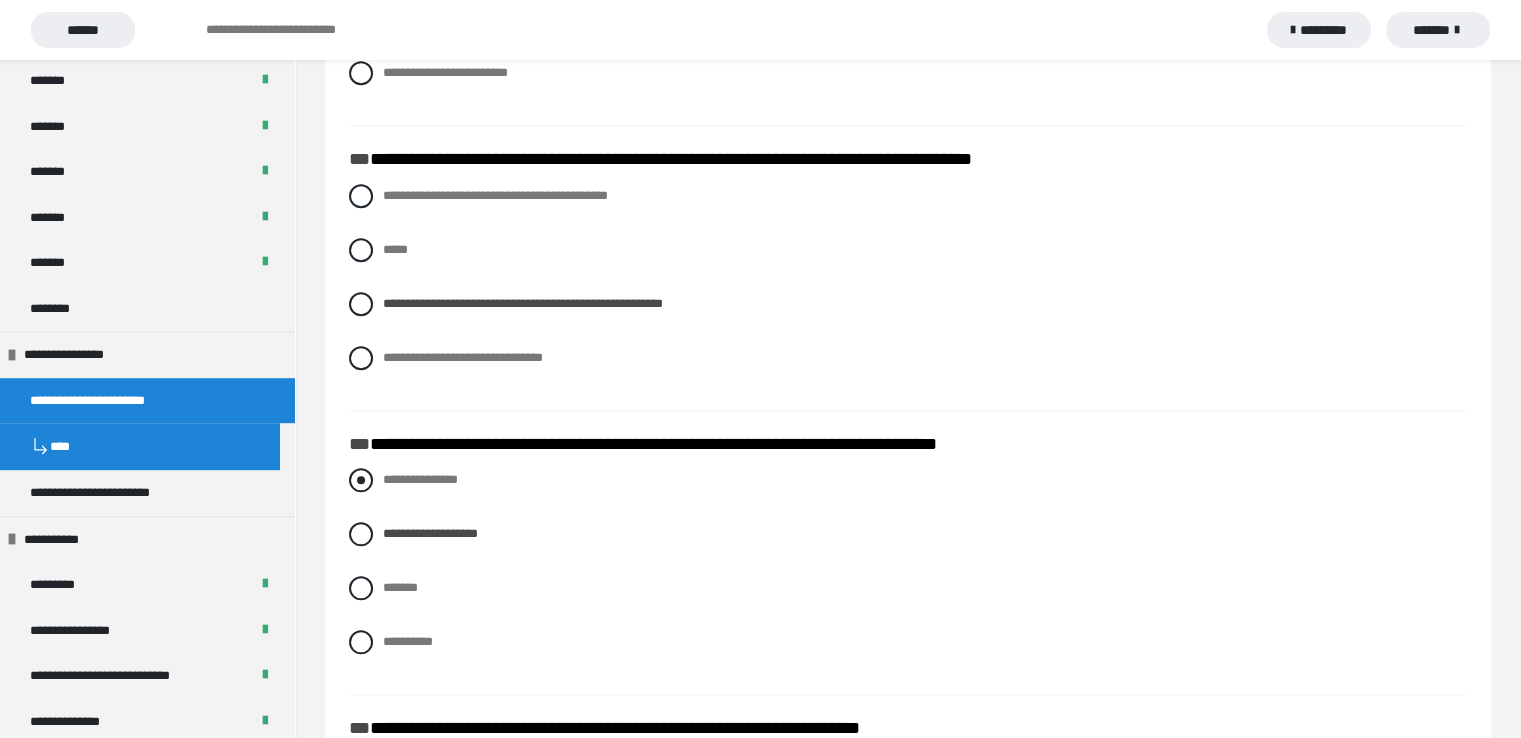 click at bounding box center [361, 480] 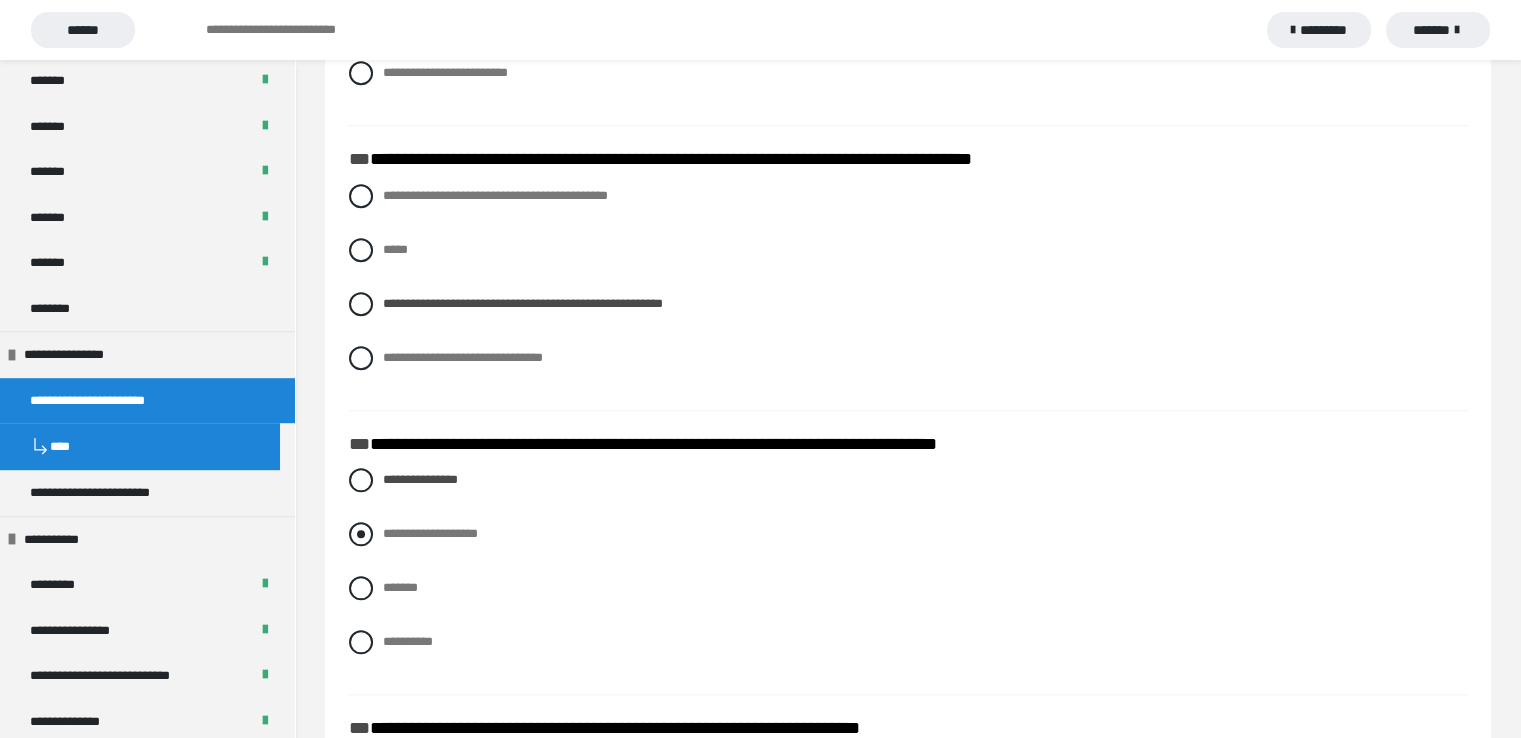 click at bounding box center [361, 534] 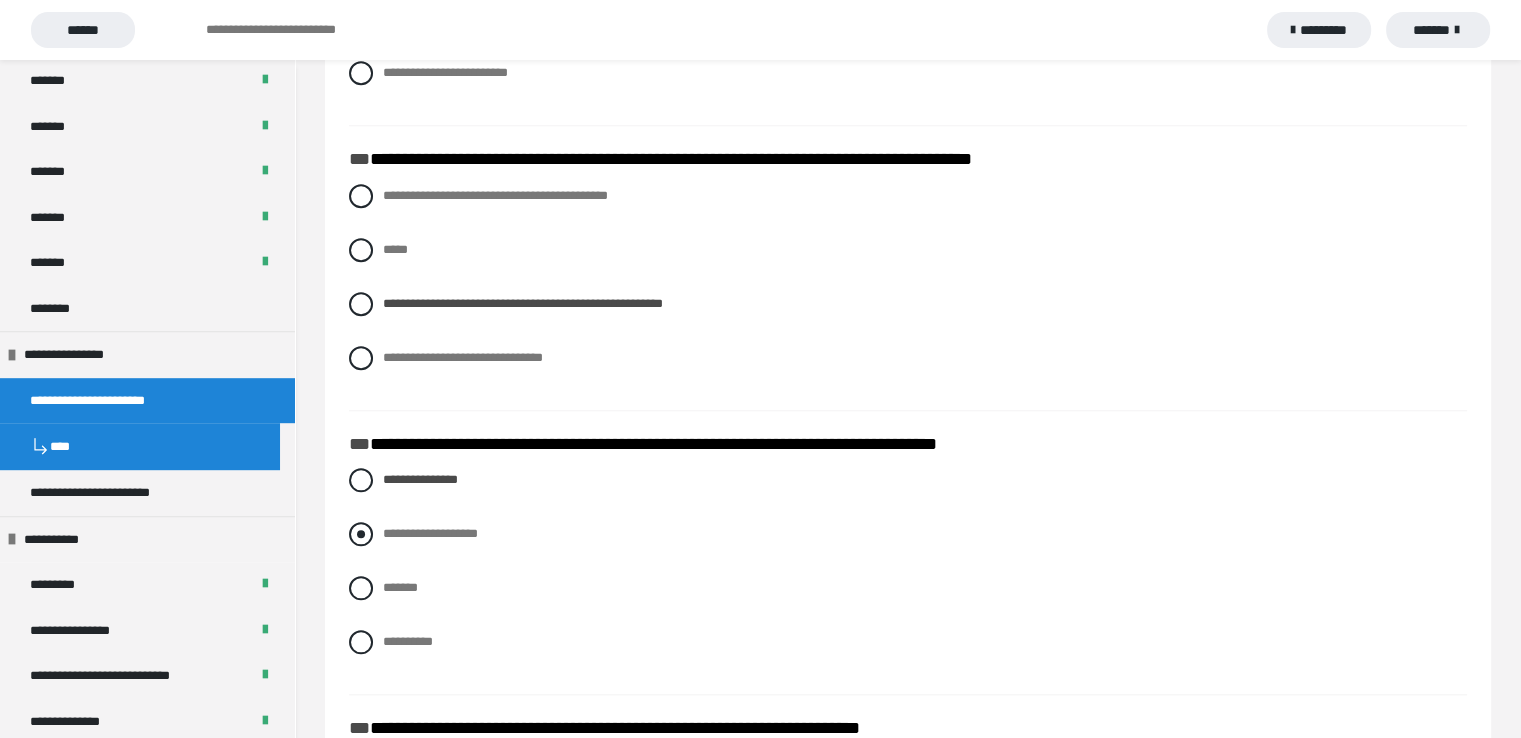 radio on "****" 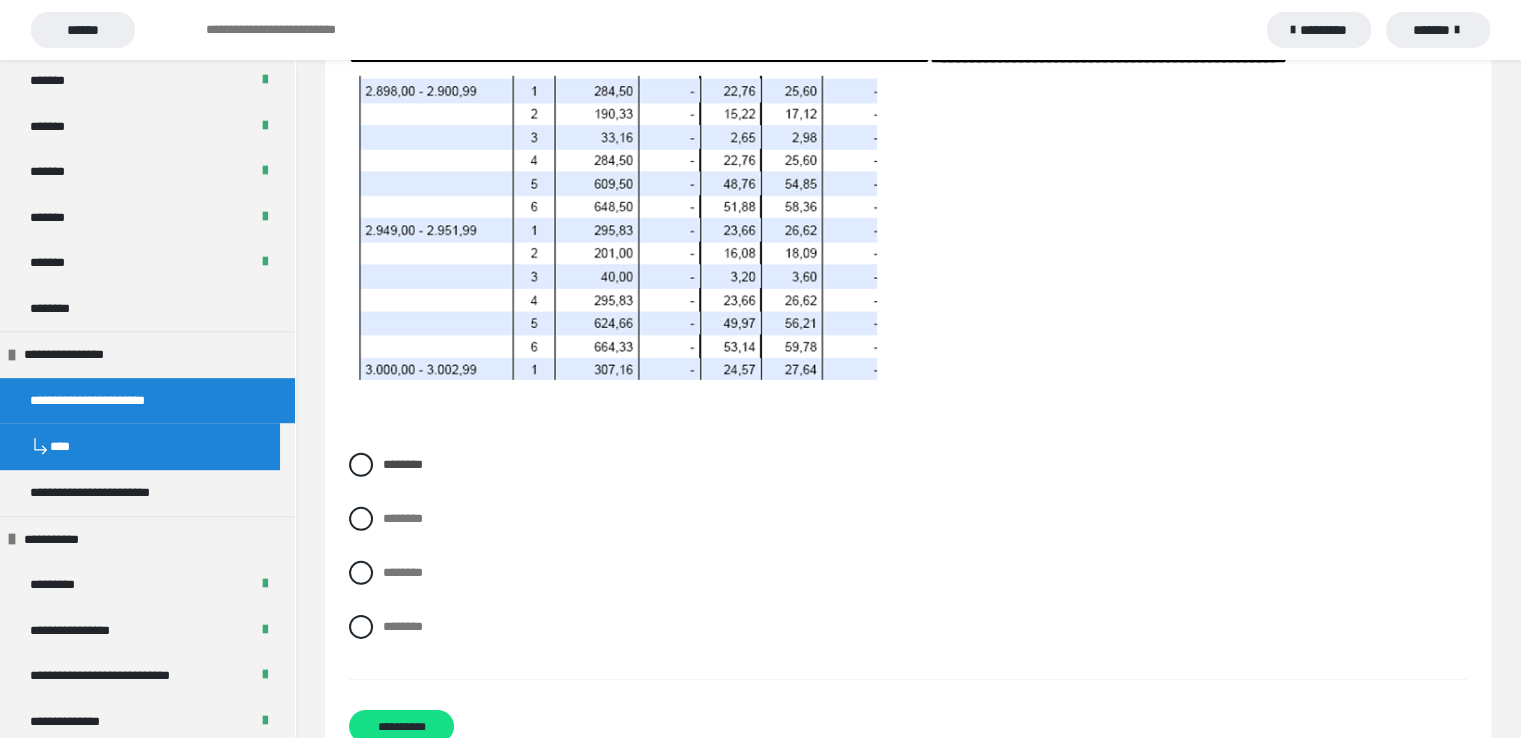 scroll, scrollTop: 6114, scrollLeft: 0, axis: vertical 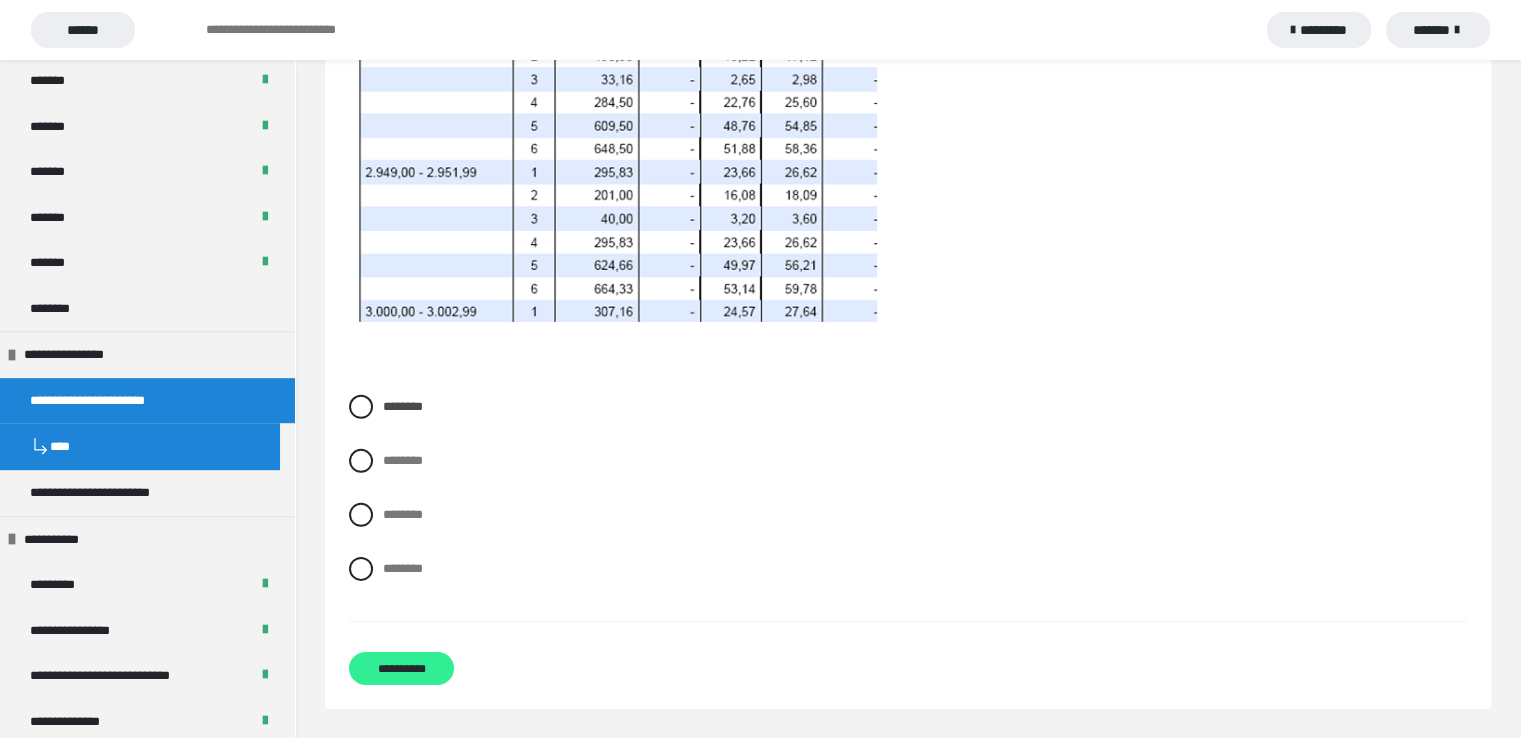 click on "**********" at bounding box center [401, 668] 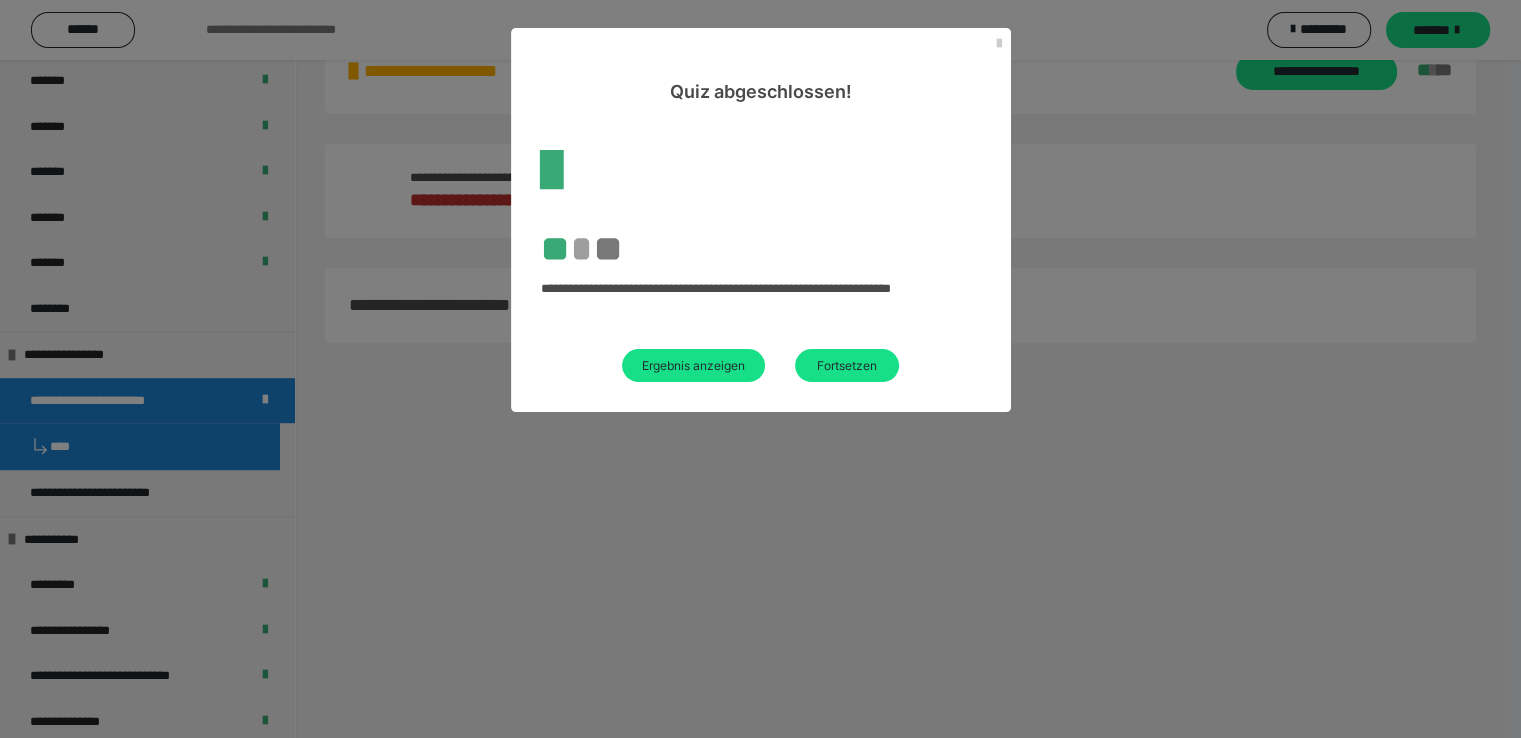 scroll, scrollTop: 569, scrollLeft: 0, axis: vertical 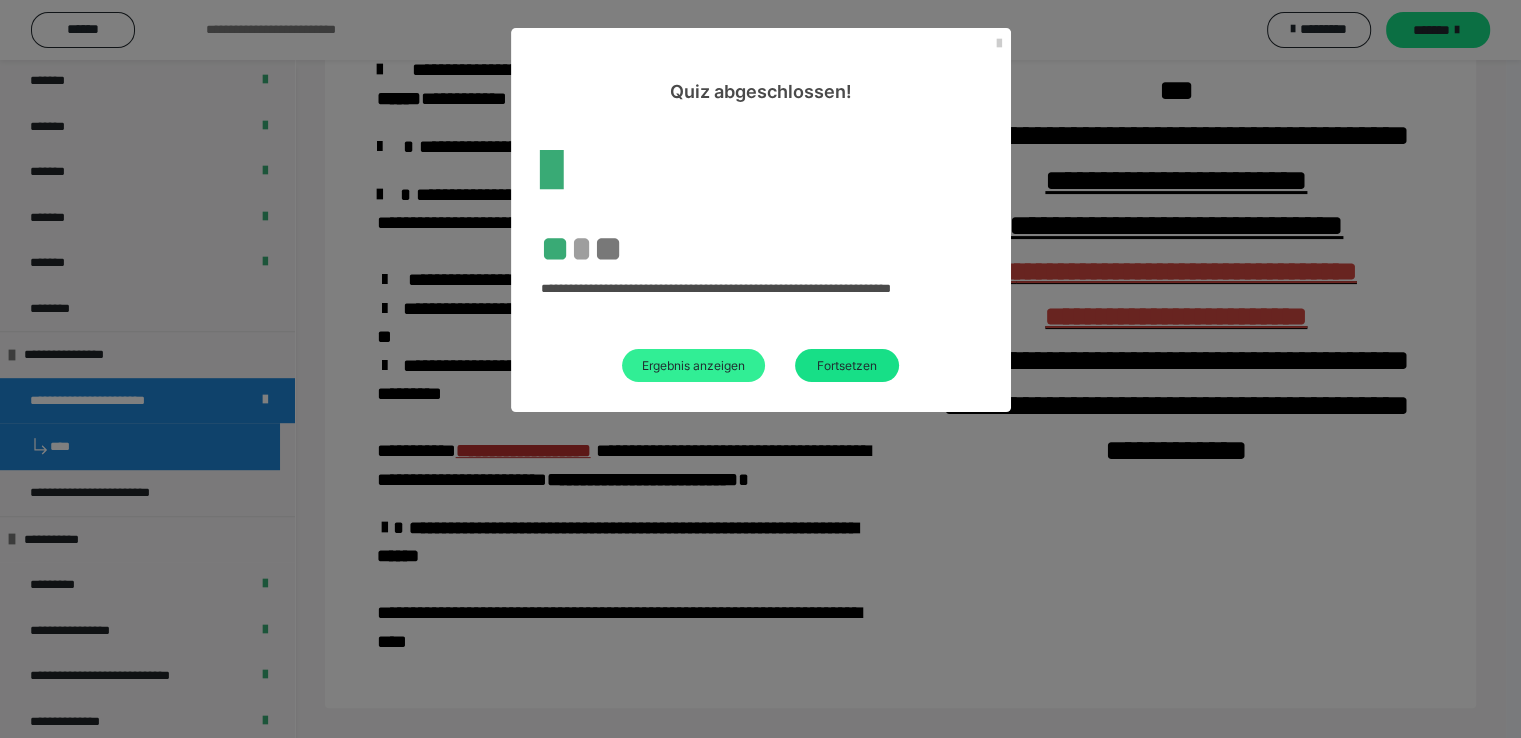 click on "Ergebnis anzeigen" at bounding box center [693, 365] 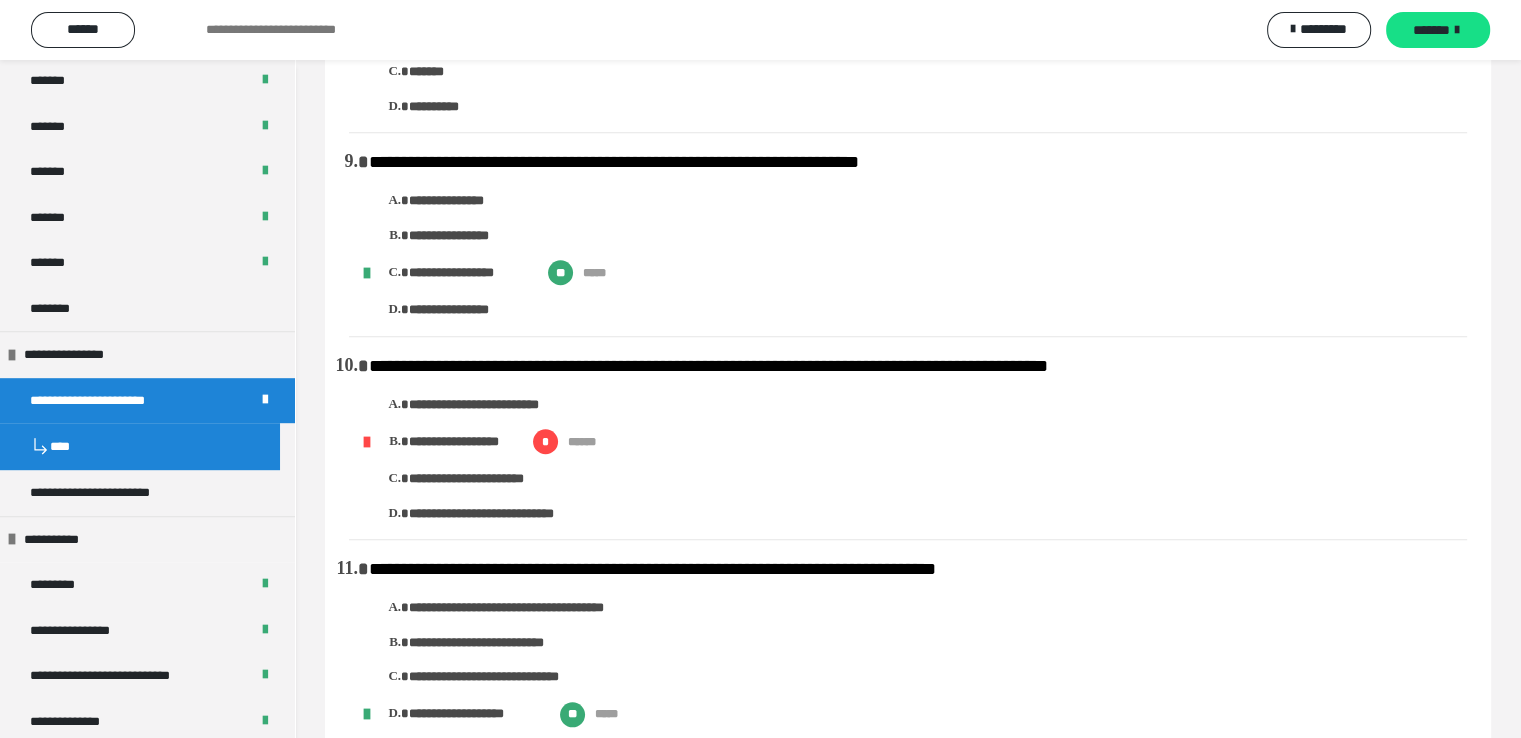 scroll, scrollTop: 1665, scrollLeft: 0, axis: vertical 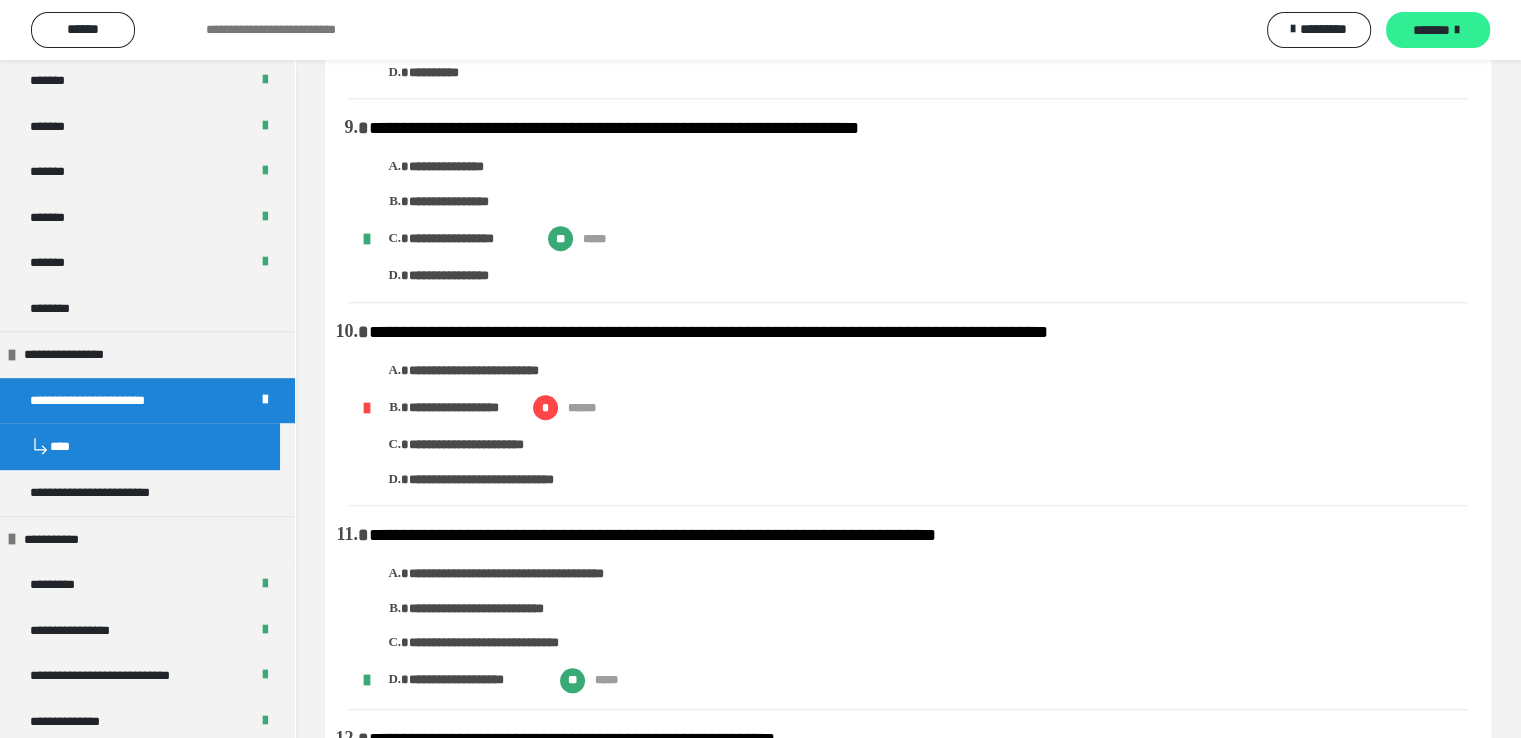 click on "*******" at bounding box center (1431, 30) 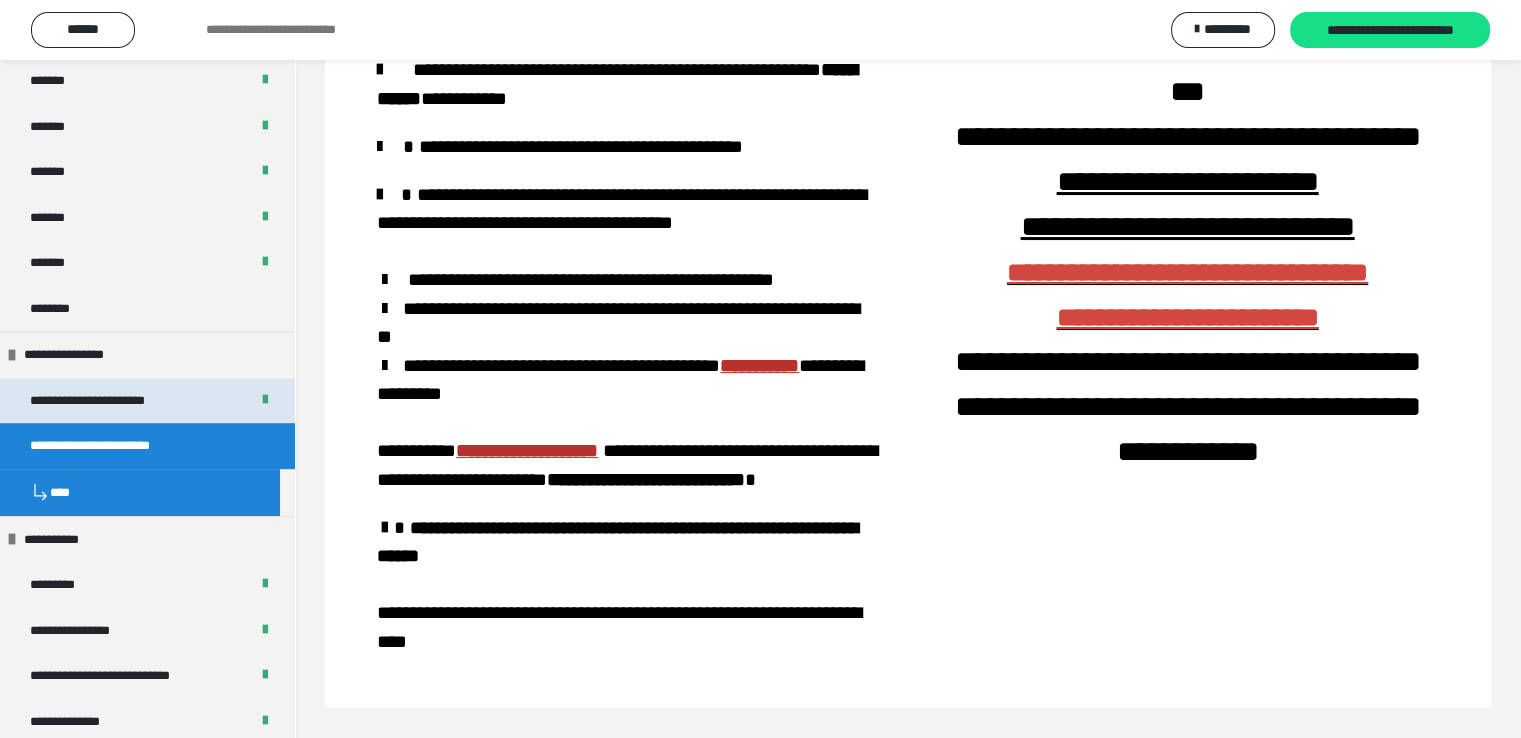 click on "**********" at bounding box center [103, 401] 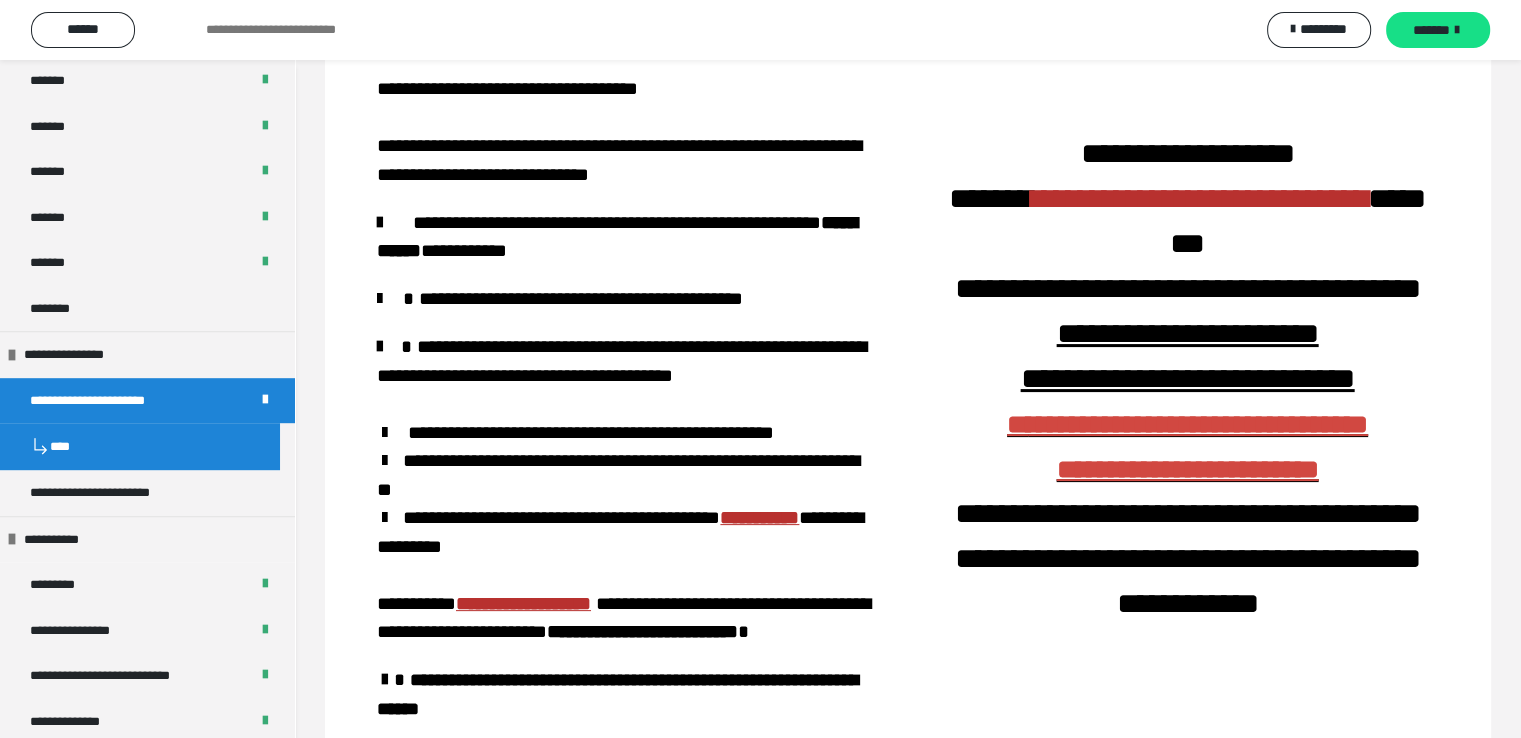 scroll, scrollTop: 570, scrollLeft: 0, axis: vertical 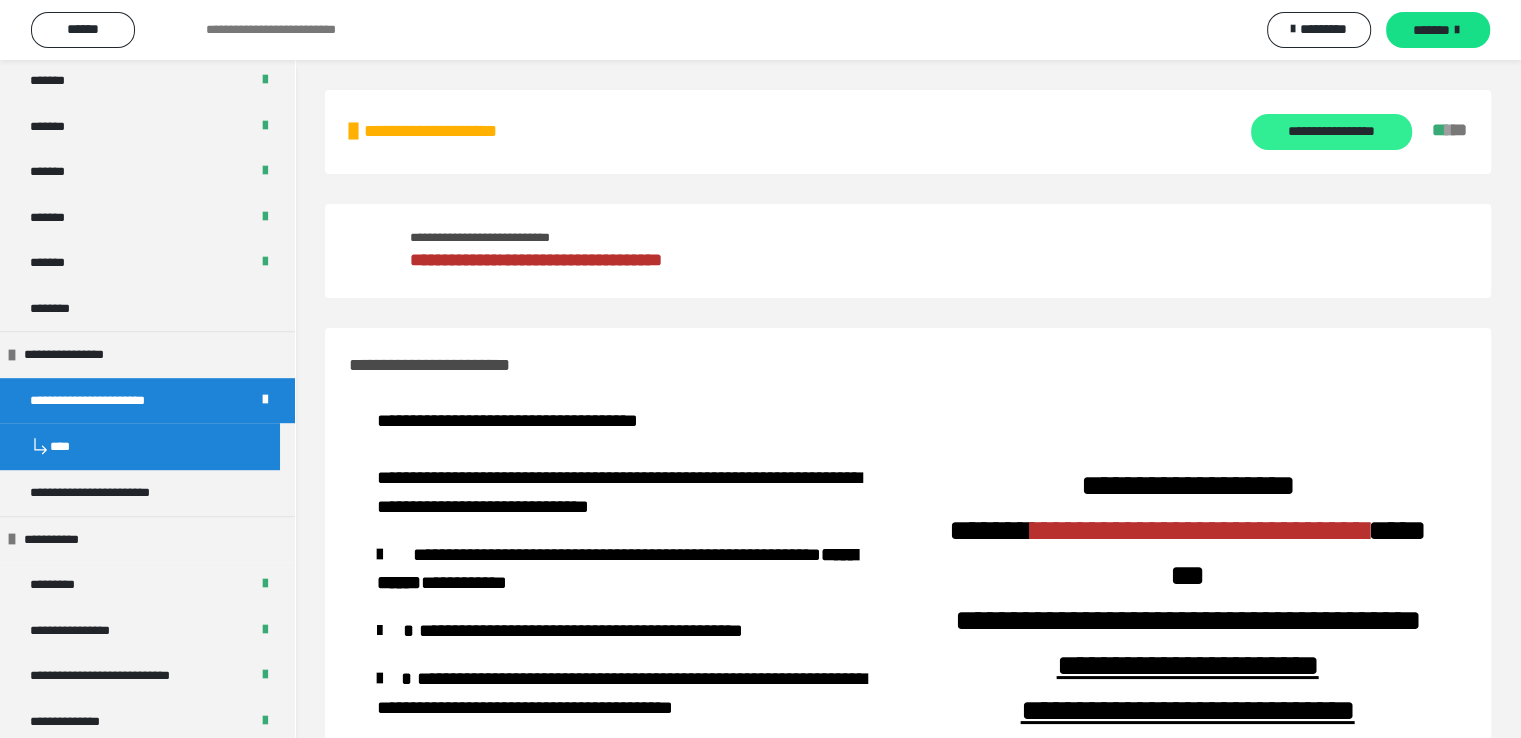 click on "**********" at bounding box center (1331, 132) 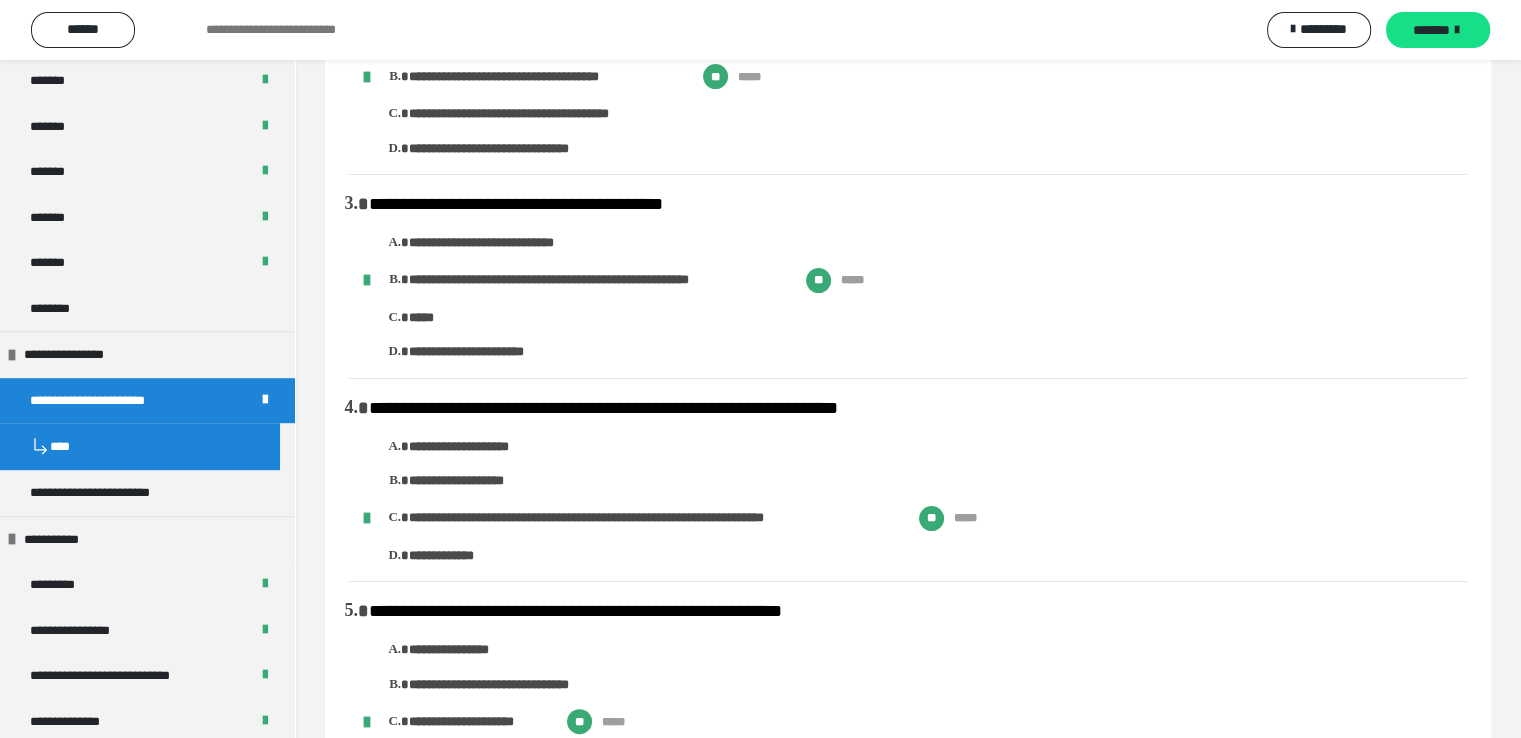 scroll, scrollTop: 0, scrollLeft: 0, axis: both 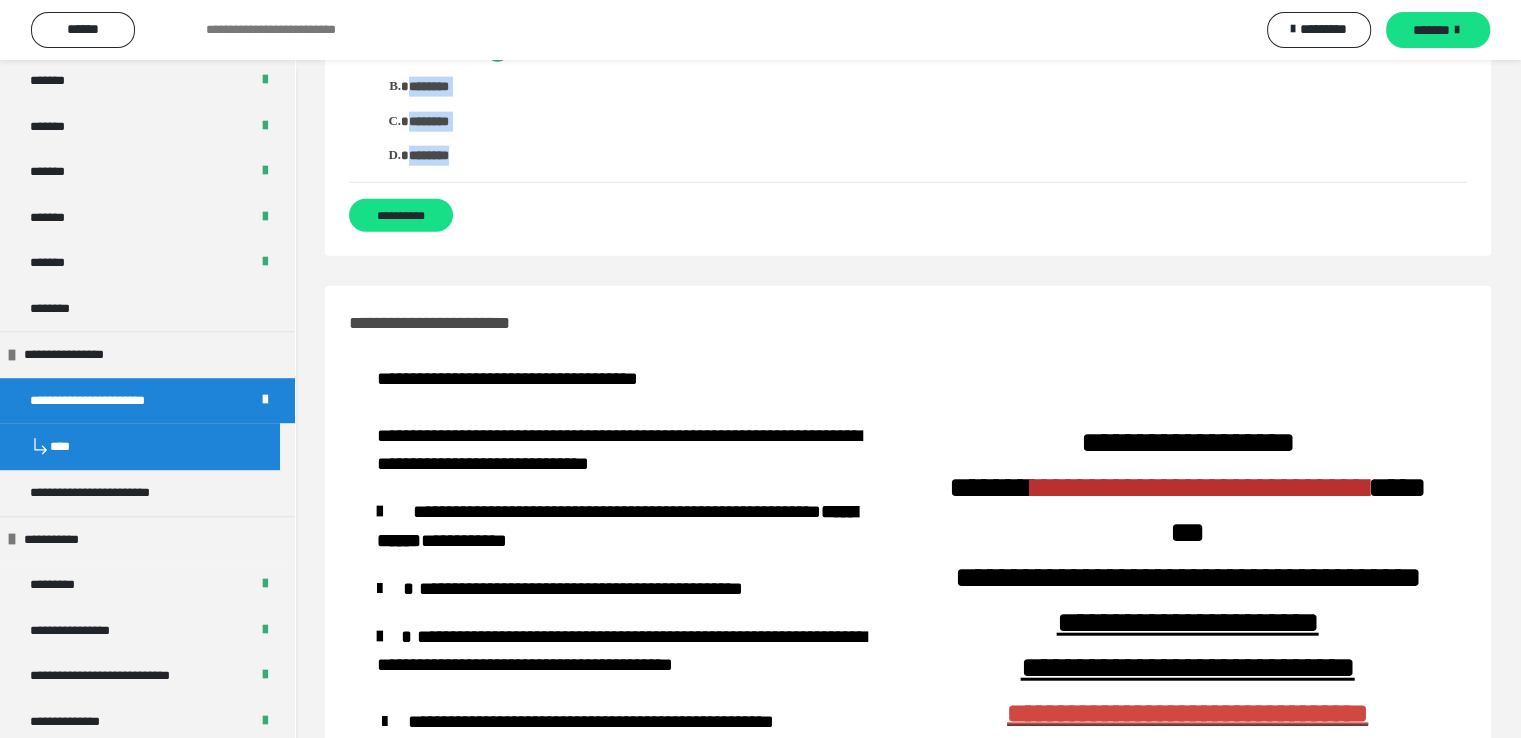 drag, startPoint x: 344, startPoint y: 121, endPoint x: 674, endPoint y: 193, distance: 337.76324 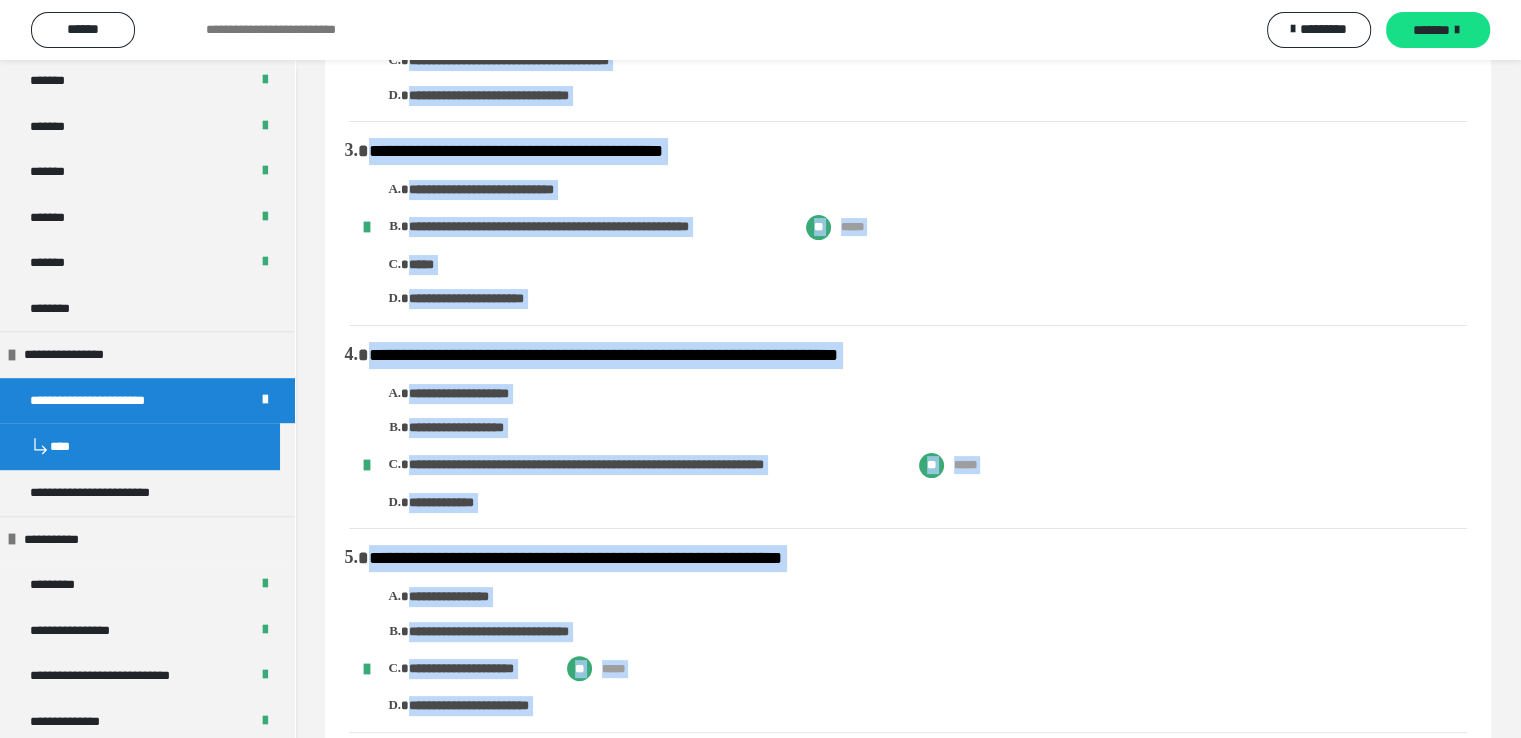 scroll, scrollTop: 0, scrollLeft: 0, axis: both 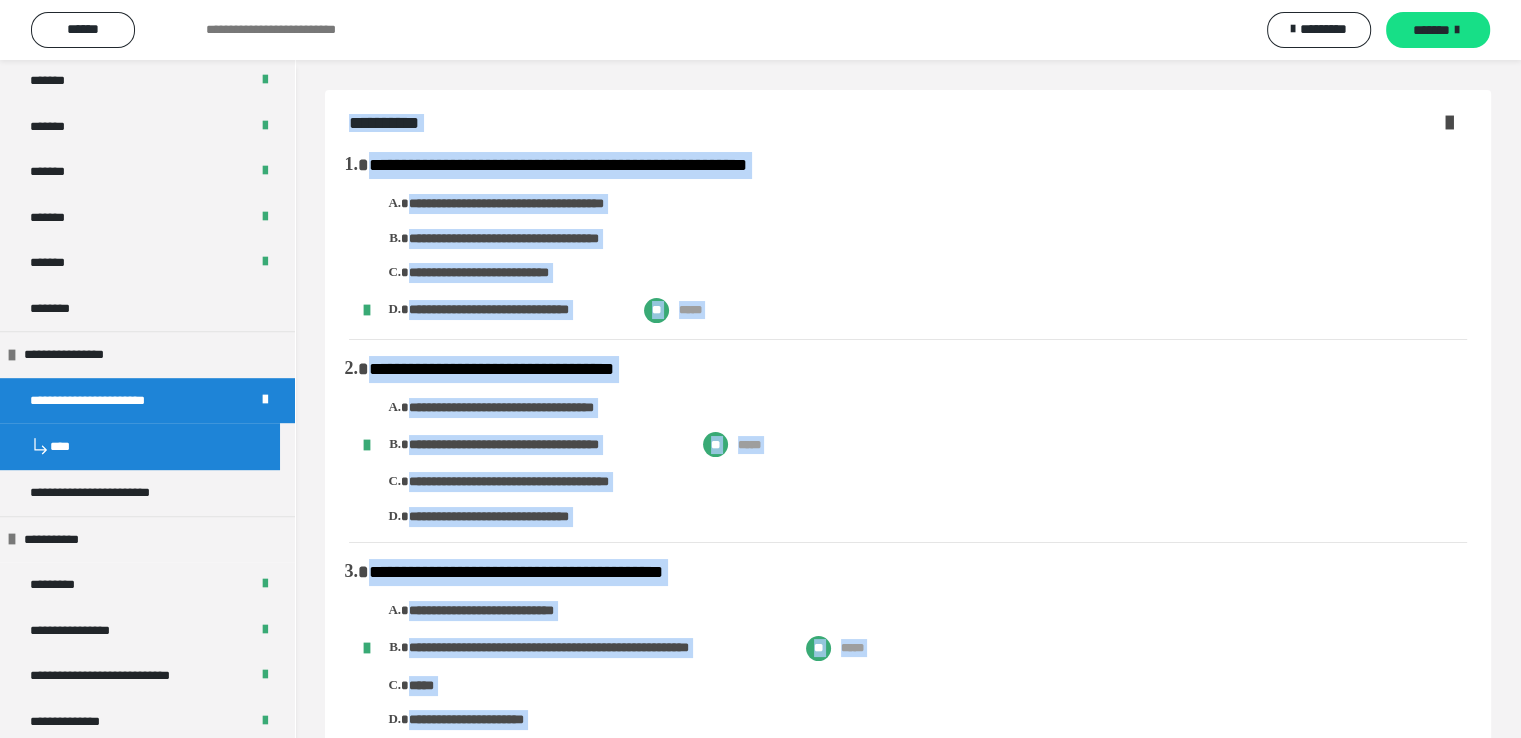click on "**********" at bounding box center [938, 239] 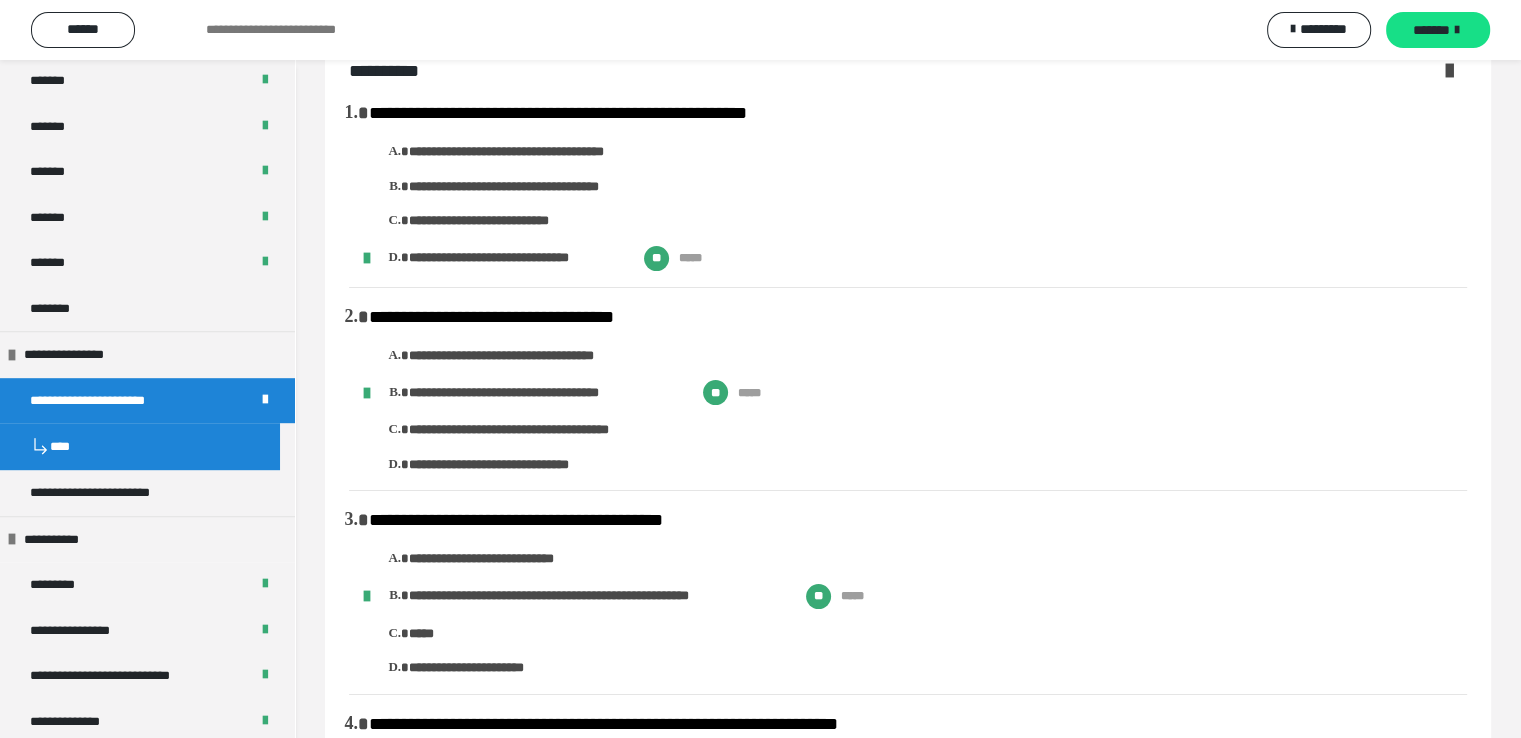 scroll, scrollTop: 87, scrollLeft: 0, axis: vertical 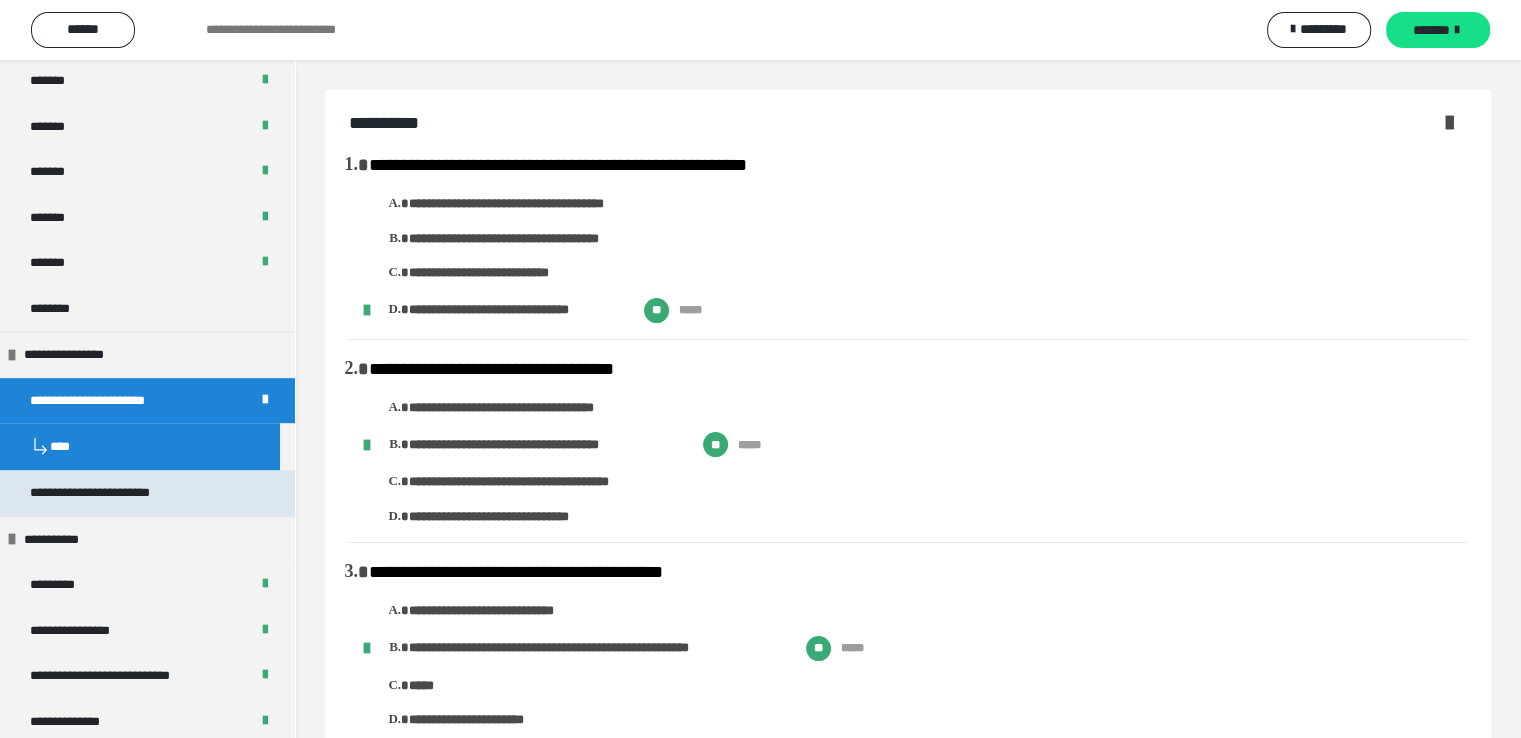 click on "**********" at bounding box center (105, 493) 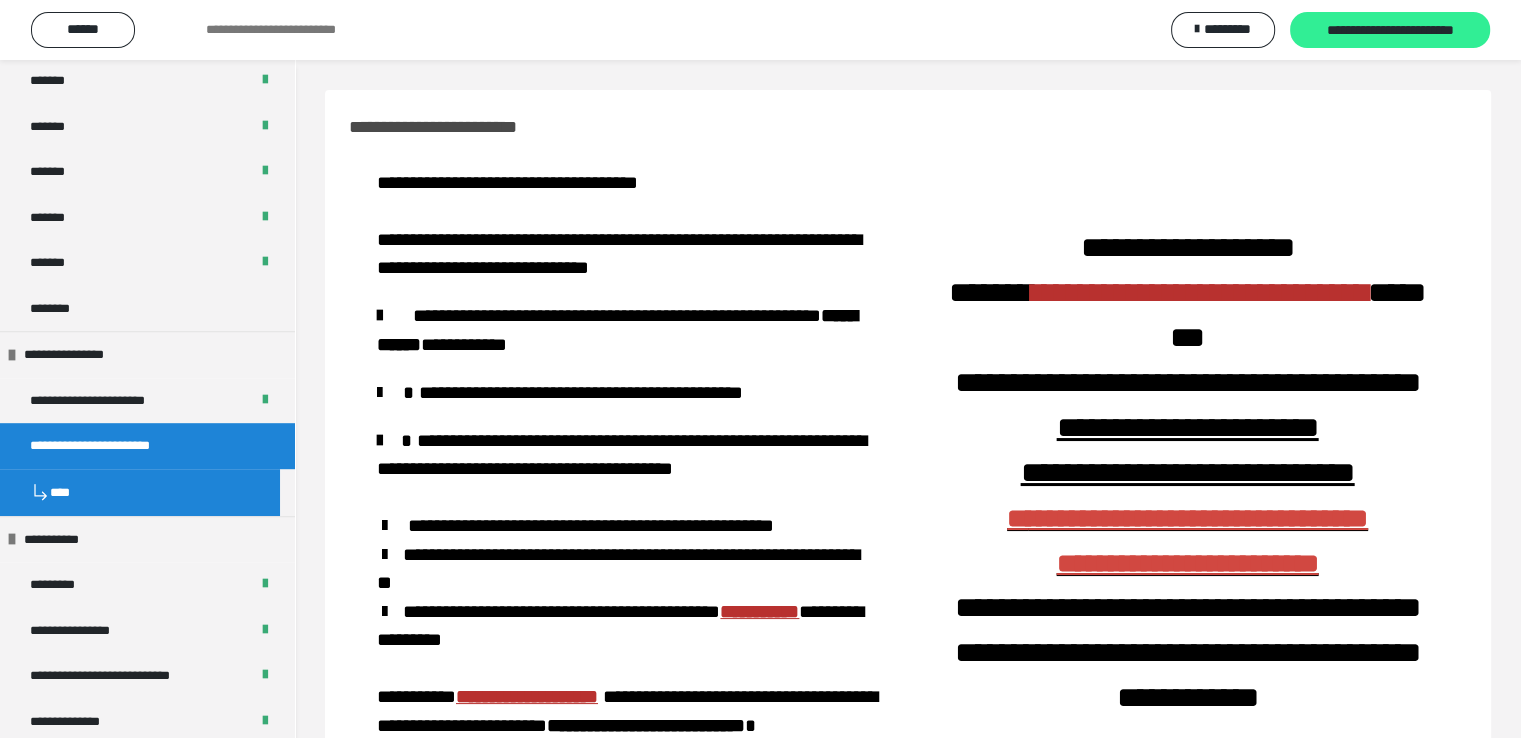 click on "**********" at bounding box center [1390, 31] 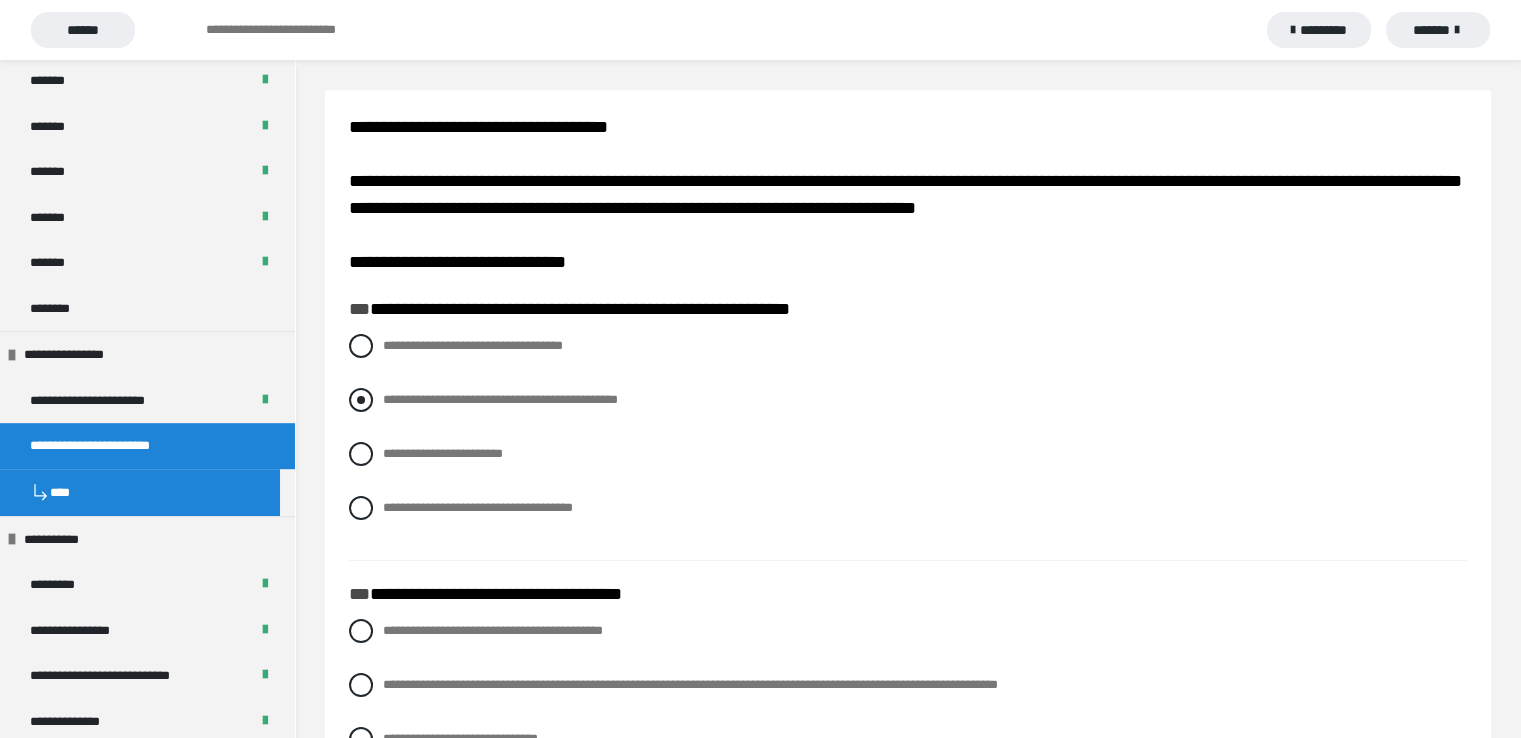 click at bounding box center [361, 400] 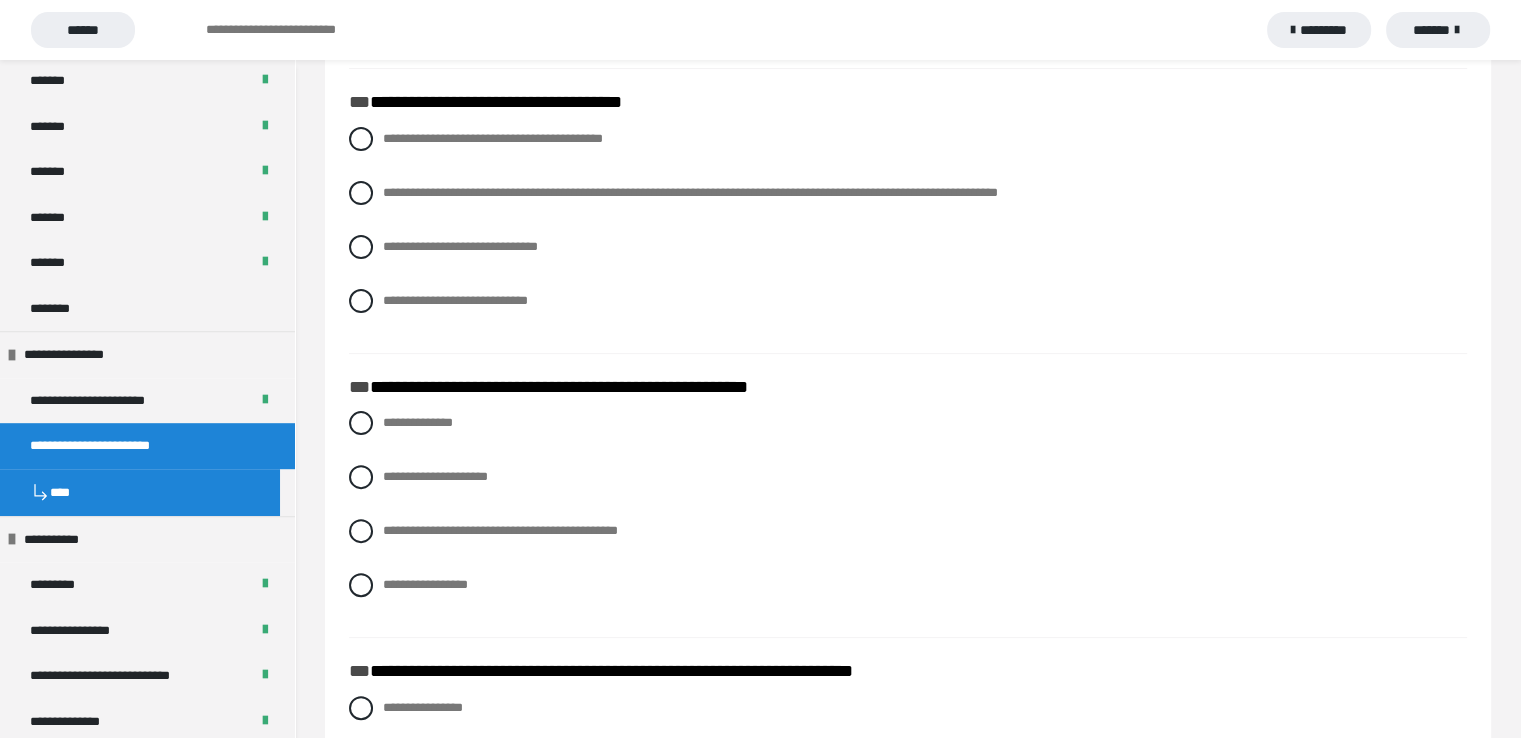 scroll, scrollTop: 500, scrollLeft: 0, axis: vertical 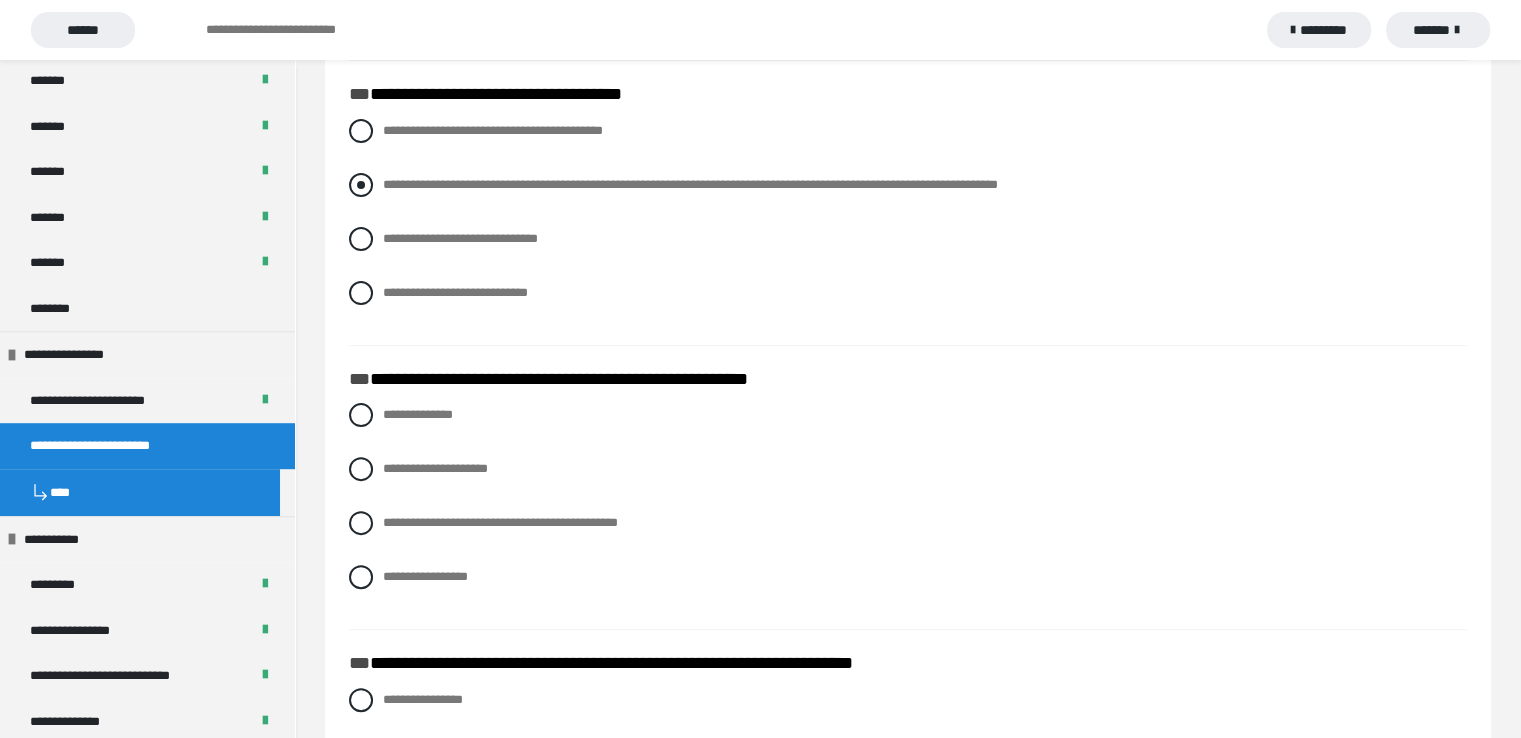 click at bounding box center (361, 185) 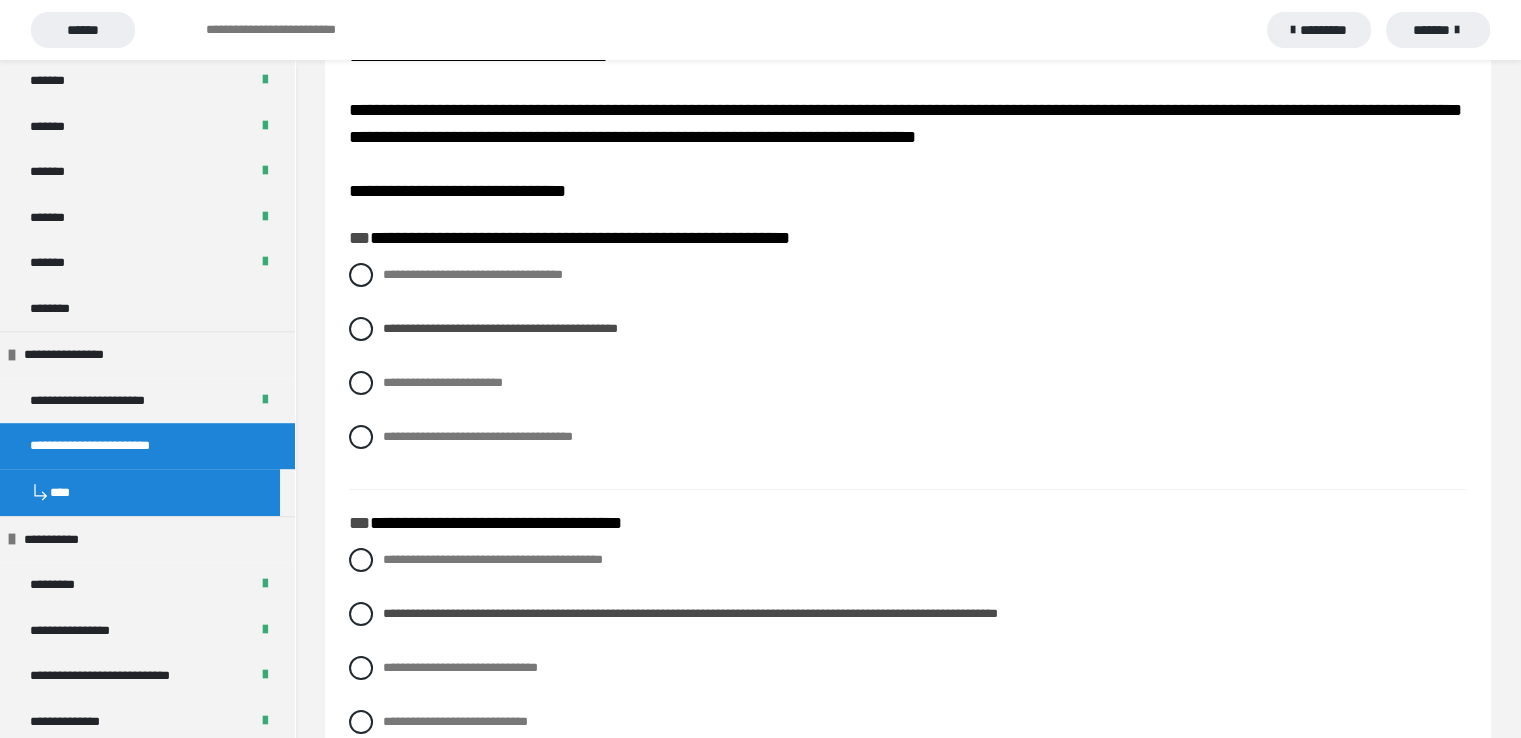 scroll, scrollTop: 0, scrollLeft: 0, axis: both 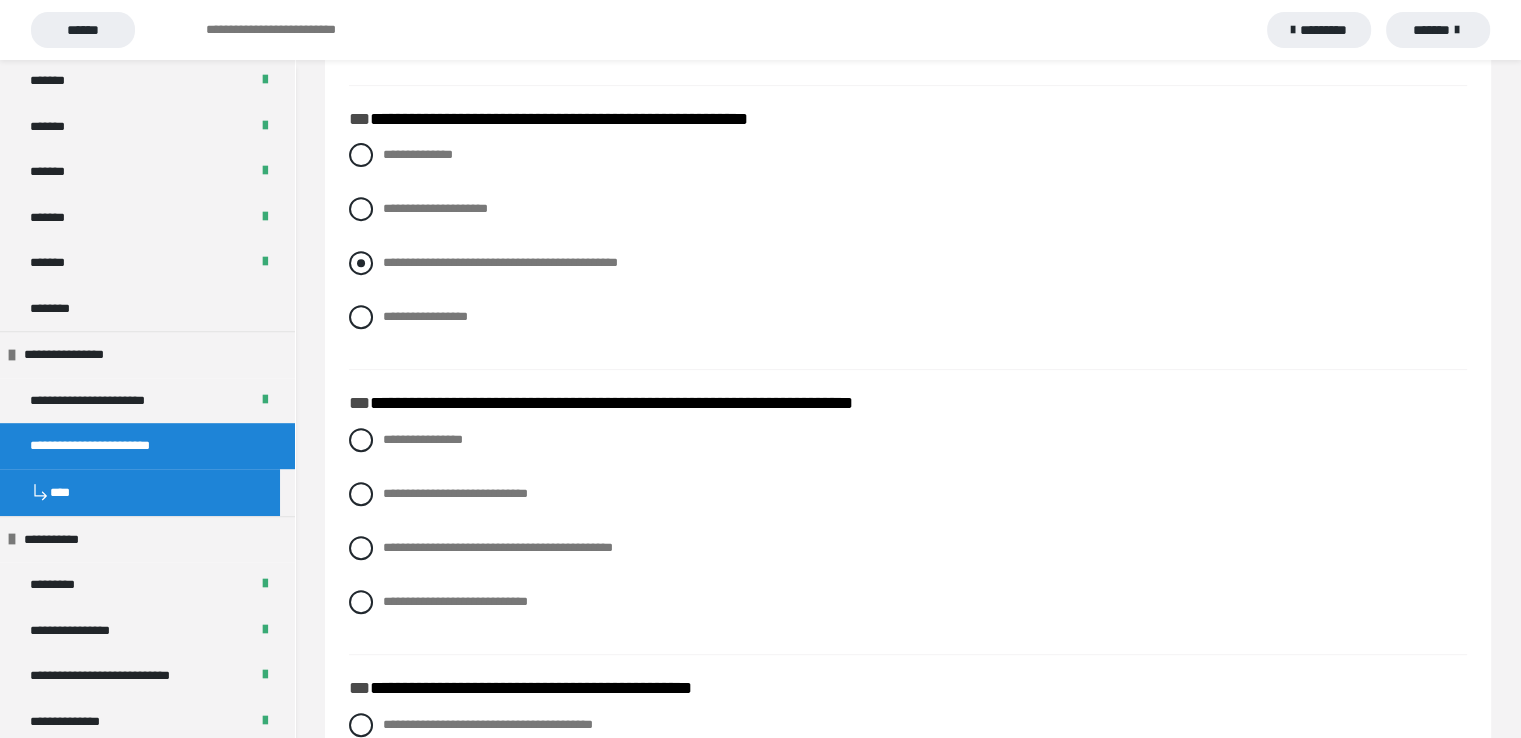 click at bounding box center (361, 263) 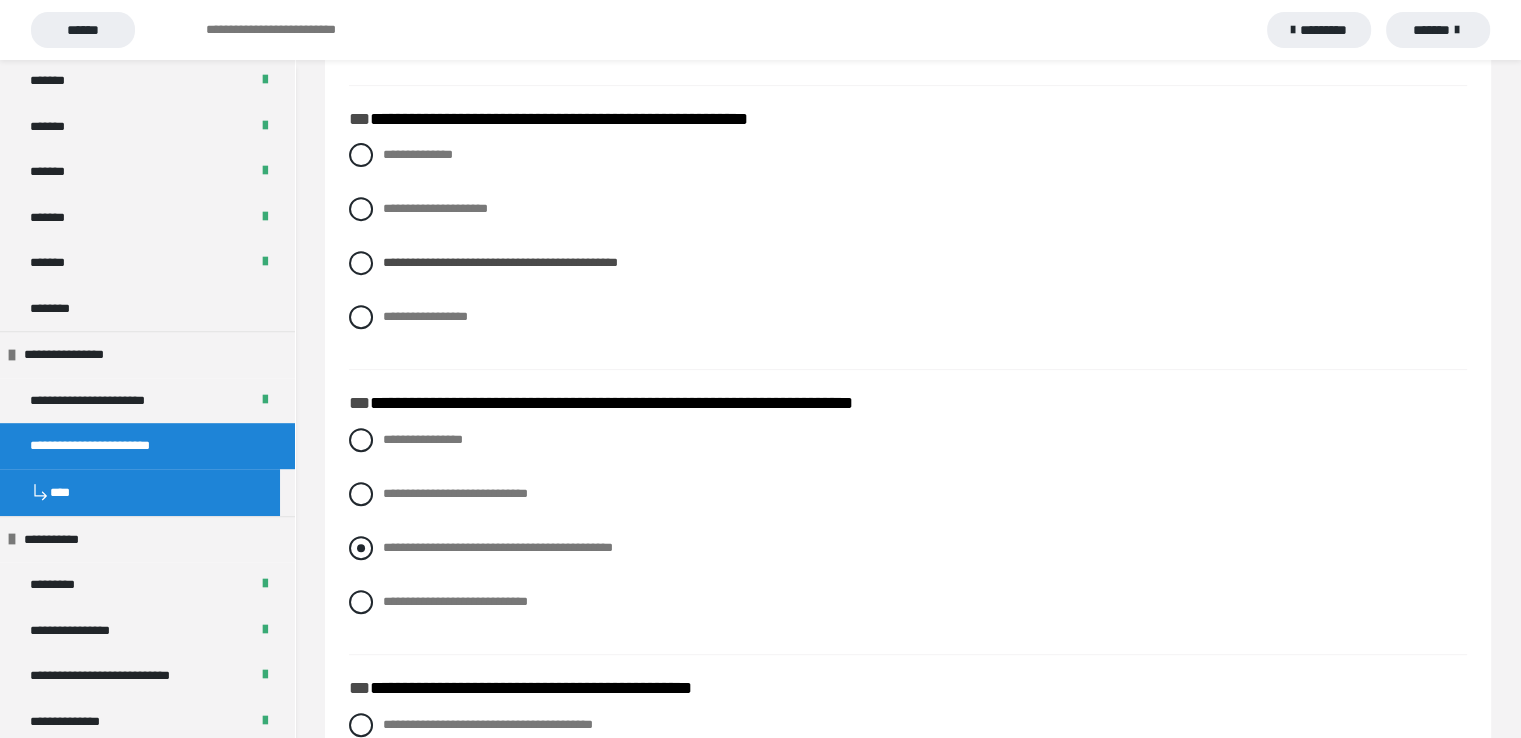 click at bounding box center (361, 548) 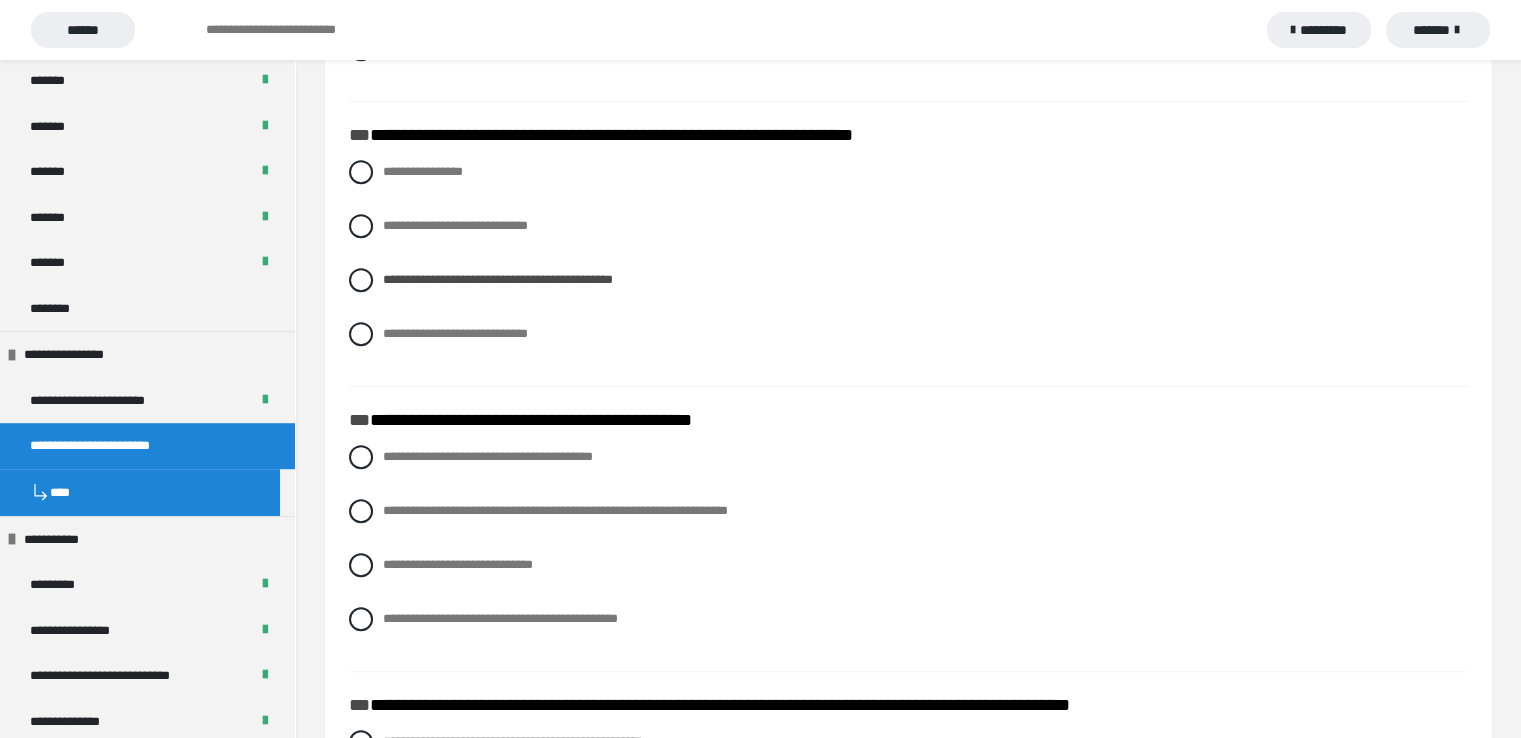 scroll, scrollTop: 916, scrollLeft: 0, axis: vertical 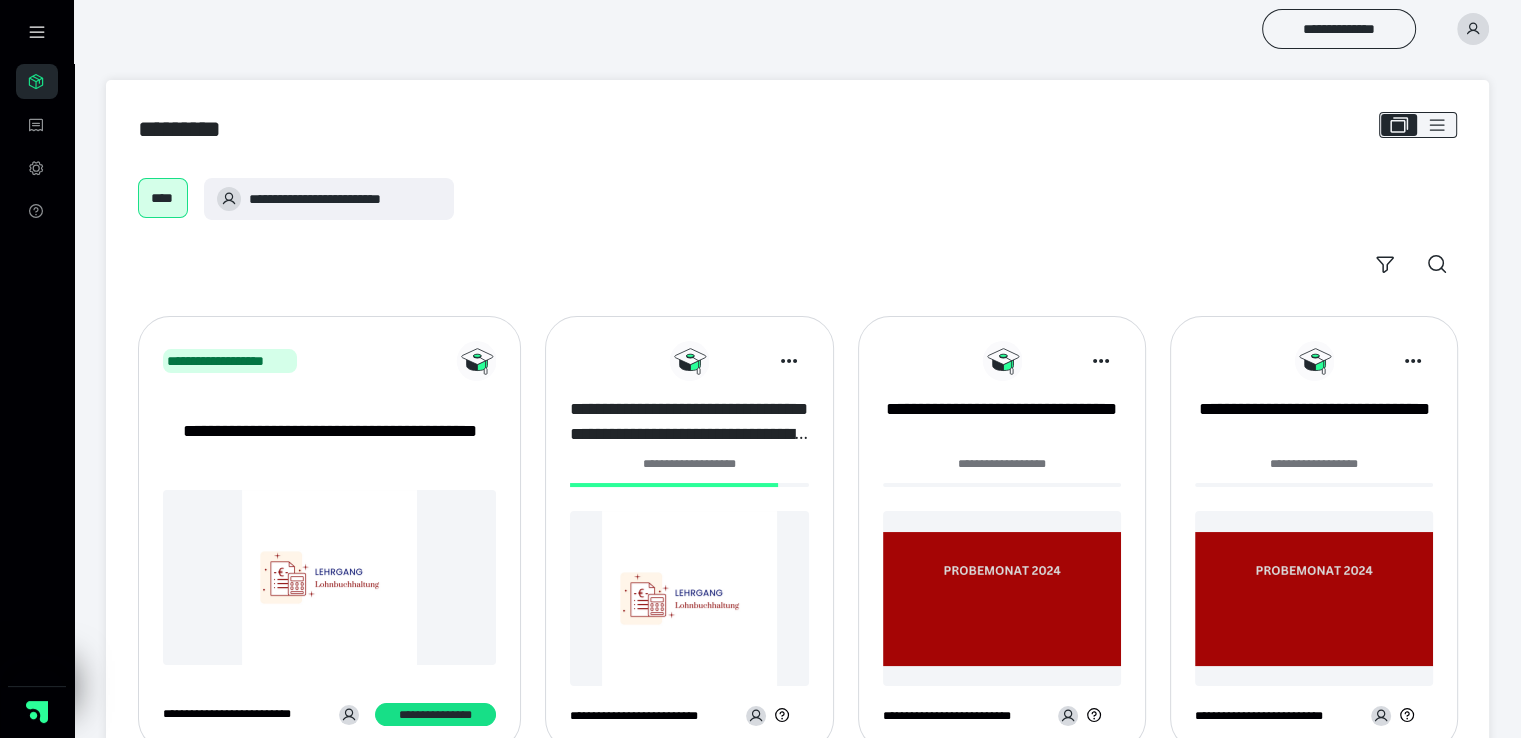 click on "**********" at bounding box center (689, 422) 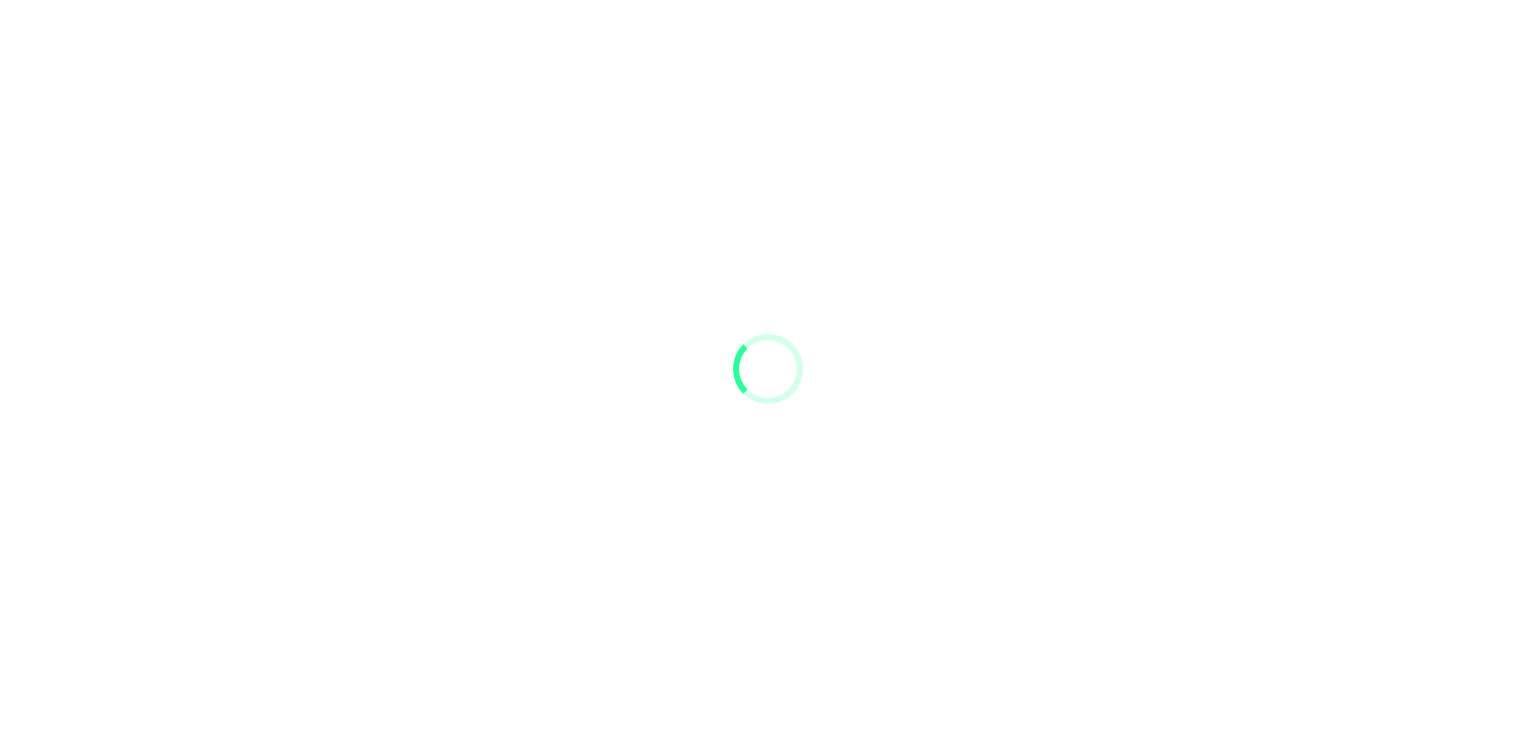 scroll, scrollTop: 0, scrollLeft: 0, axis: both 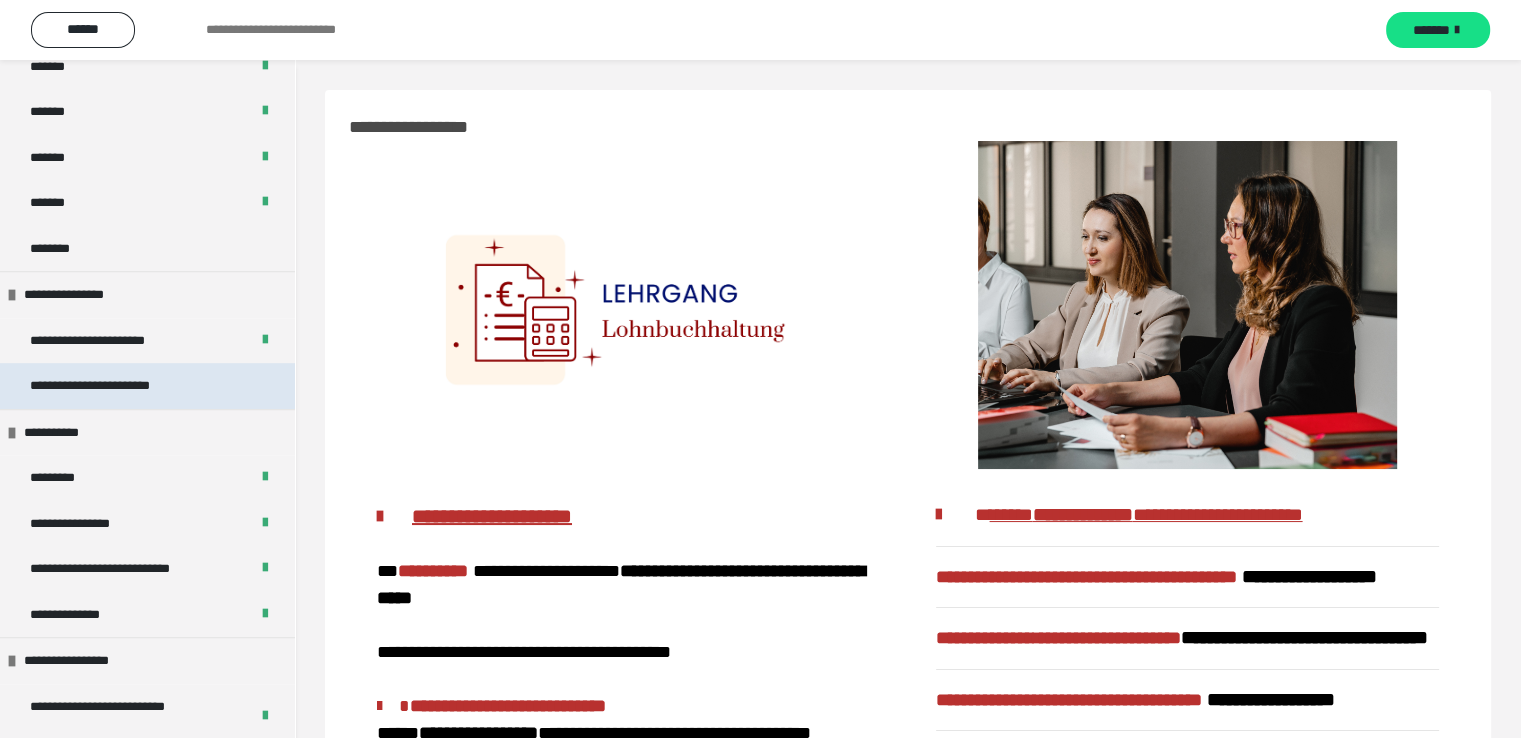 click on "**********" at bounding box center (105, 386) 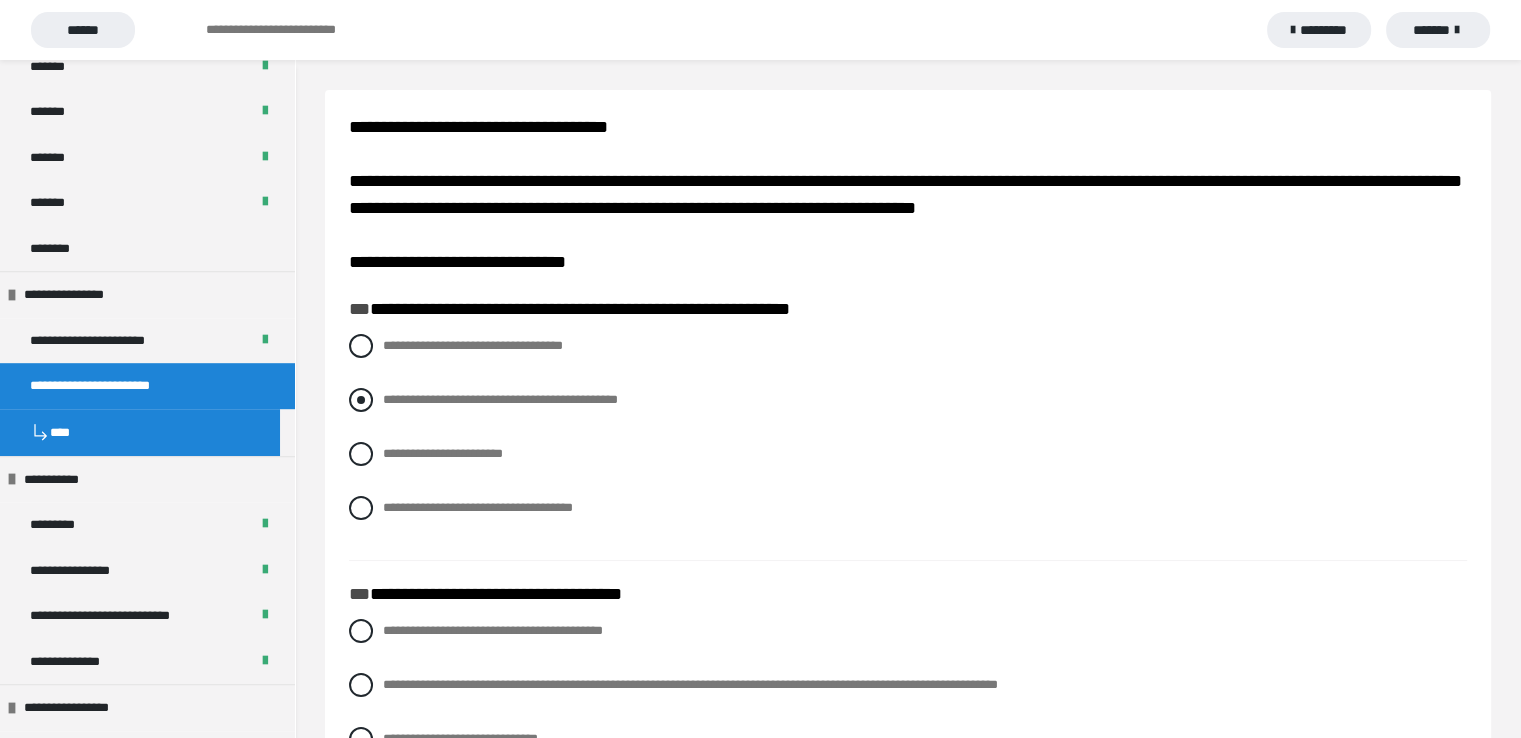 click at bounding box center (361, 400) 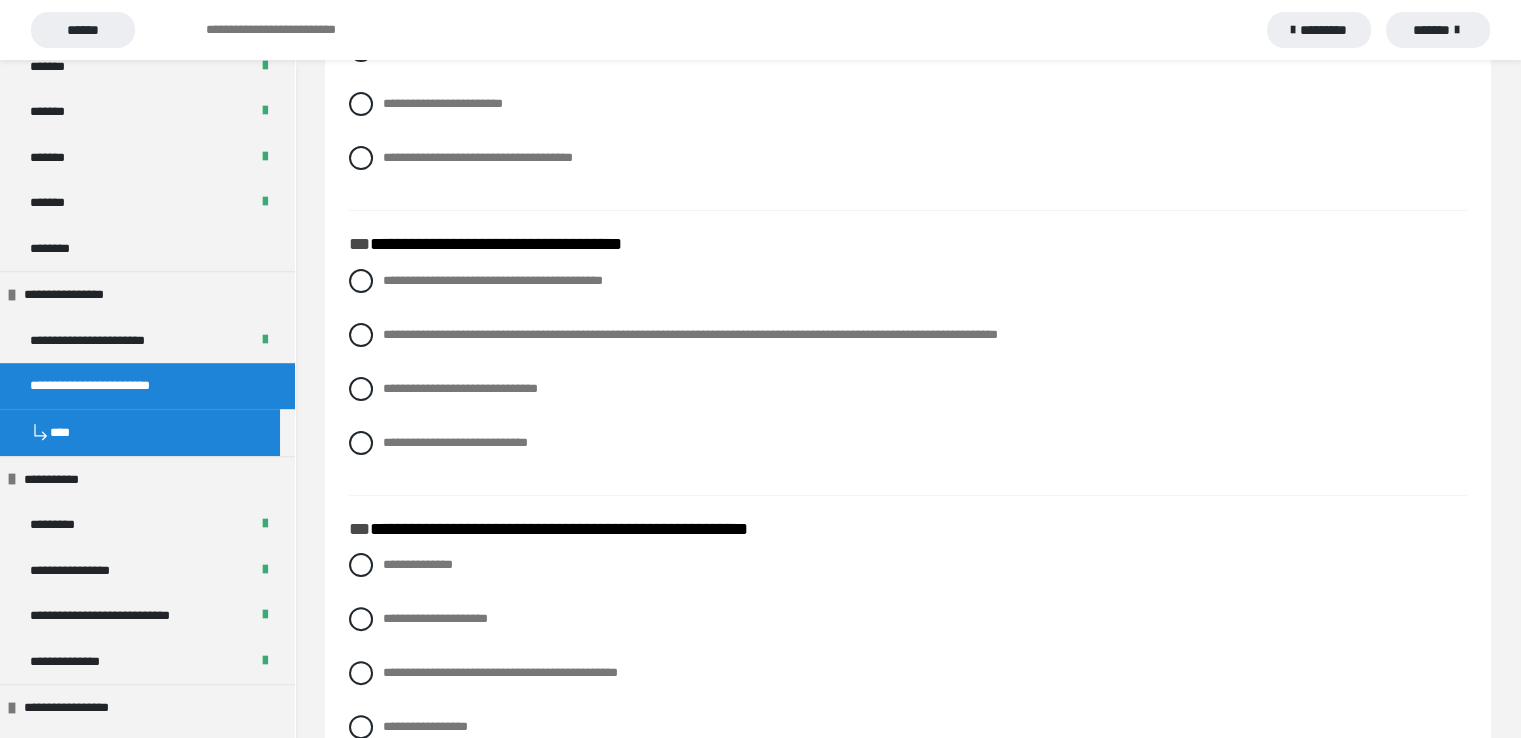 scroll, scrollTop: 388, scrollLeft: 0, axis: vertical 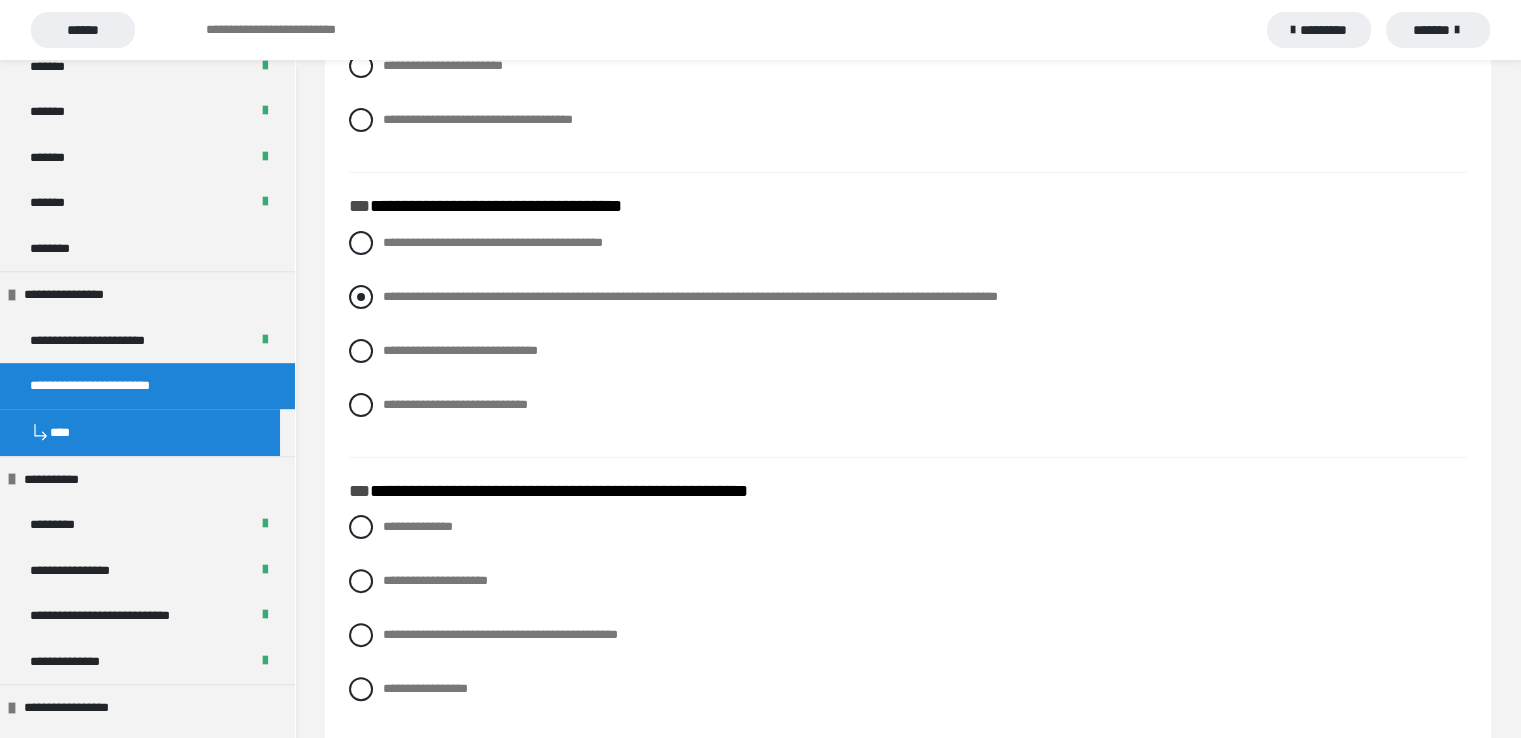 click at bounding box center [361, 297] 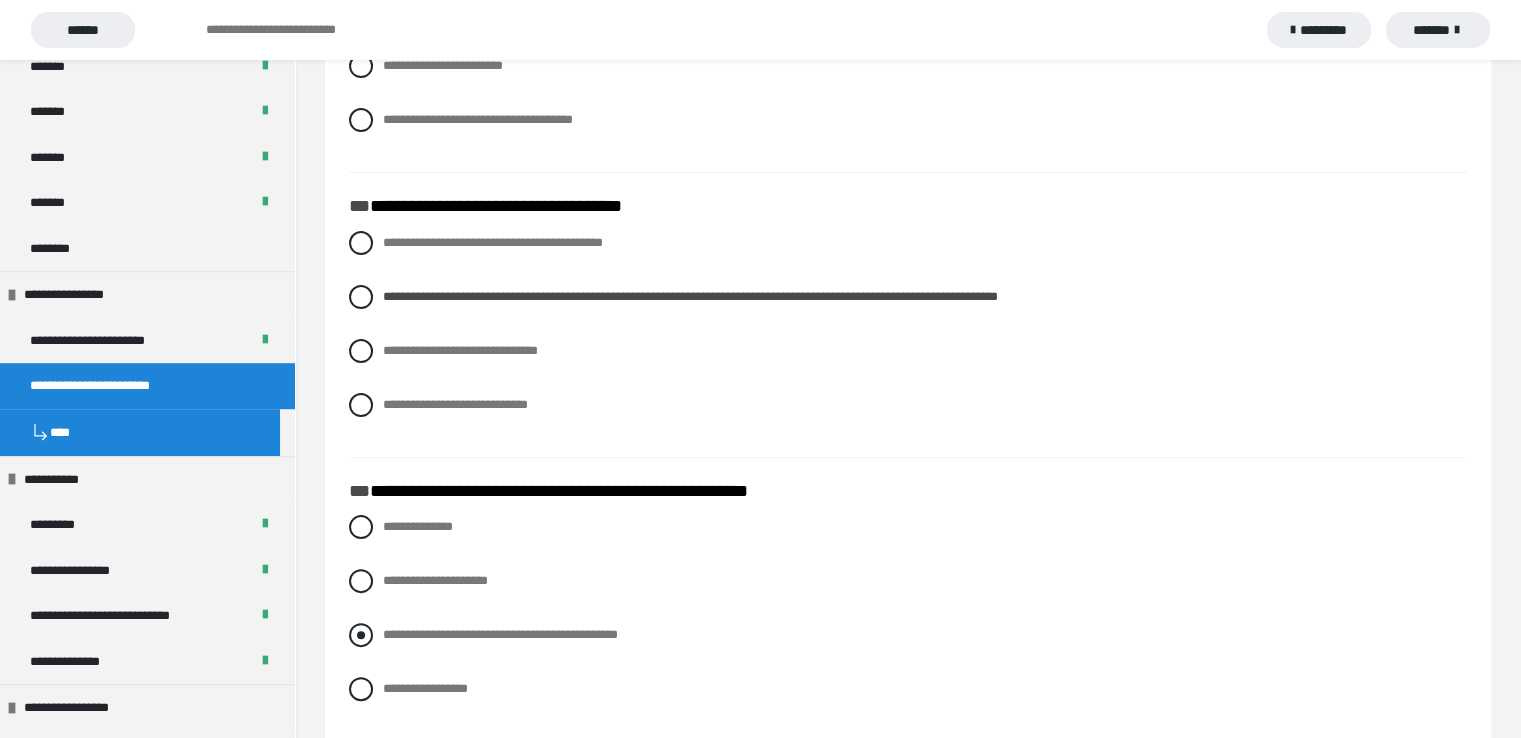 click at bounding box center [361, 635] 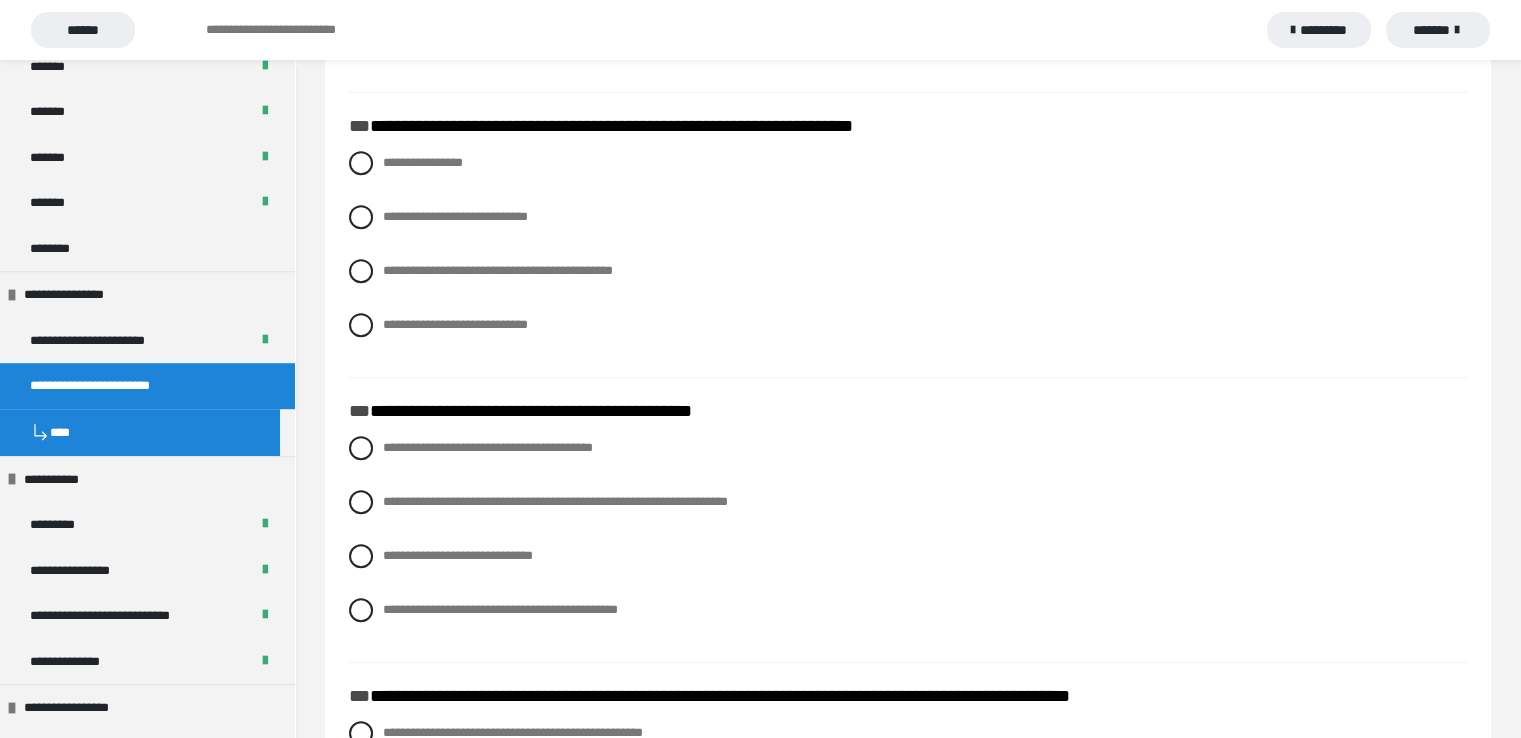 scroll, scrollTop: 1044, scrollLeft: 0, axis: vertical 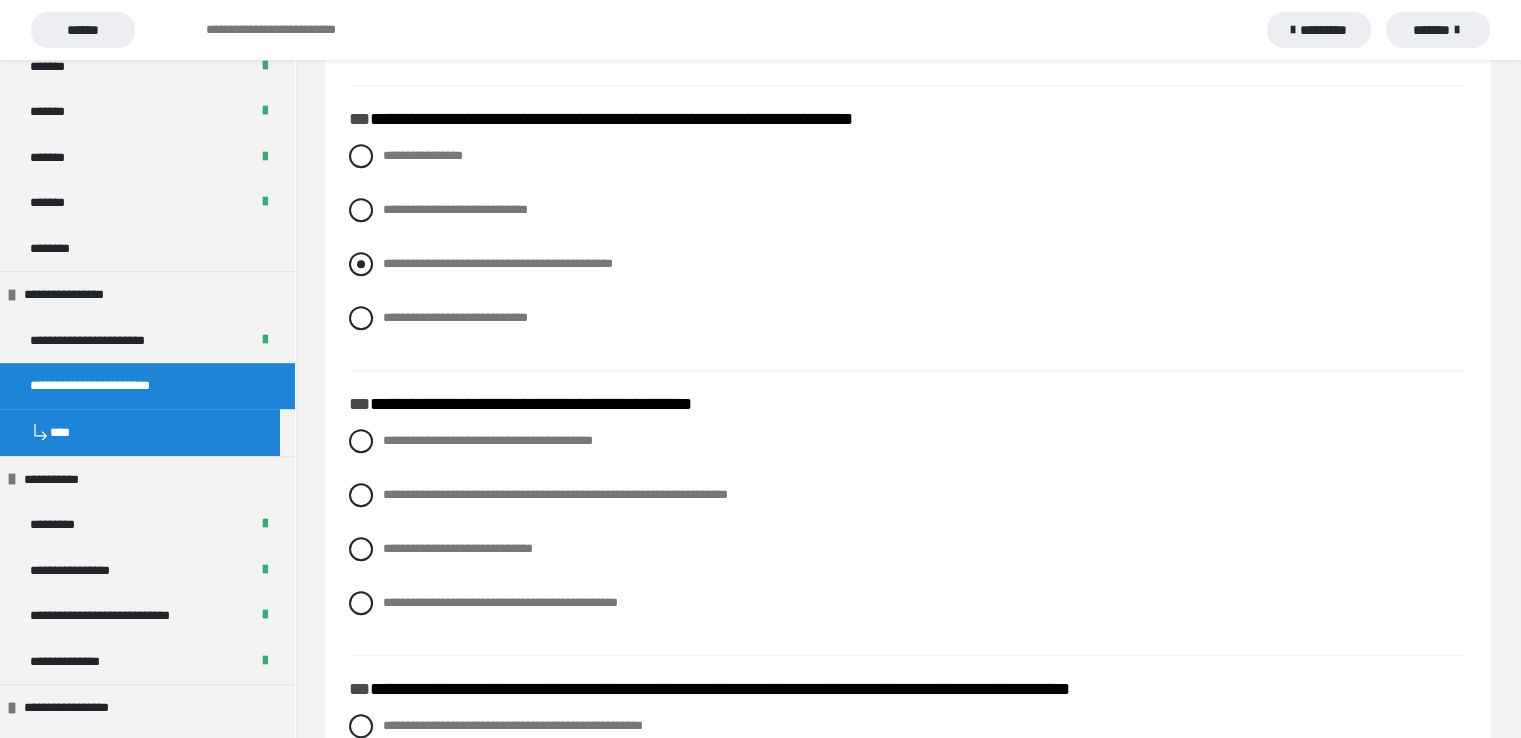 click at bounding box center [361, 264] 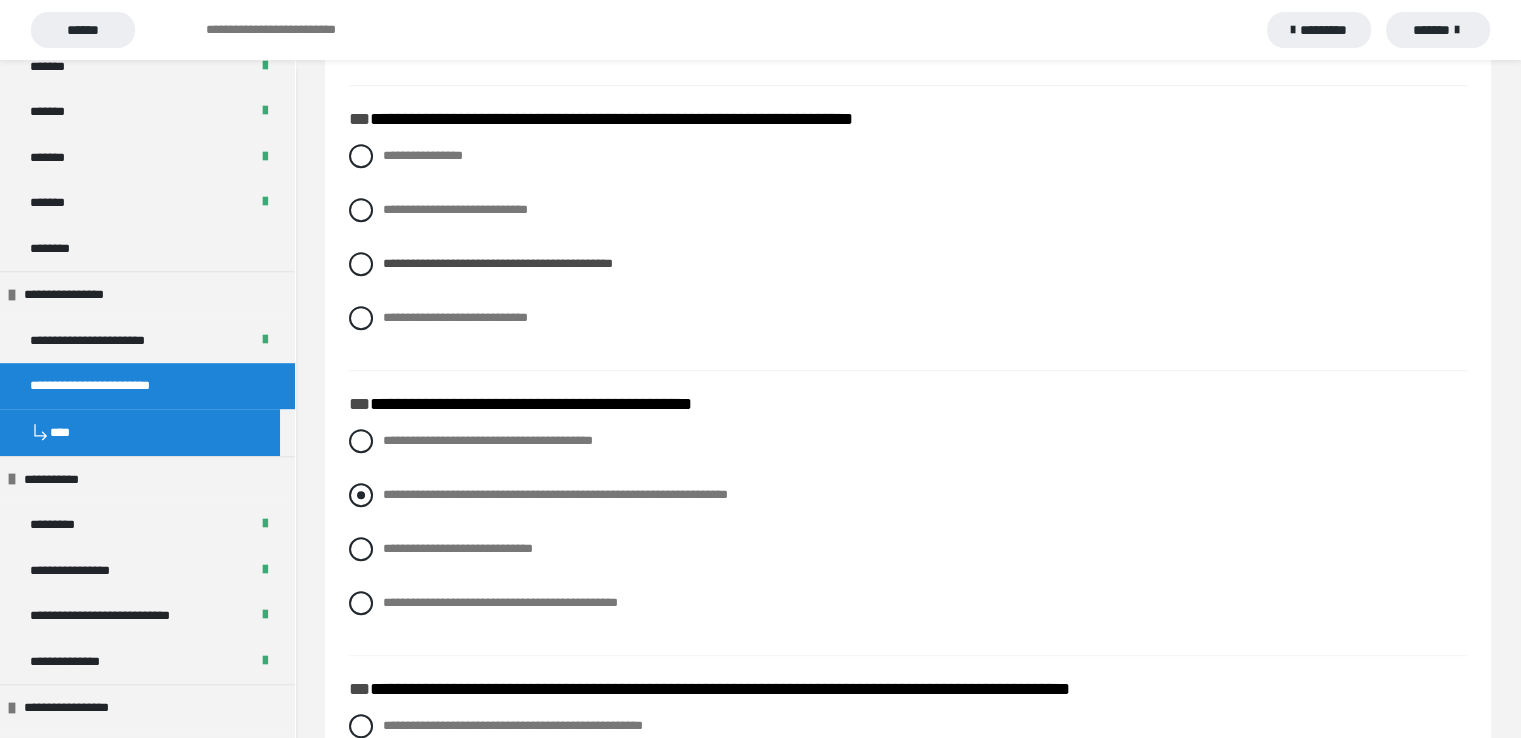click at bounding box center (361, 495) 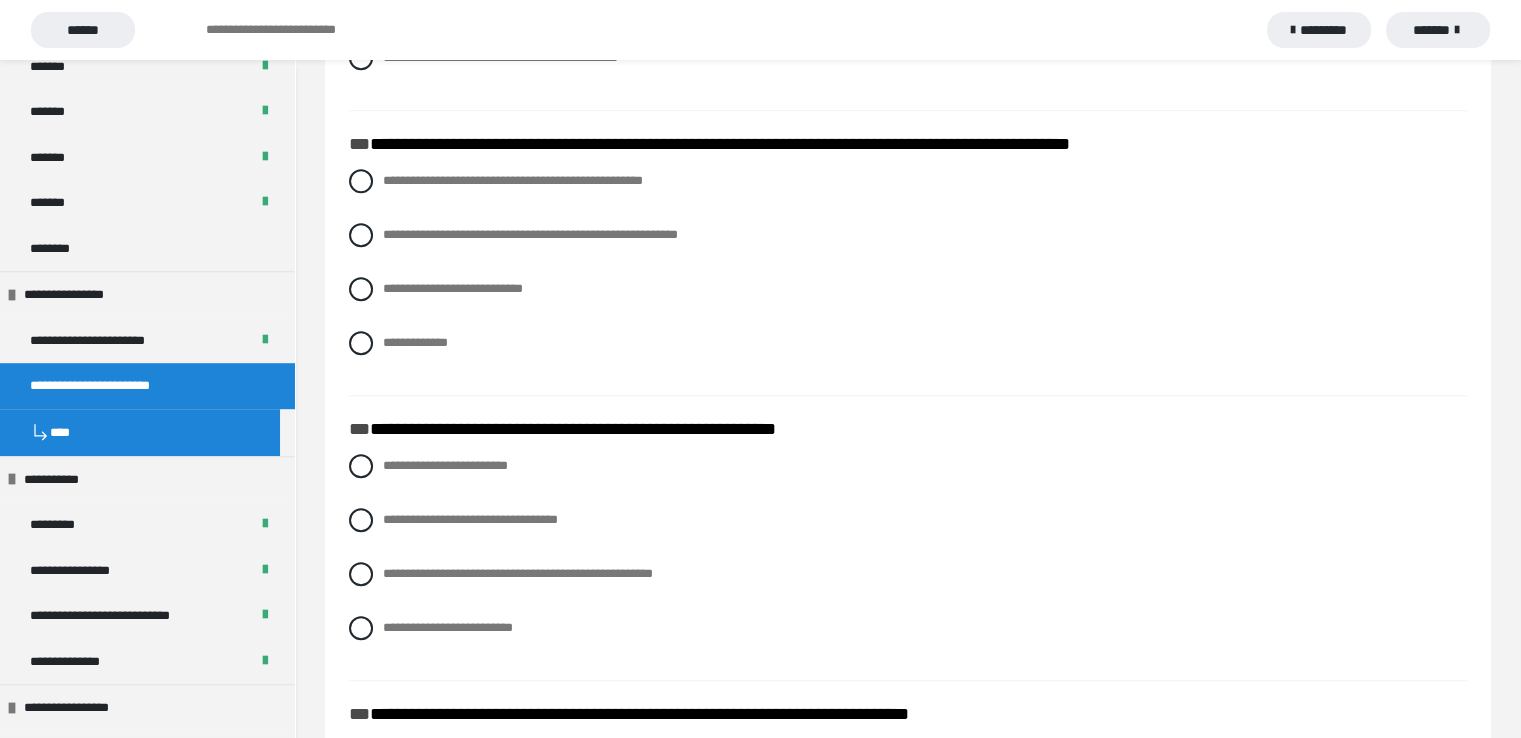 scroll, scrollTop: 1597, scrollLeft: 0, axis: vertical 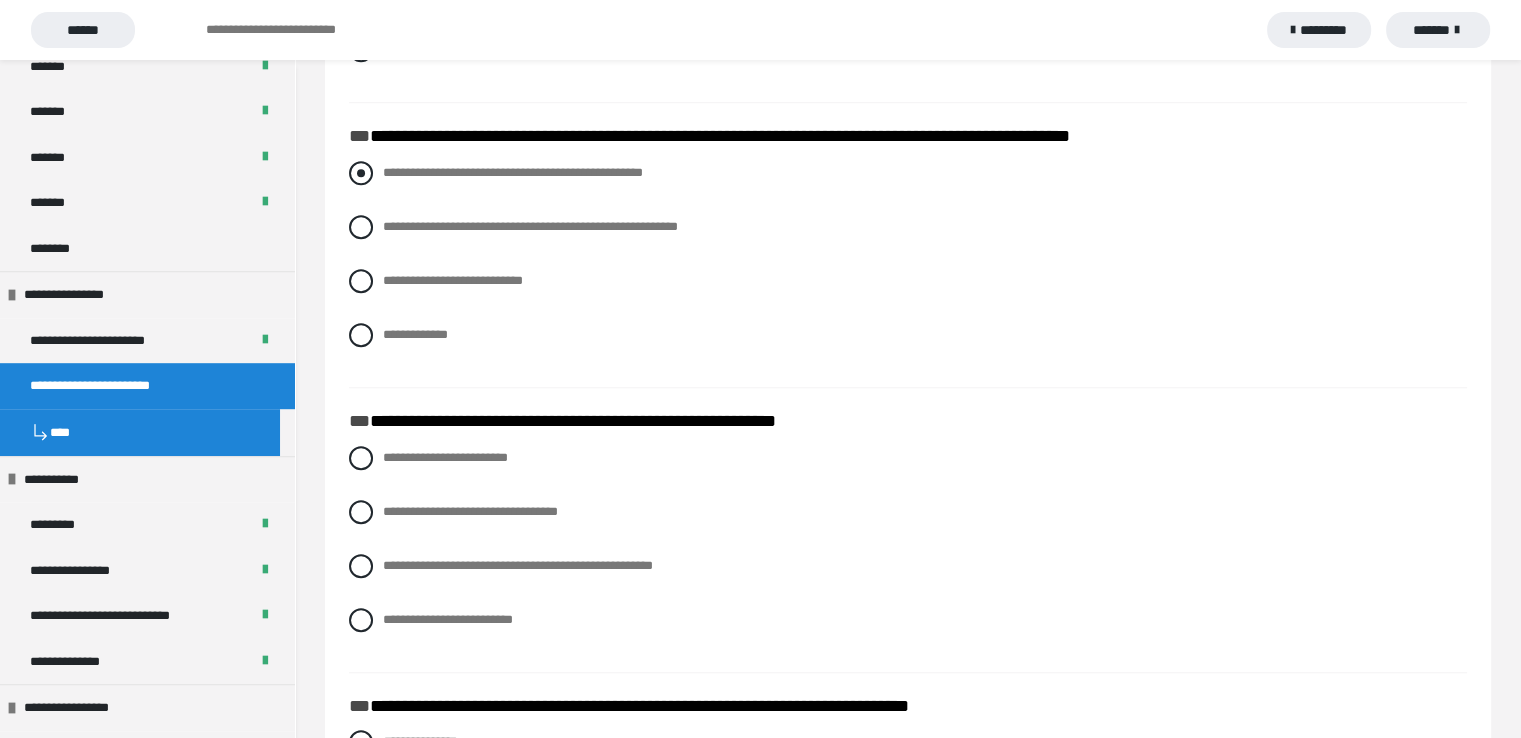 click at bounding box center [361, 173] 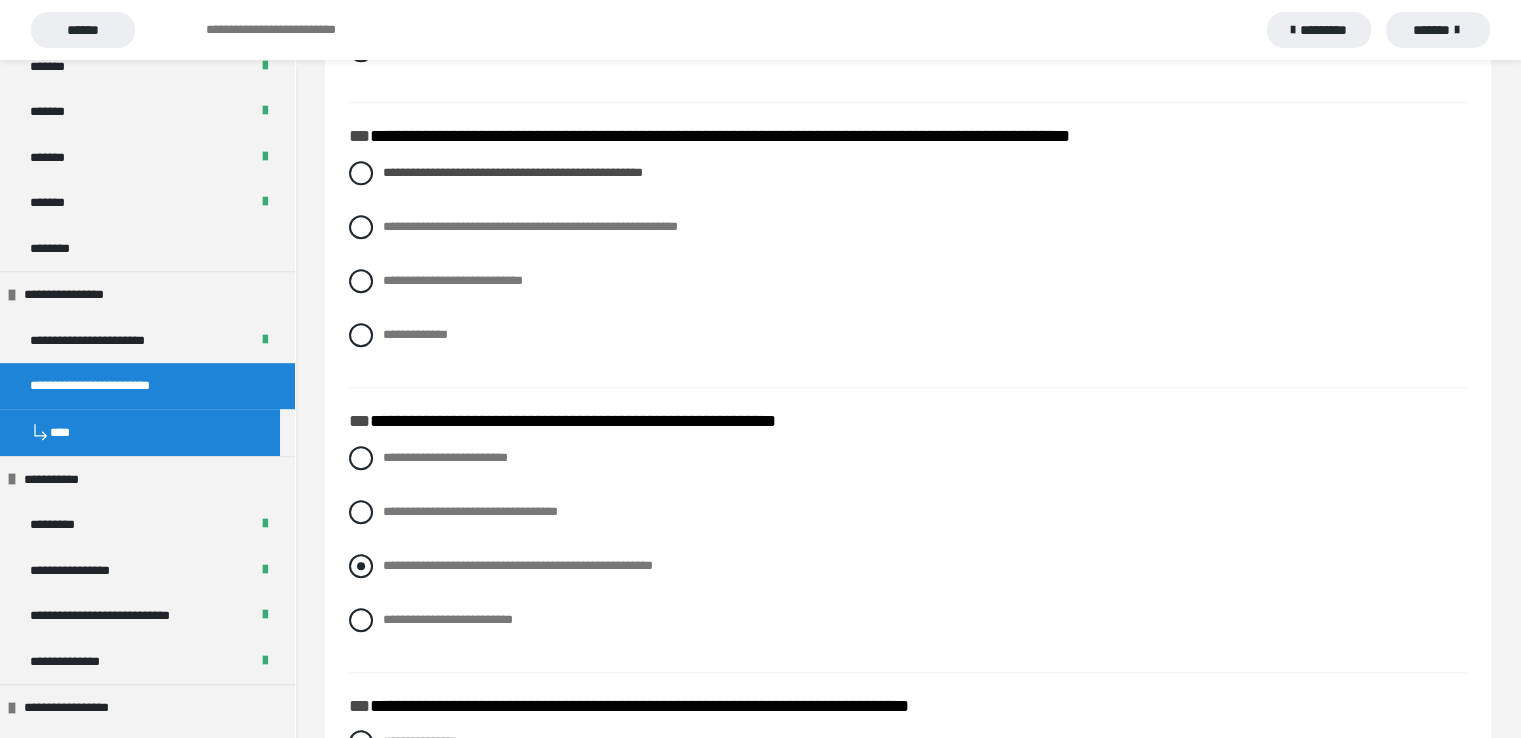 click at bounding box center [361, 566] 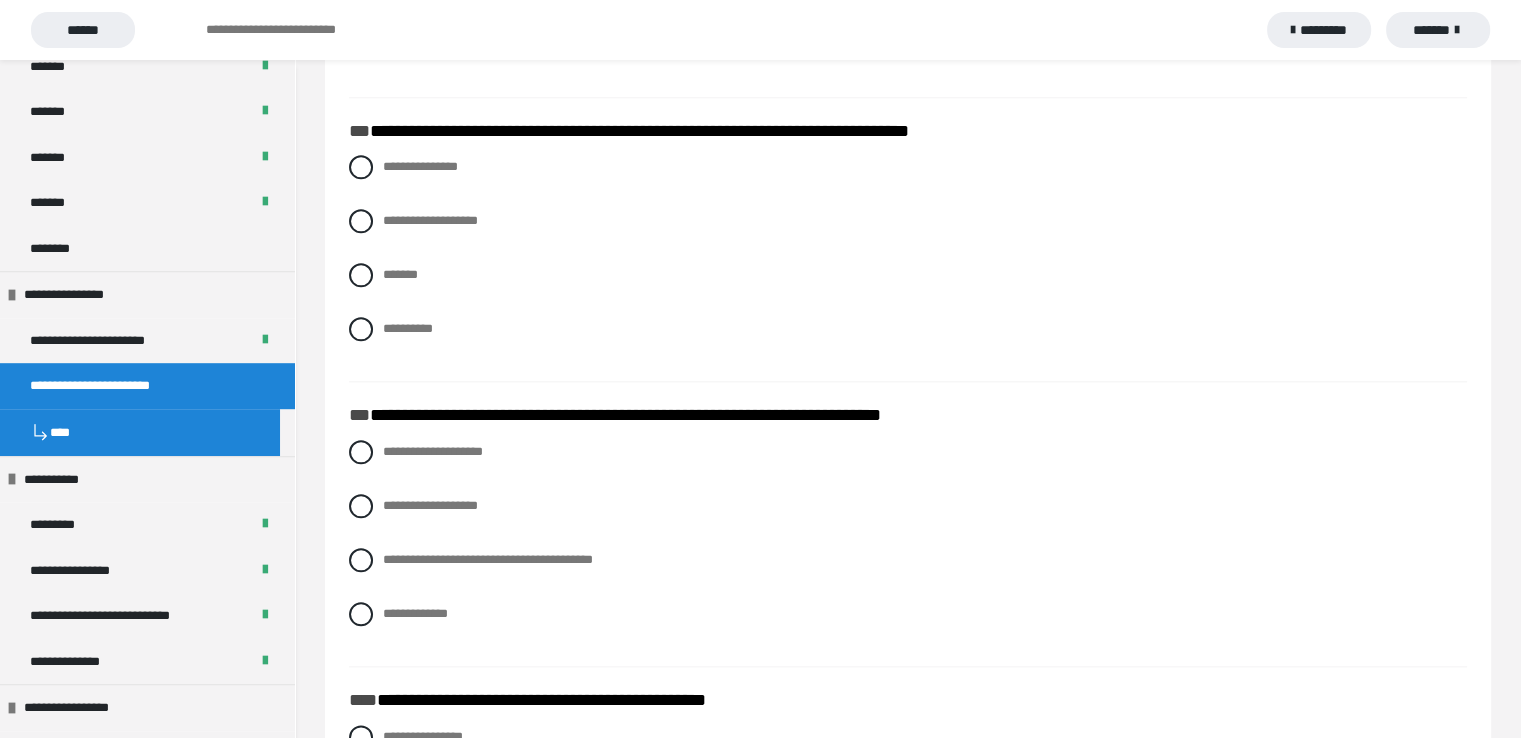 scroll, scrollTop: 2217, scrollLeft: 0, axis: vertical 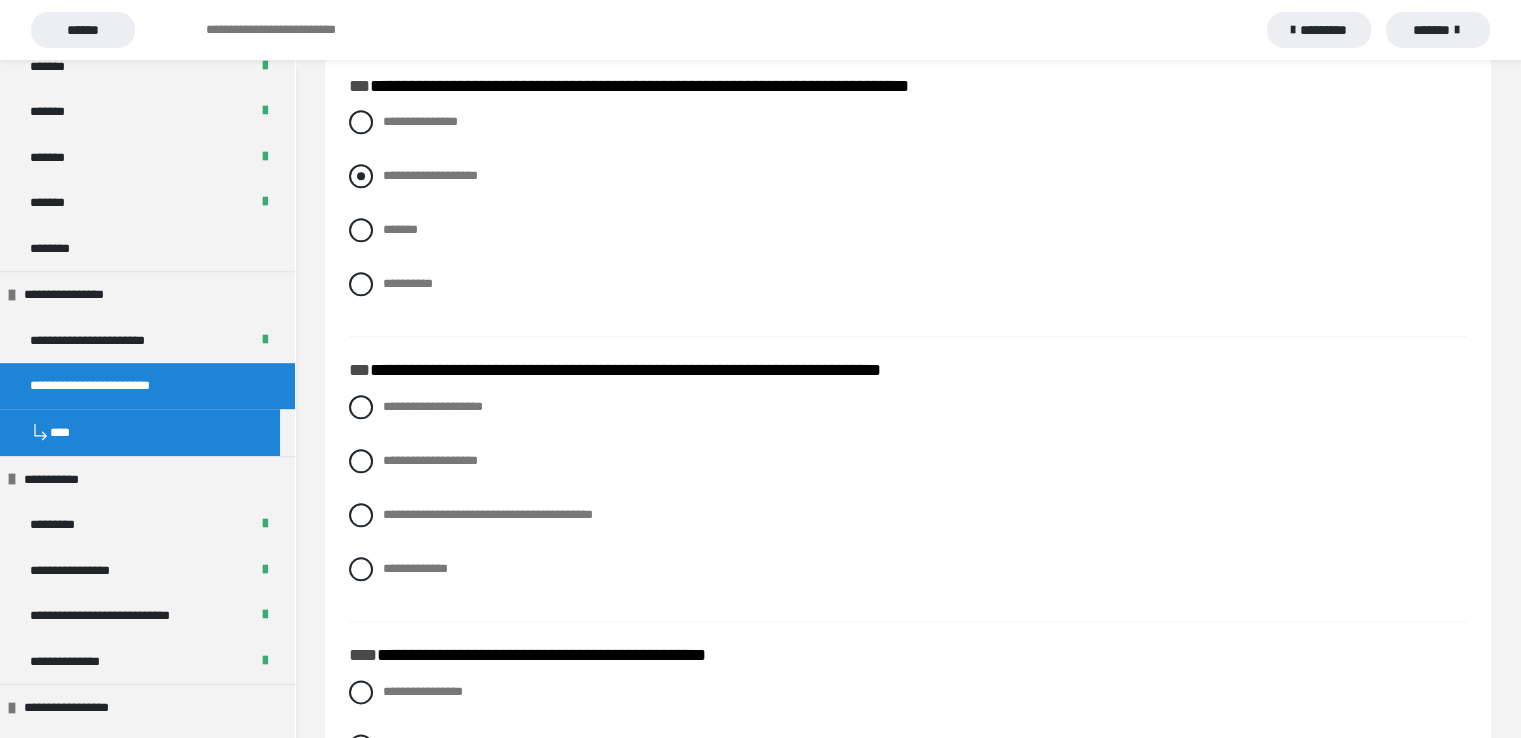 click at bounding box center (361, 176) 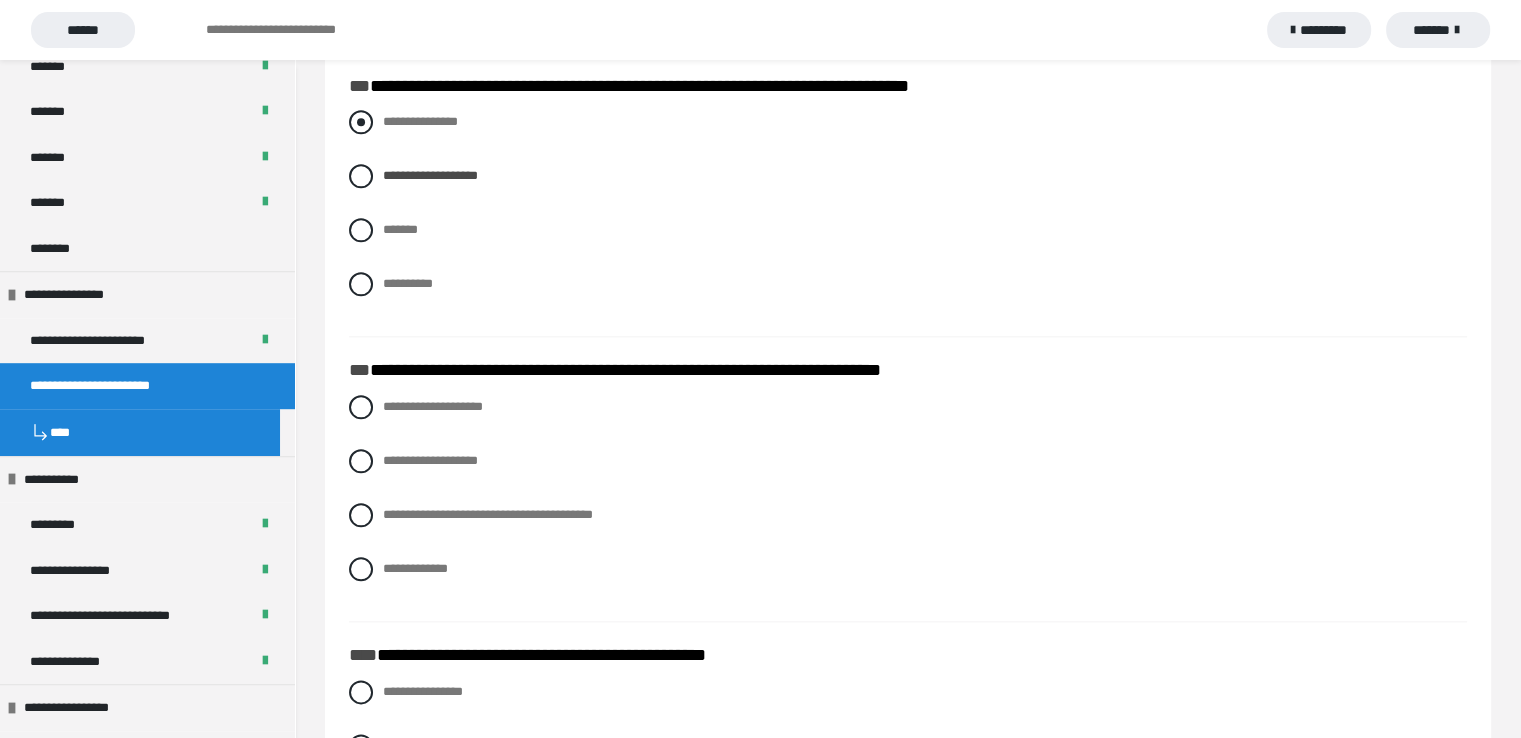 click at bounding box center (361, 122) 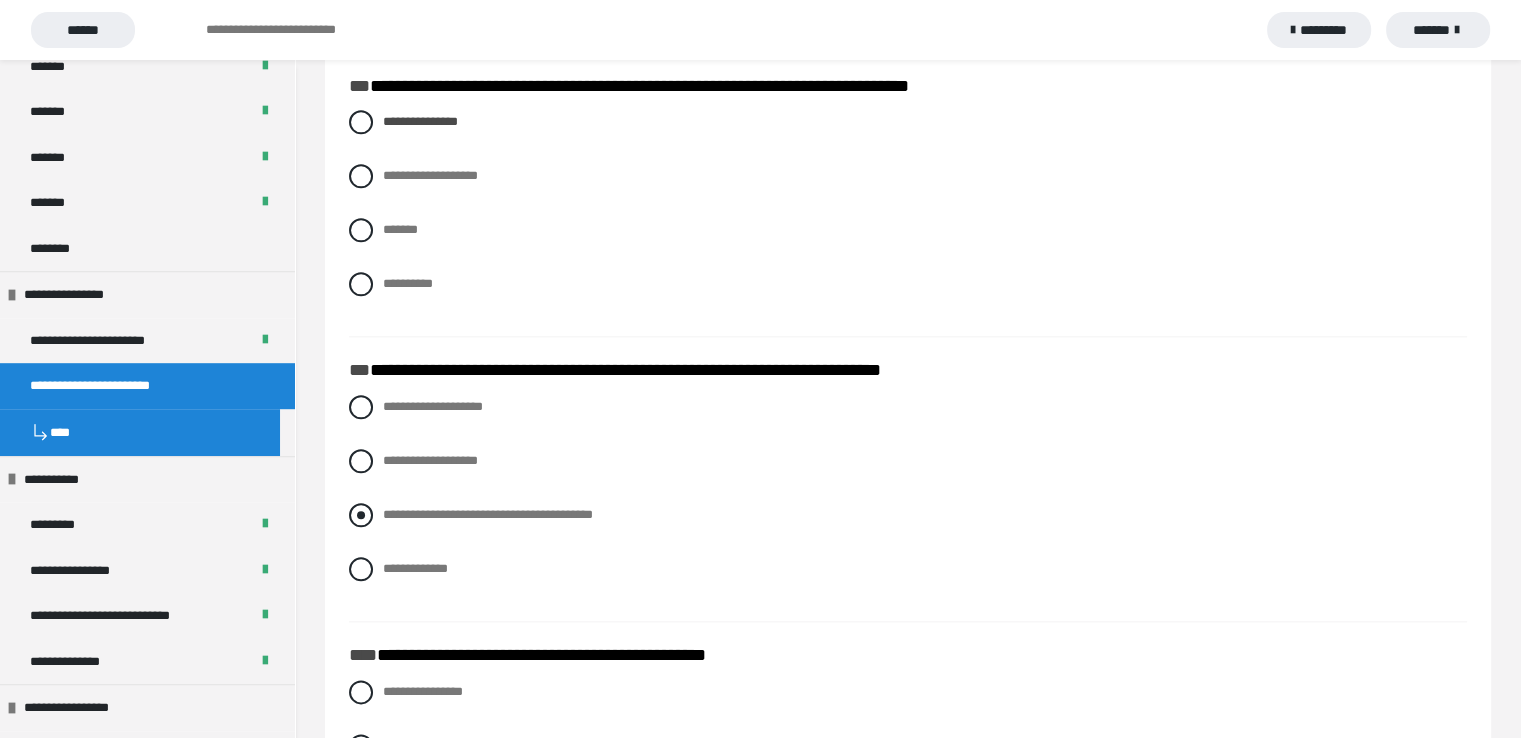 click at bounding box center [361, 515] 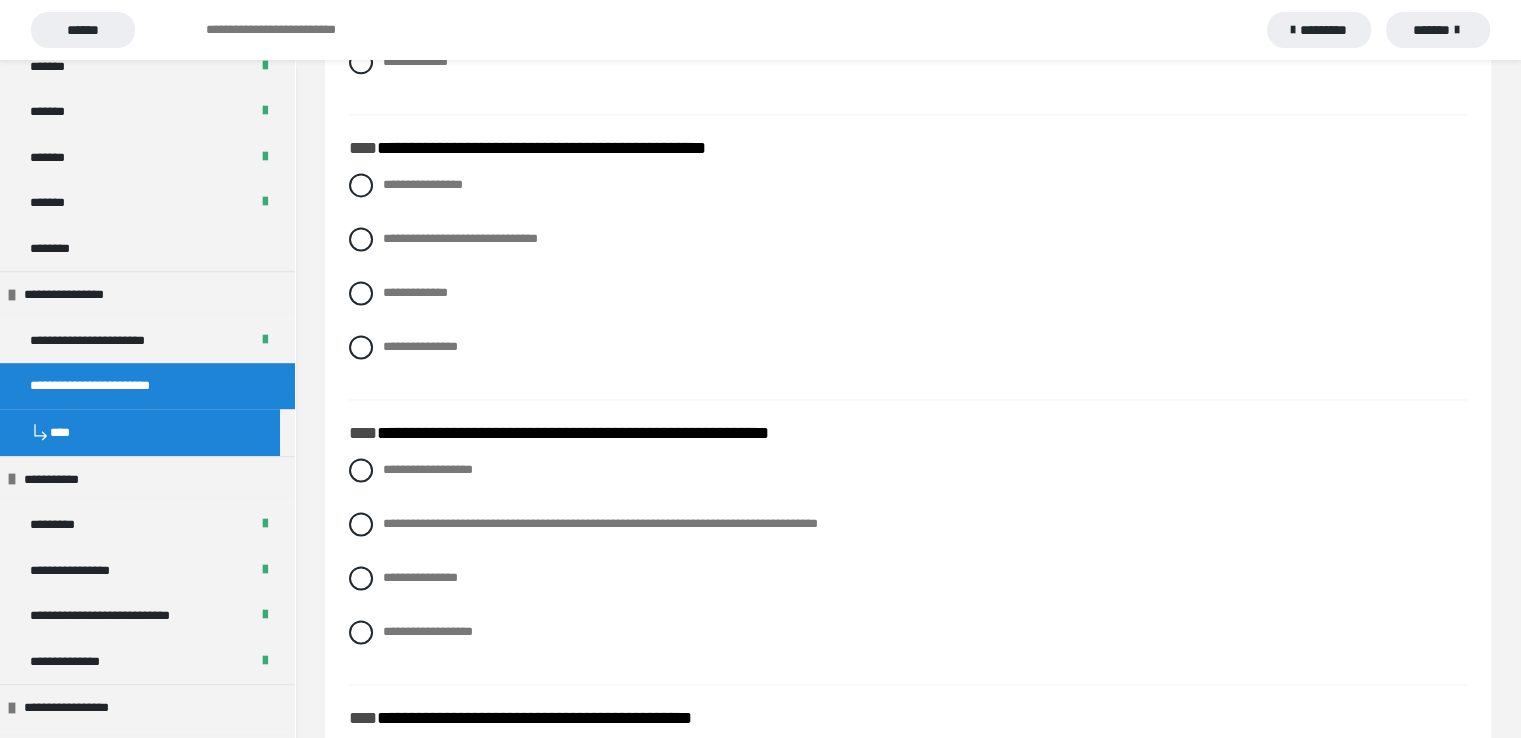 scroll, scrollTop: 2792, scrollLeft: 0, axis: vertical 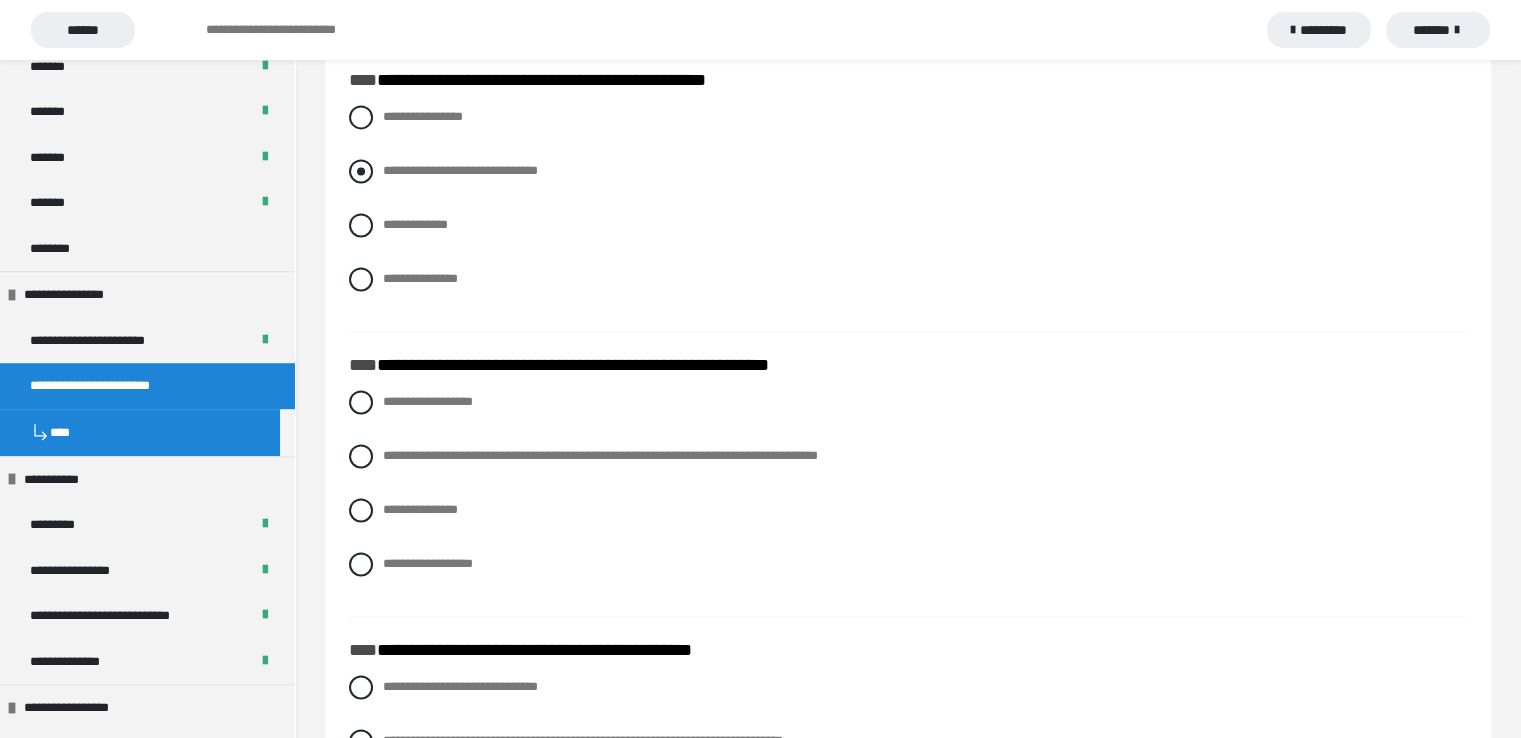 click at bounding box center (361, 171) 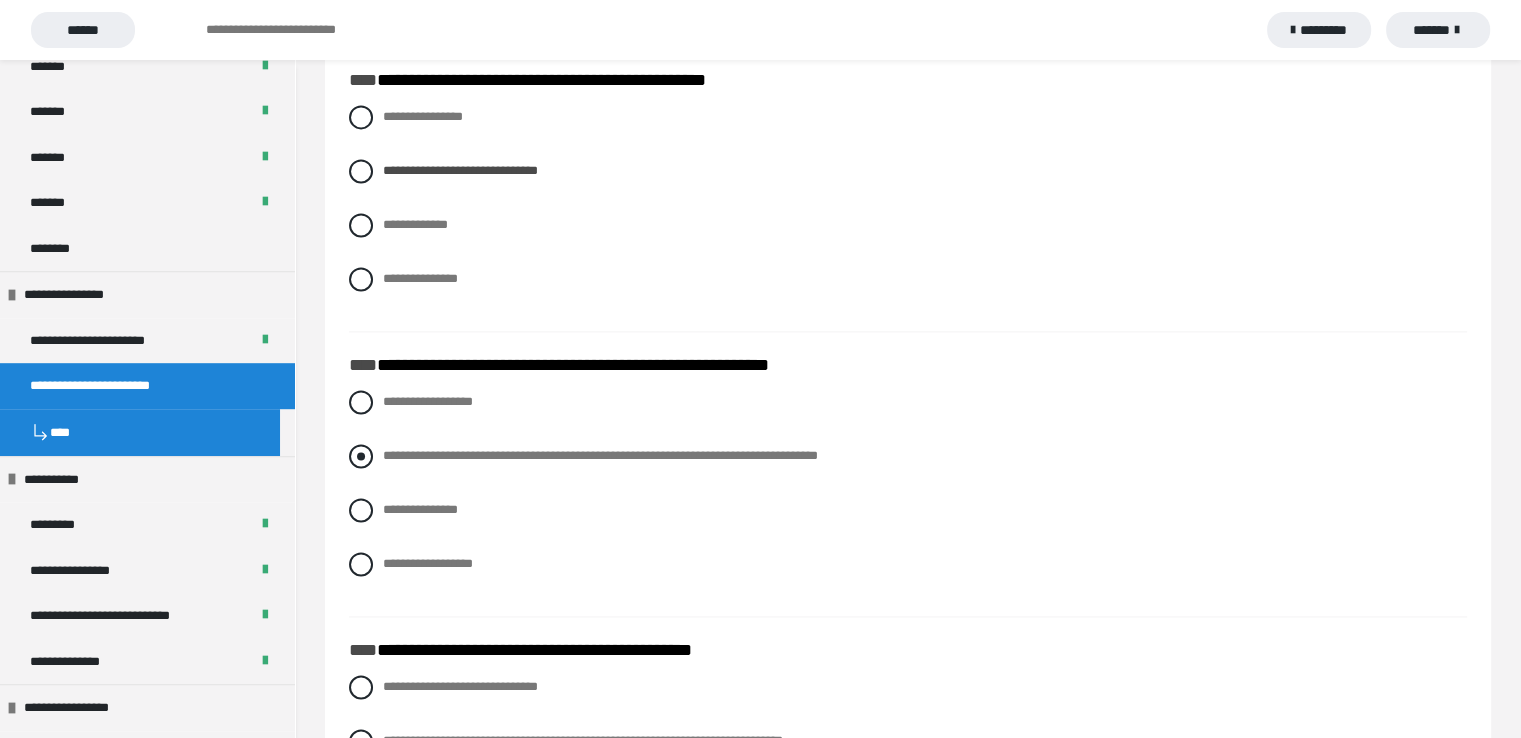 click at bounding box center (361, 456) 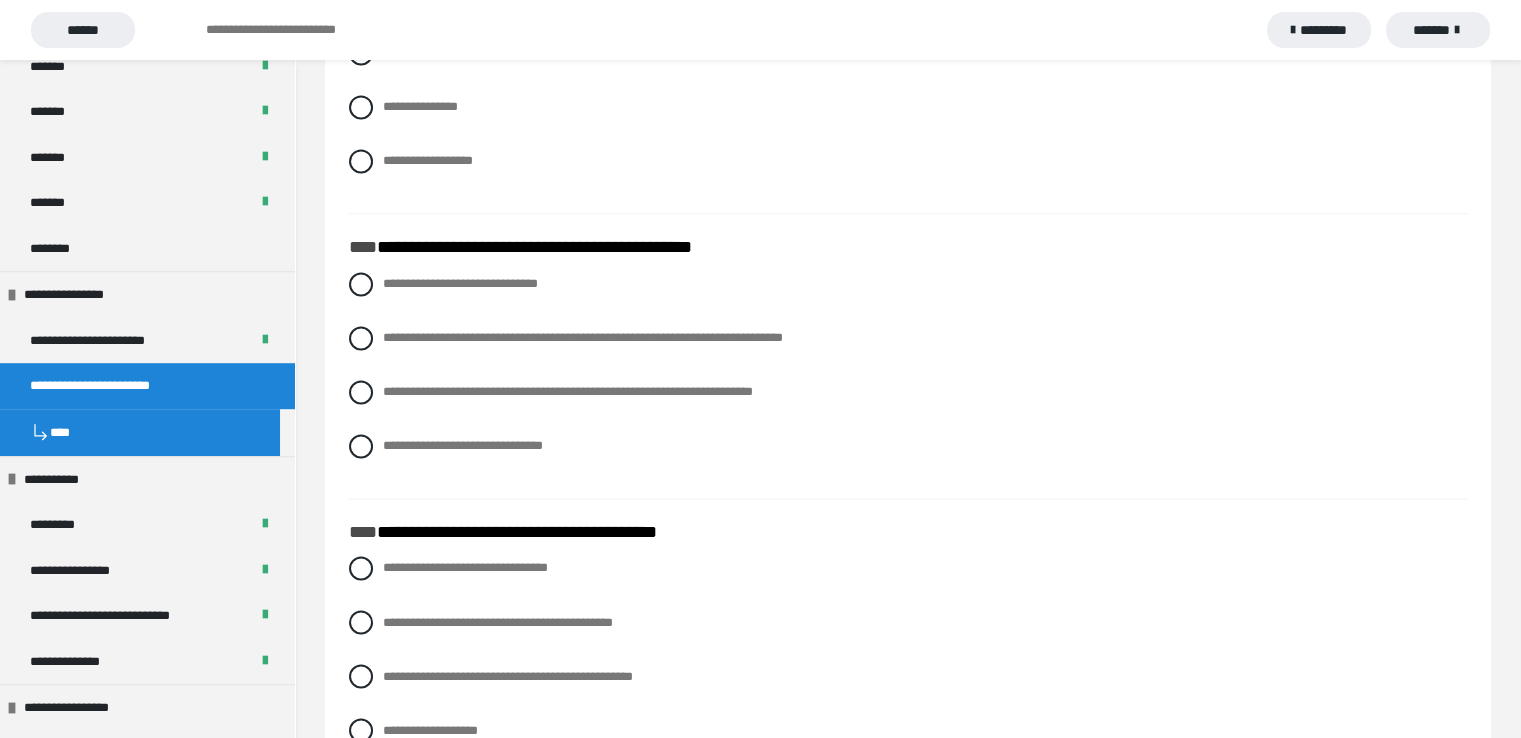 scroll, scrollTop: 3284, scrollLeft: 0, axis: vertical 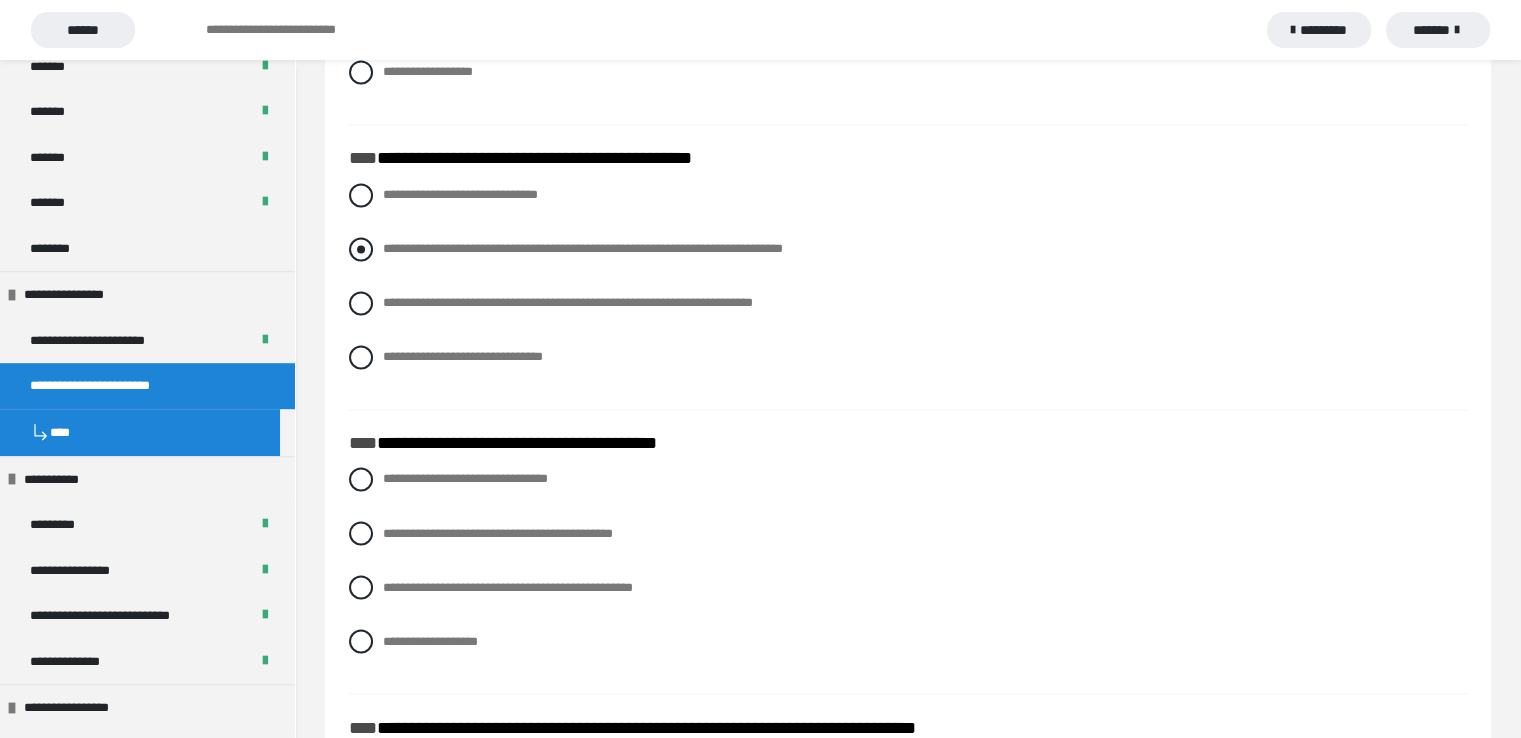 click at bounding box center (361, 249) 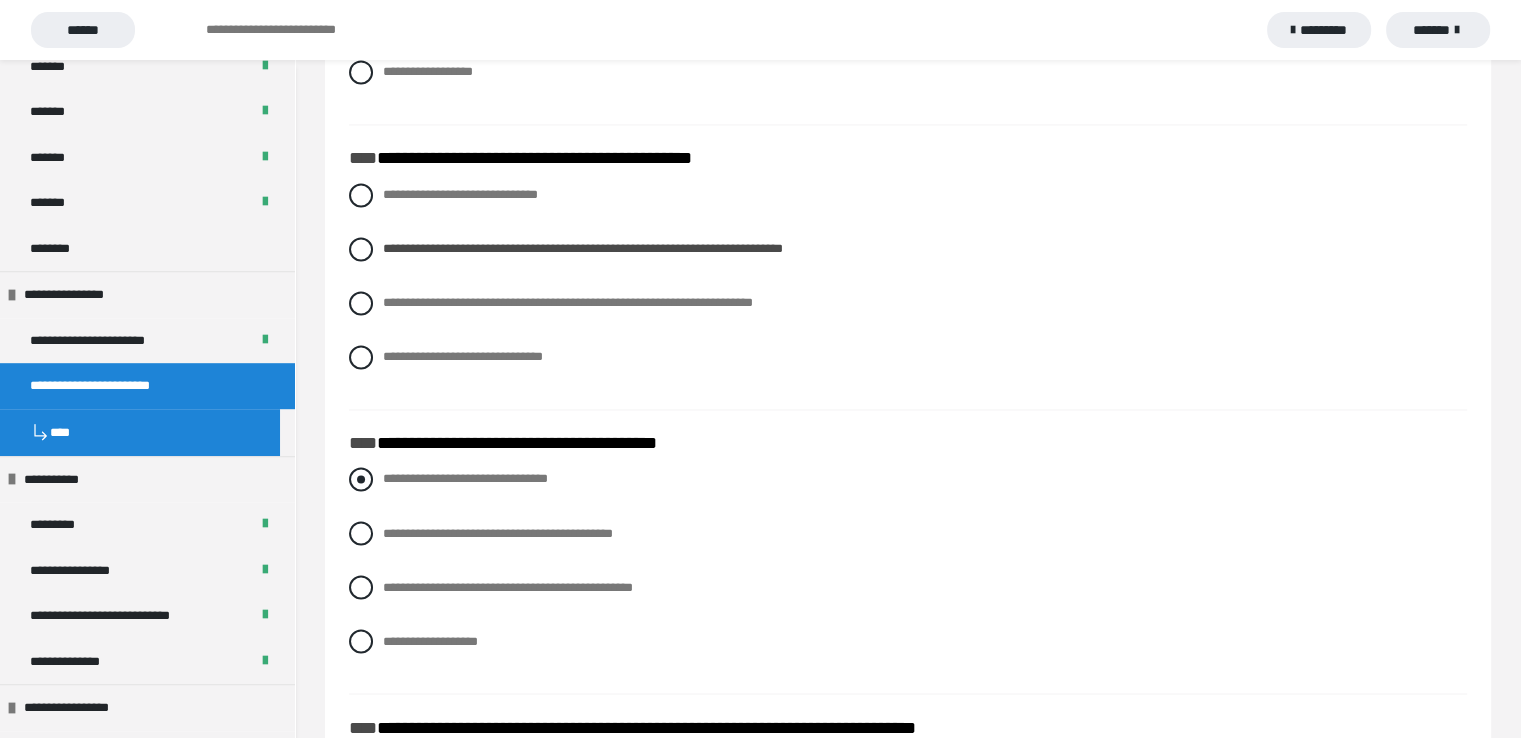 click at bounding box center [361, 479] 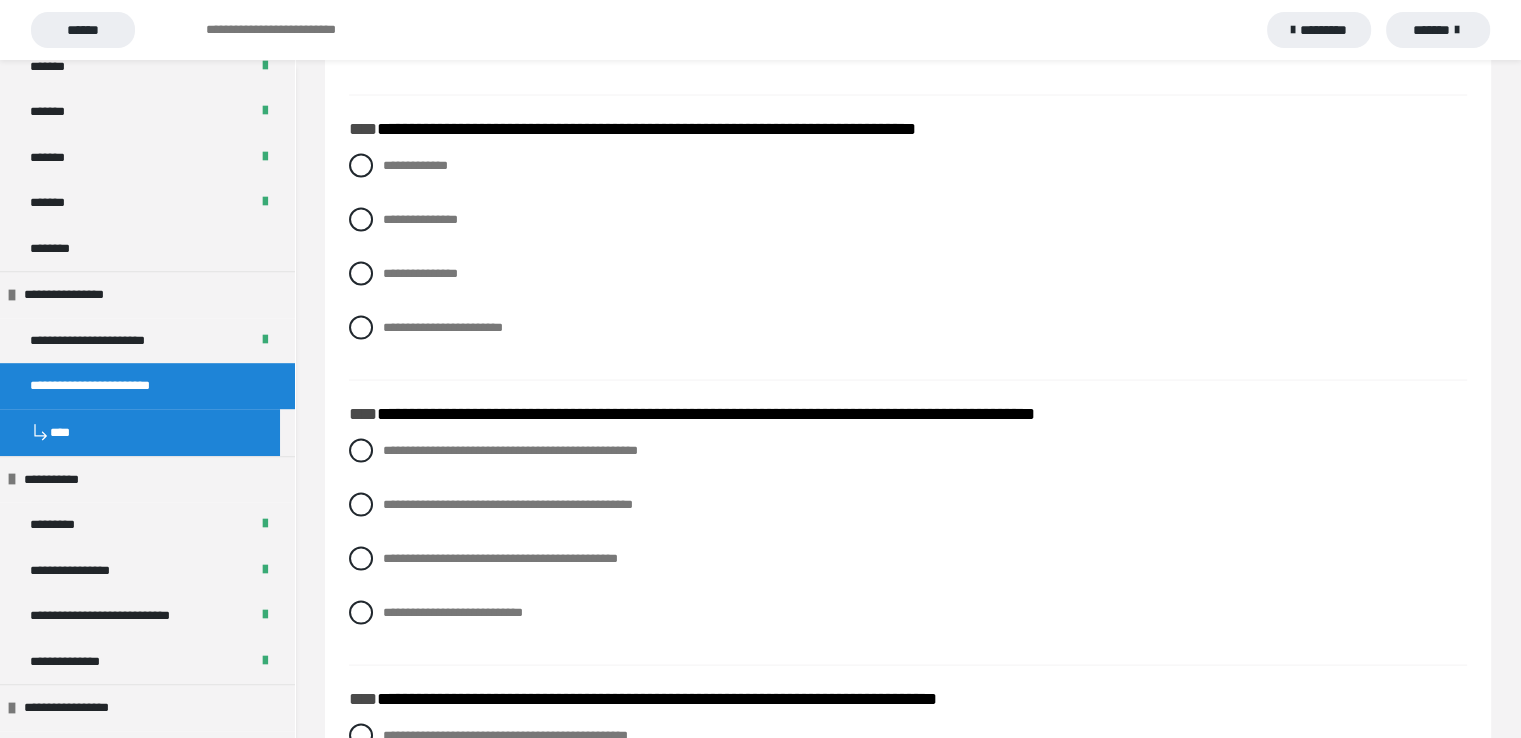 scroll, scrollTop: 3896, scrollLeft: 0, axis: vertical 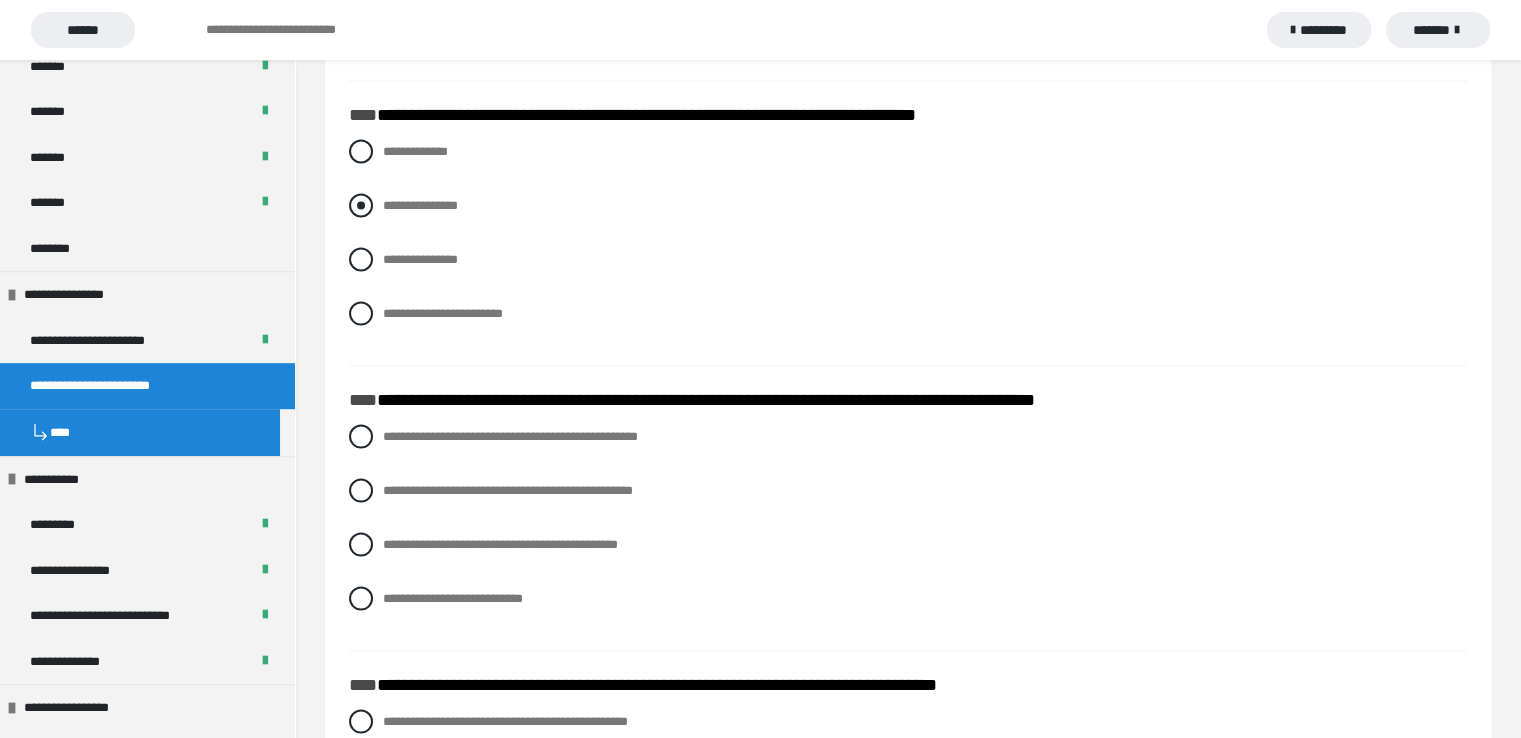 click on "**********" at bounding box center [420, 205] 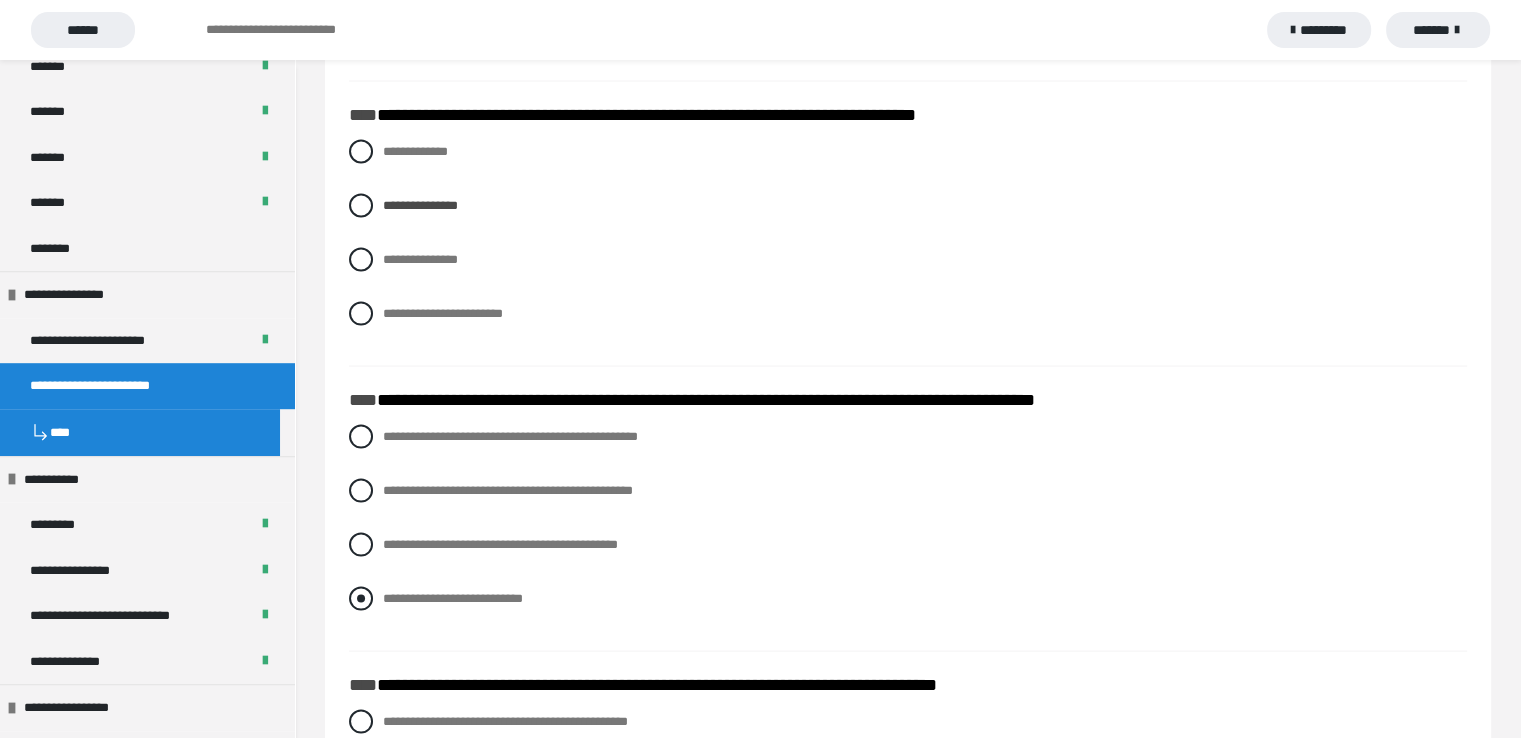 click at bounding box center [361, 599] 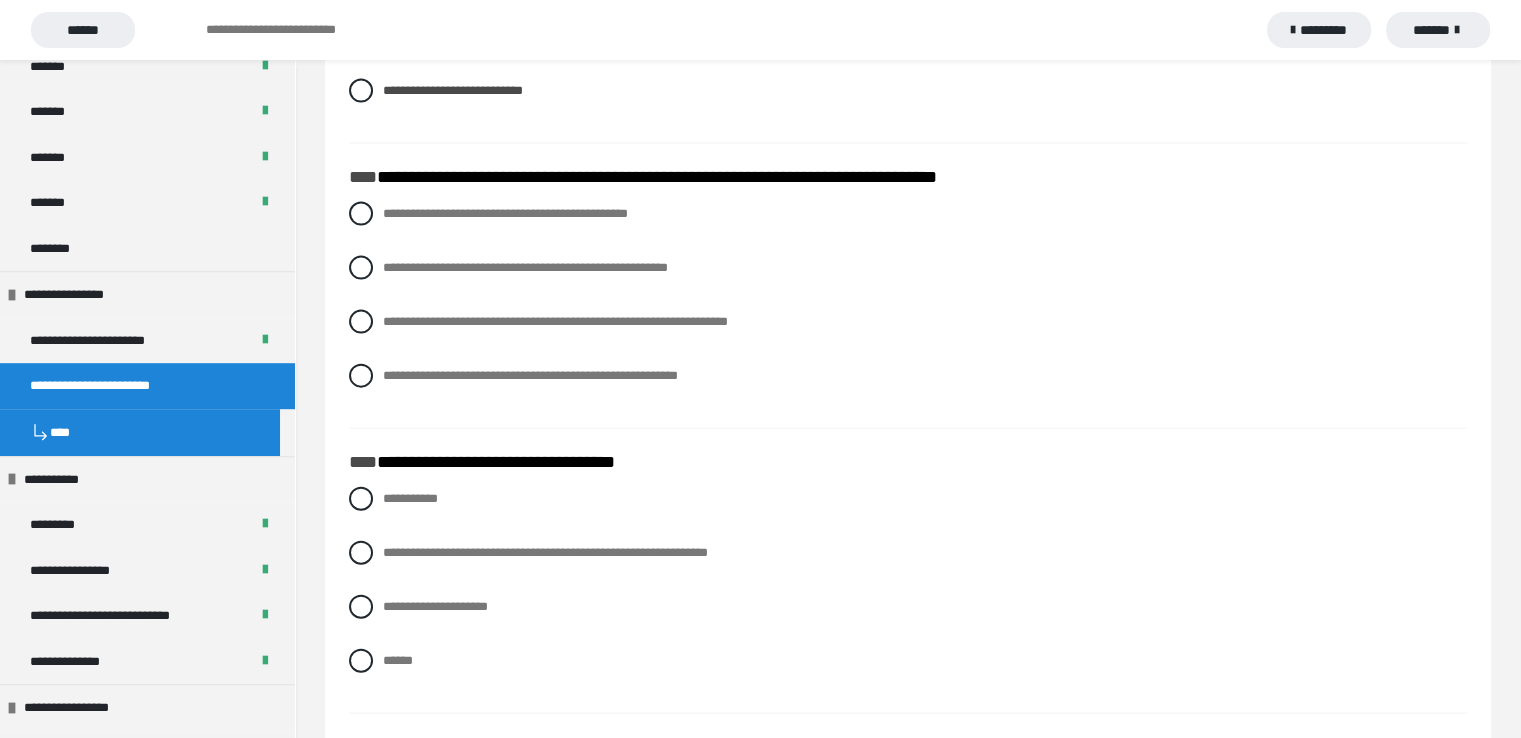 scroll, scrollTop: 4412, scrollLeft: 0, axis: vertical 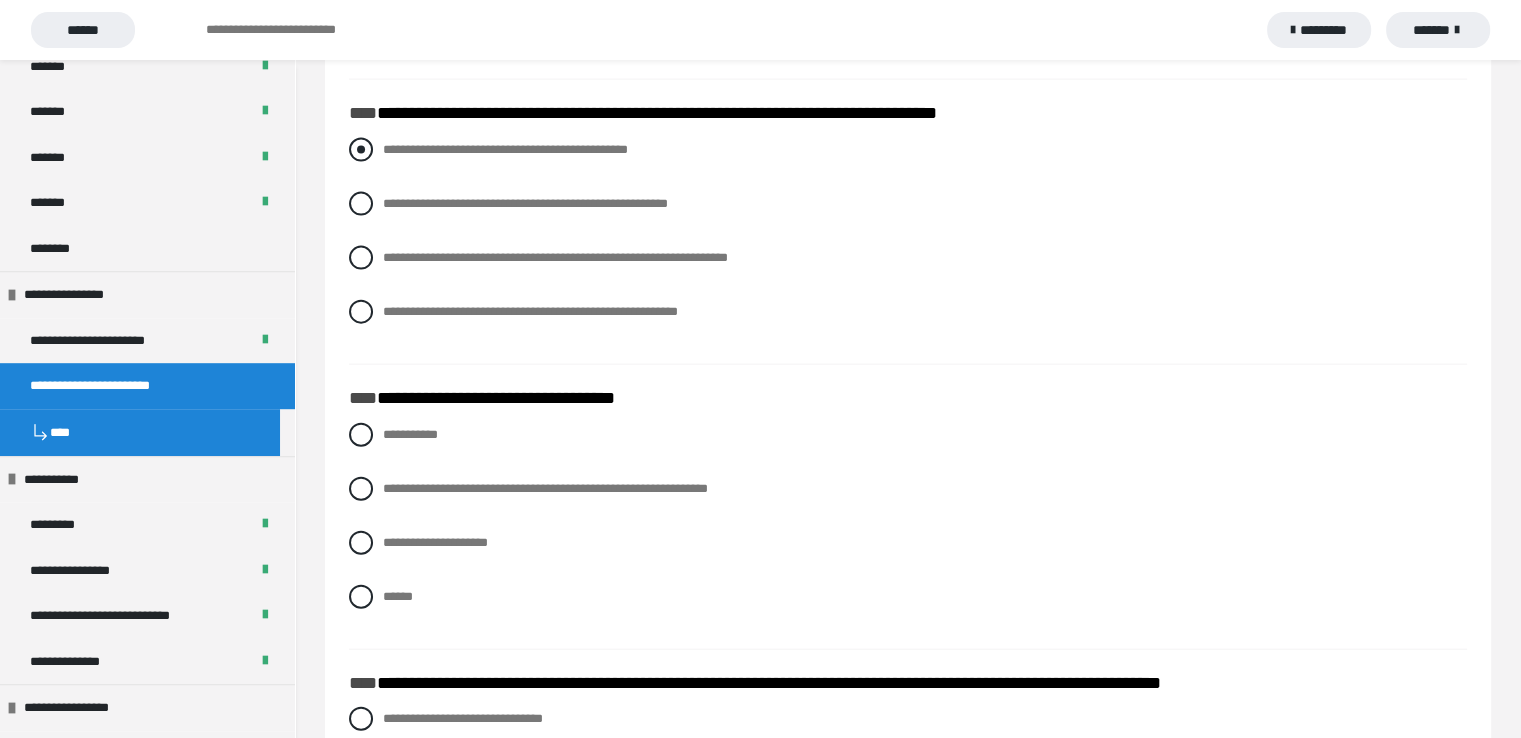 click at bounding box center [361, 150] 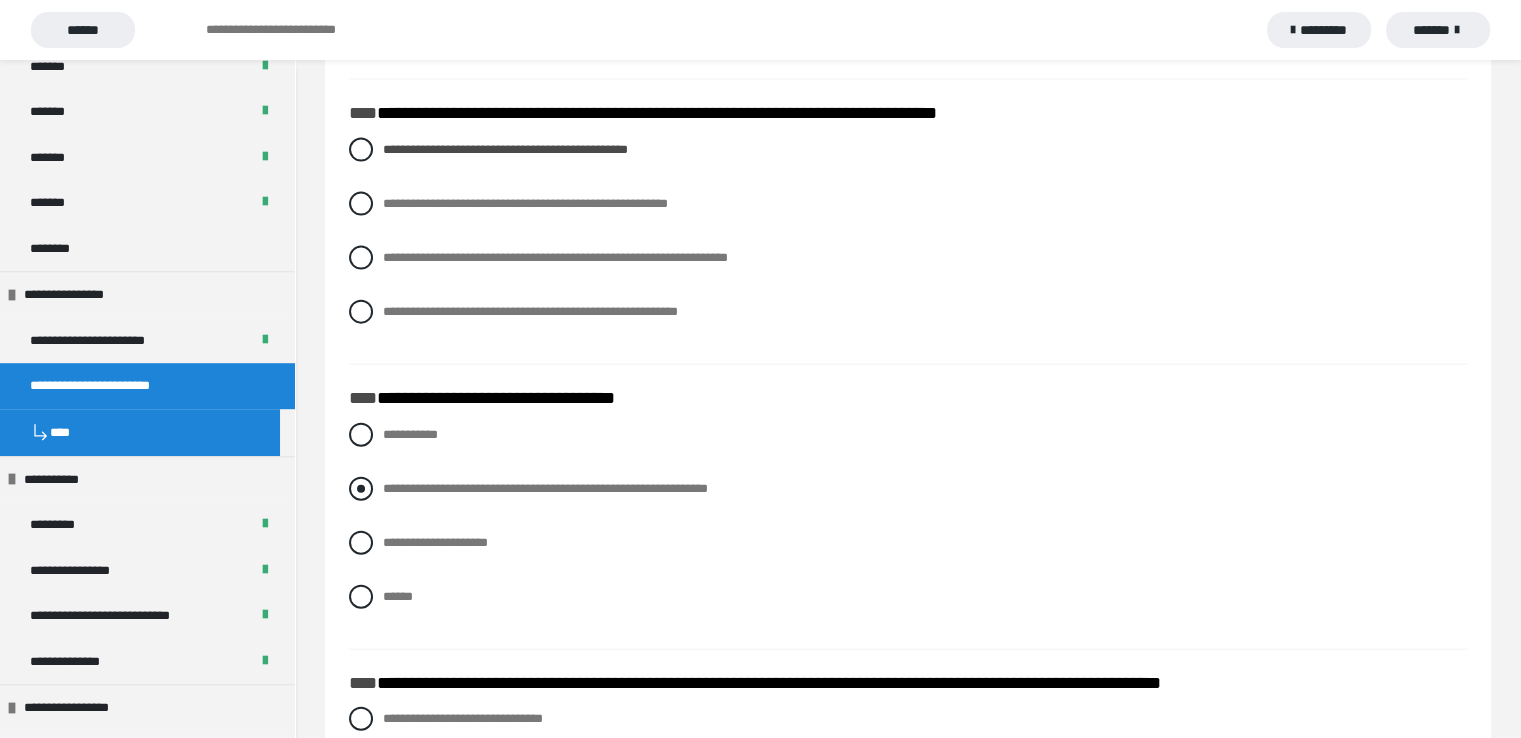 click at bounding box center [361, 489] 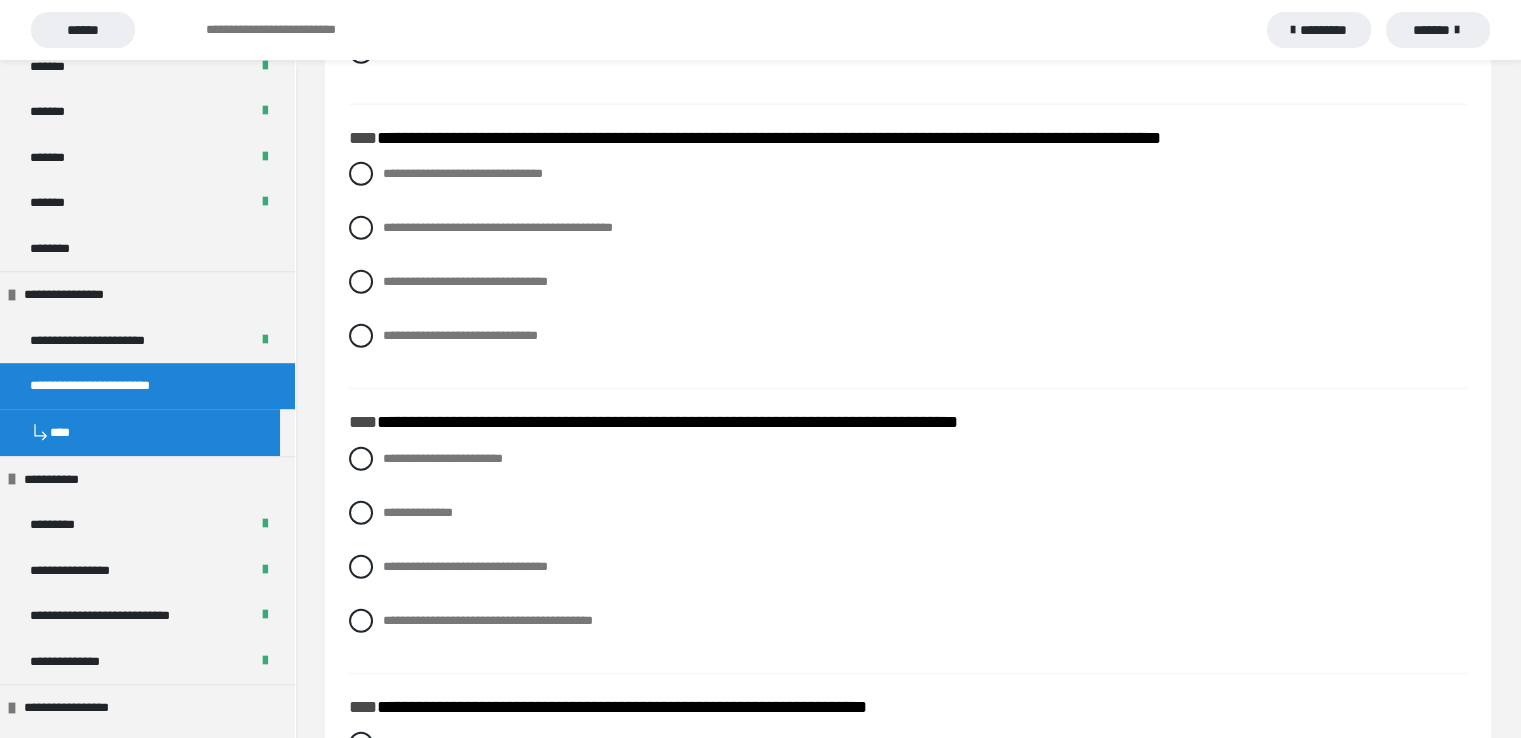 scroll, scrollTop: 5005, scrollLeft: 0, axis: vertical 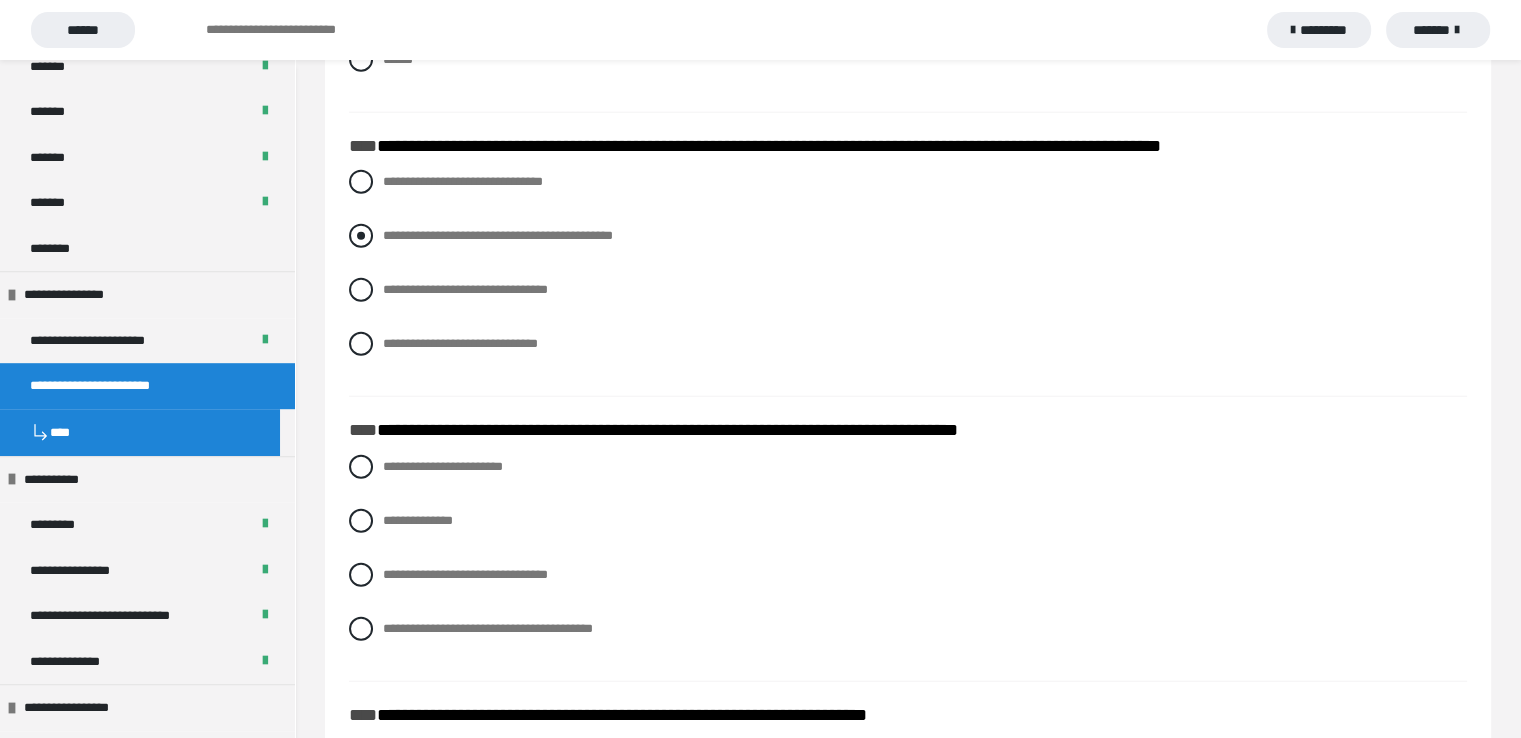 click at bounding box center [361, 236] 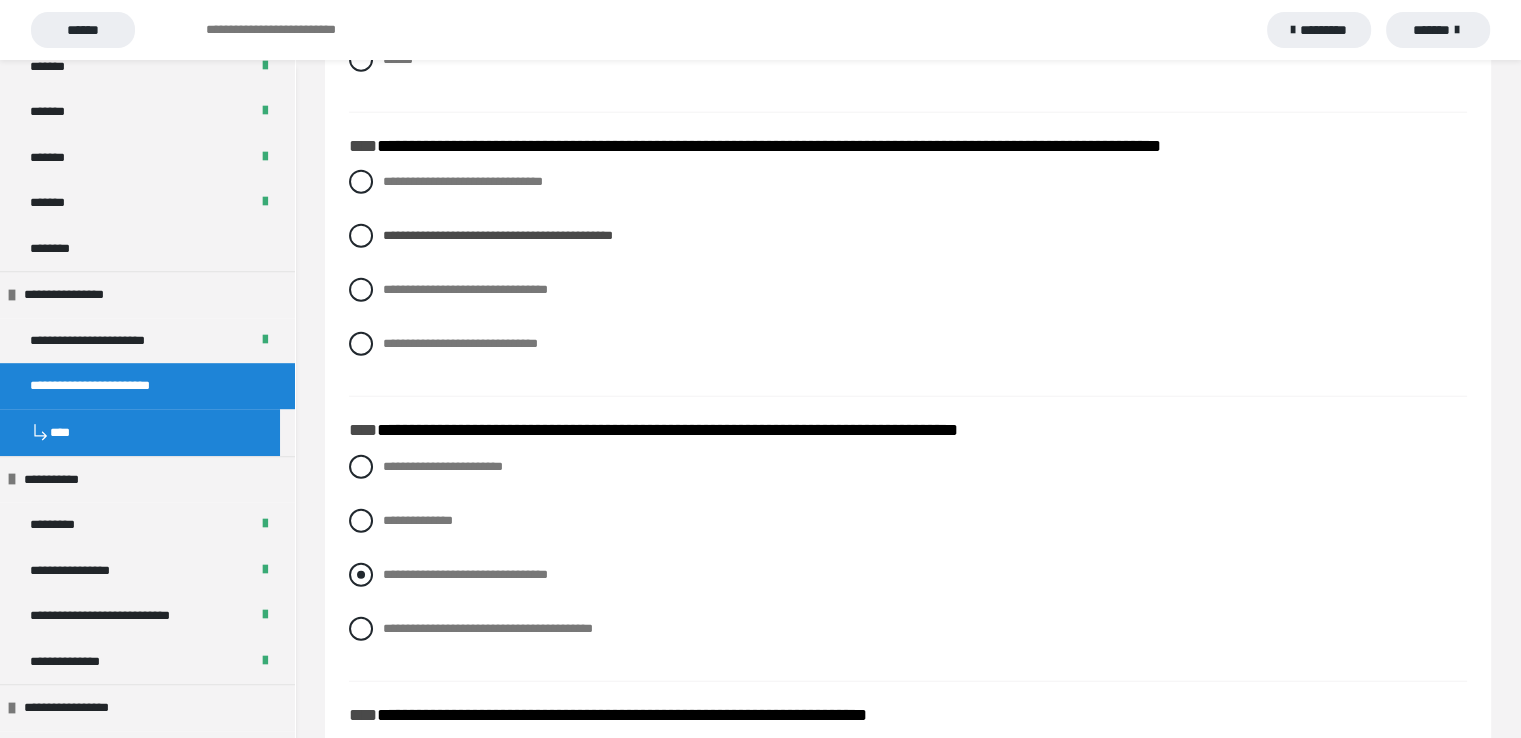 click at bounding box center (361, 575) 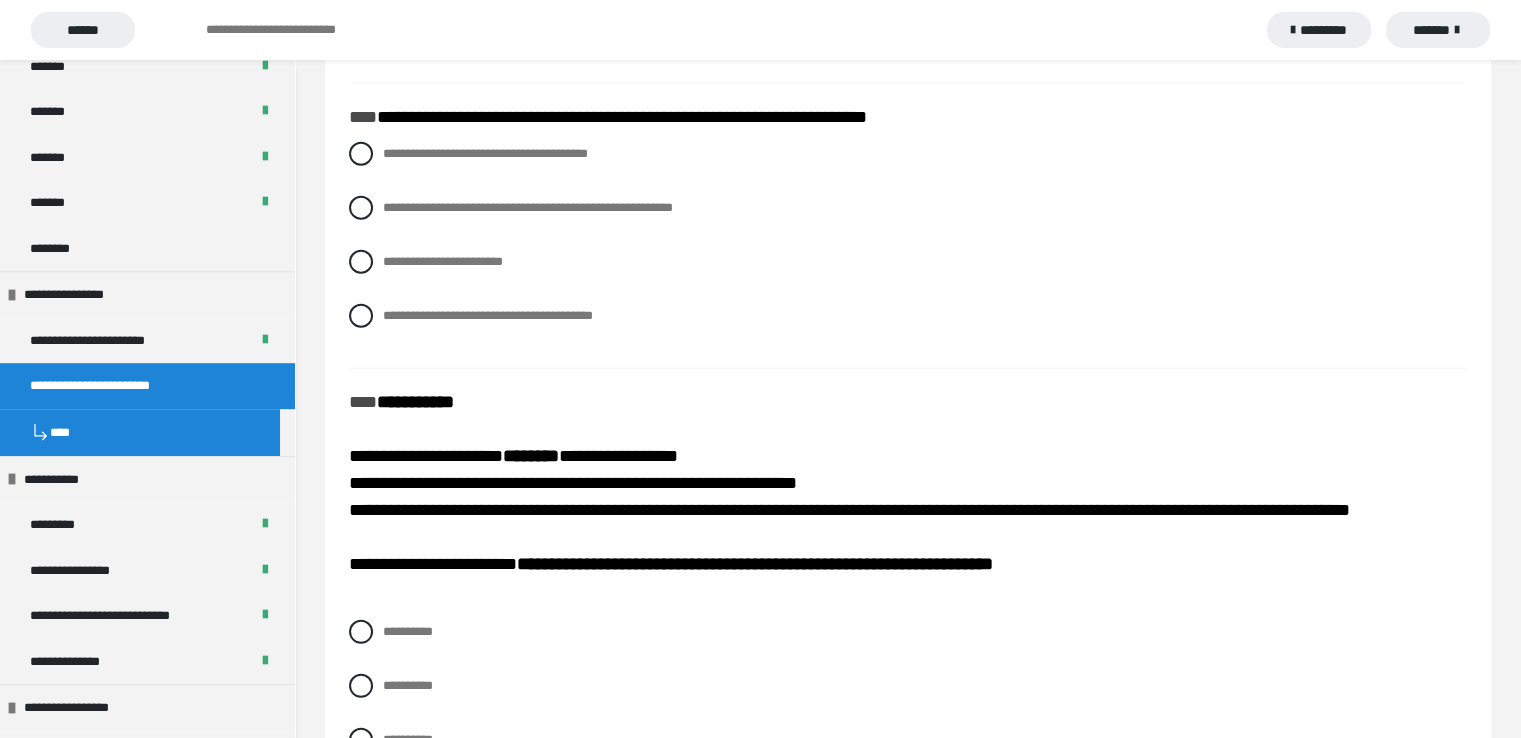 scroll, scrollTop: 5610, scrollLeft: 0, axis: vertical 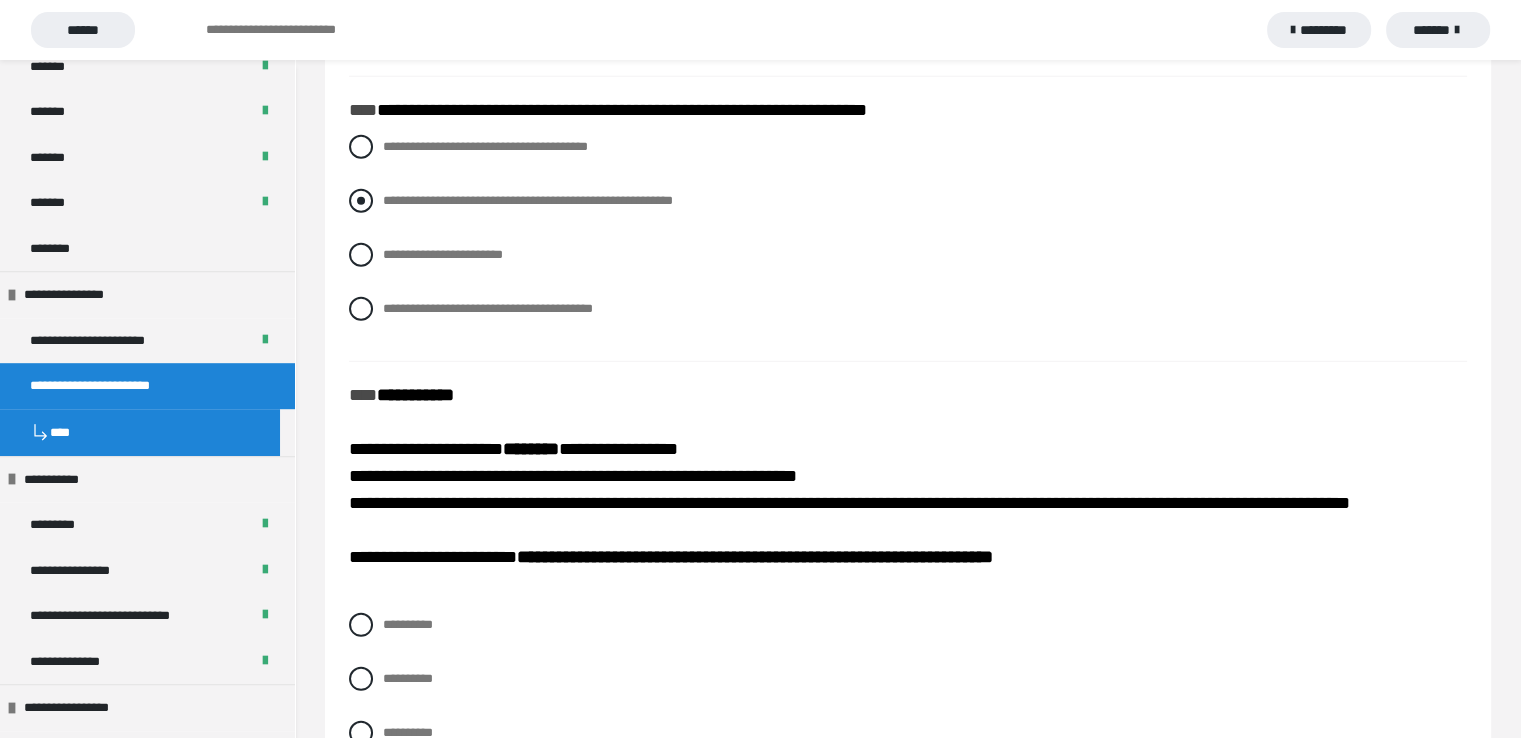 click at bounding box center [361, 201] 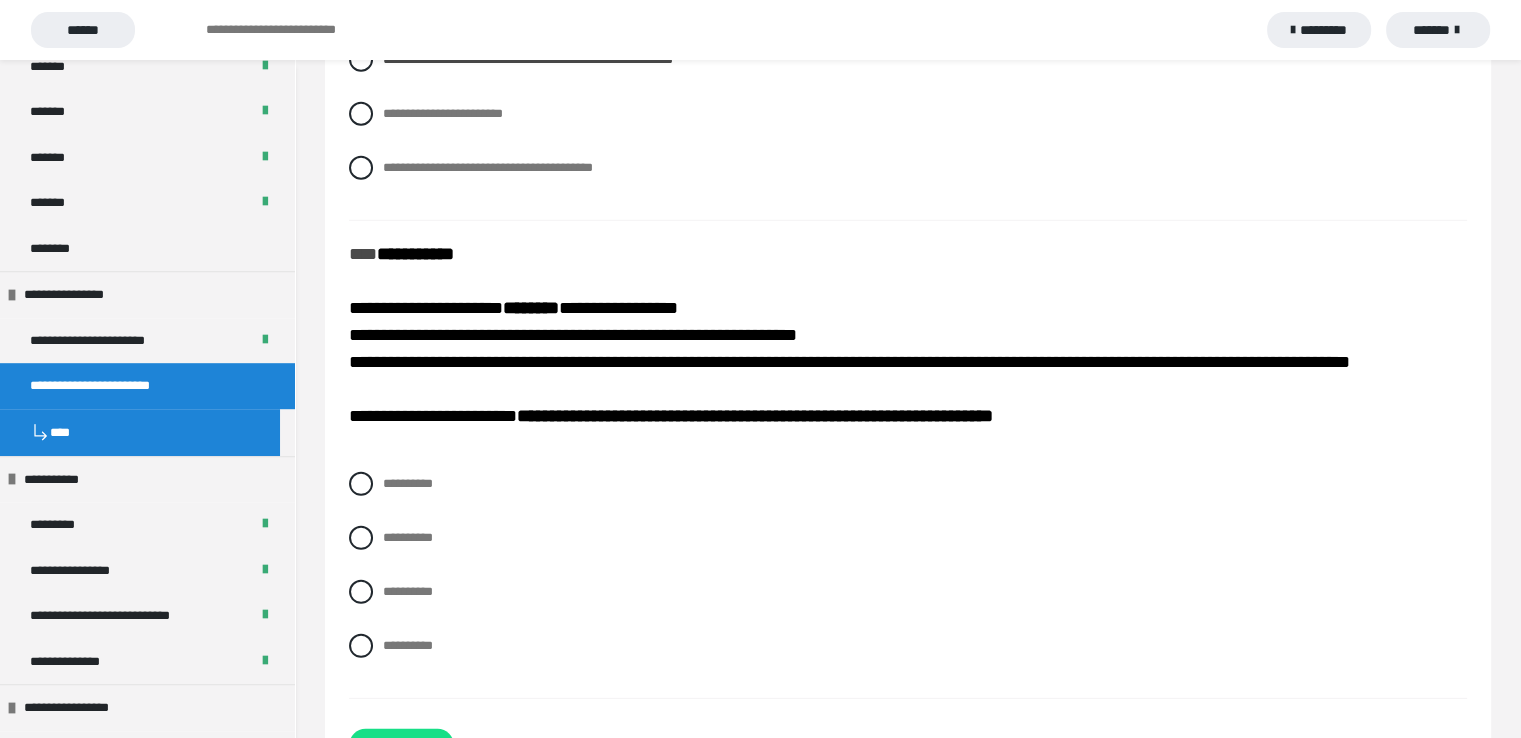 scroll, scrollTop: 5828, scrollLeft: 0, axis: vertical 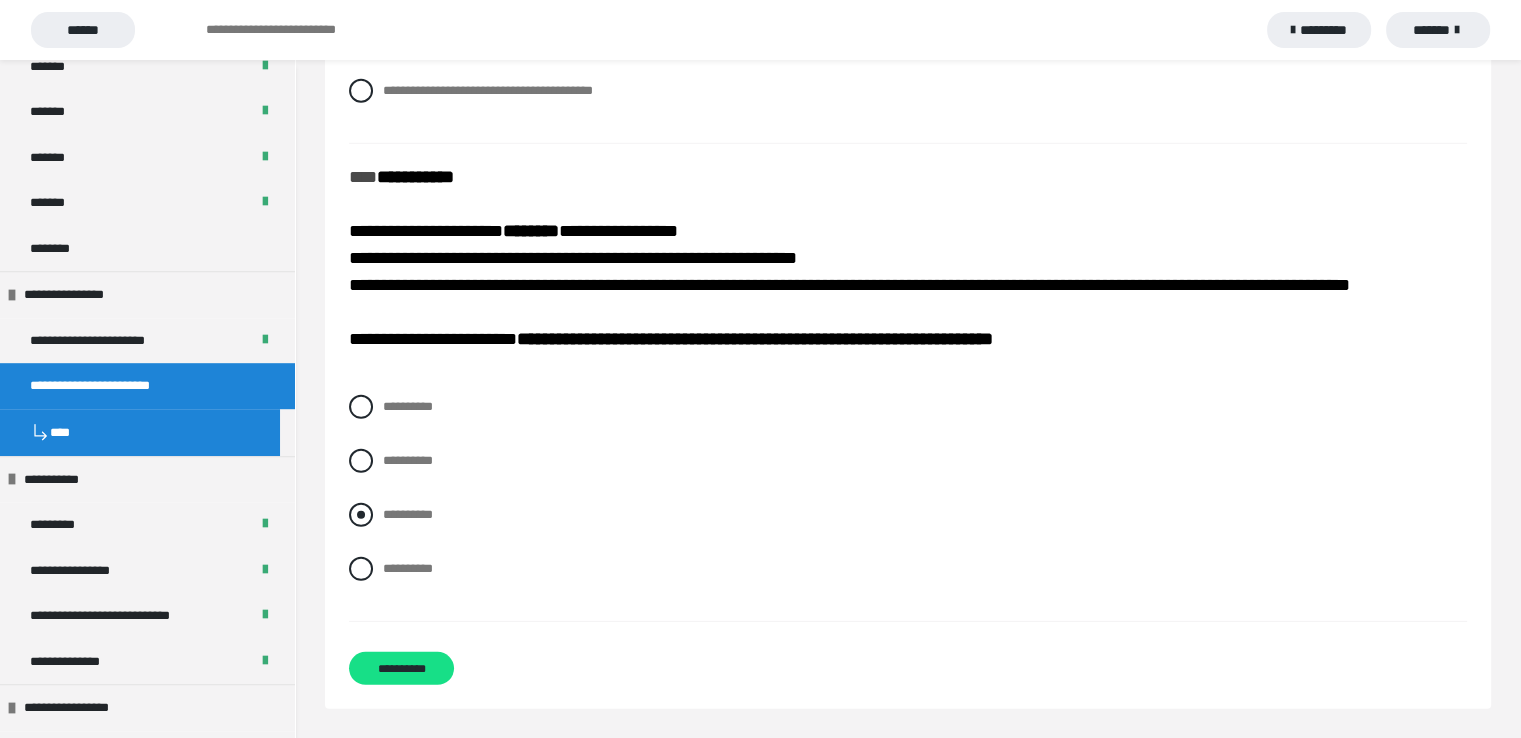 click at bounding box center [361, 515] 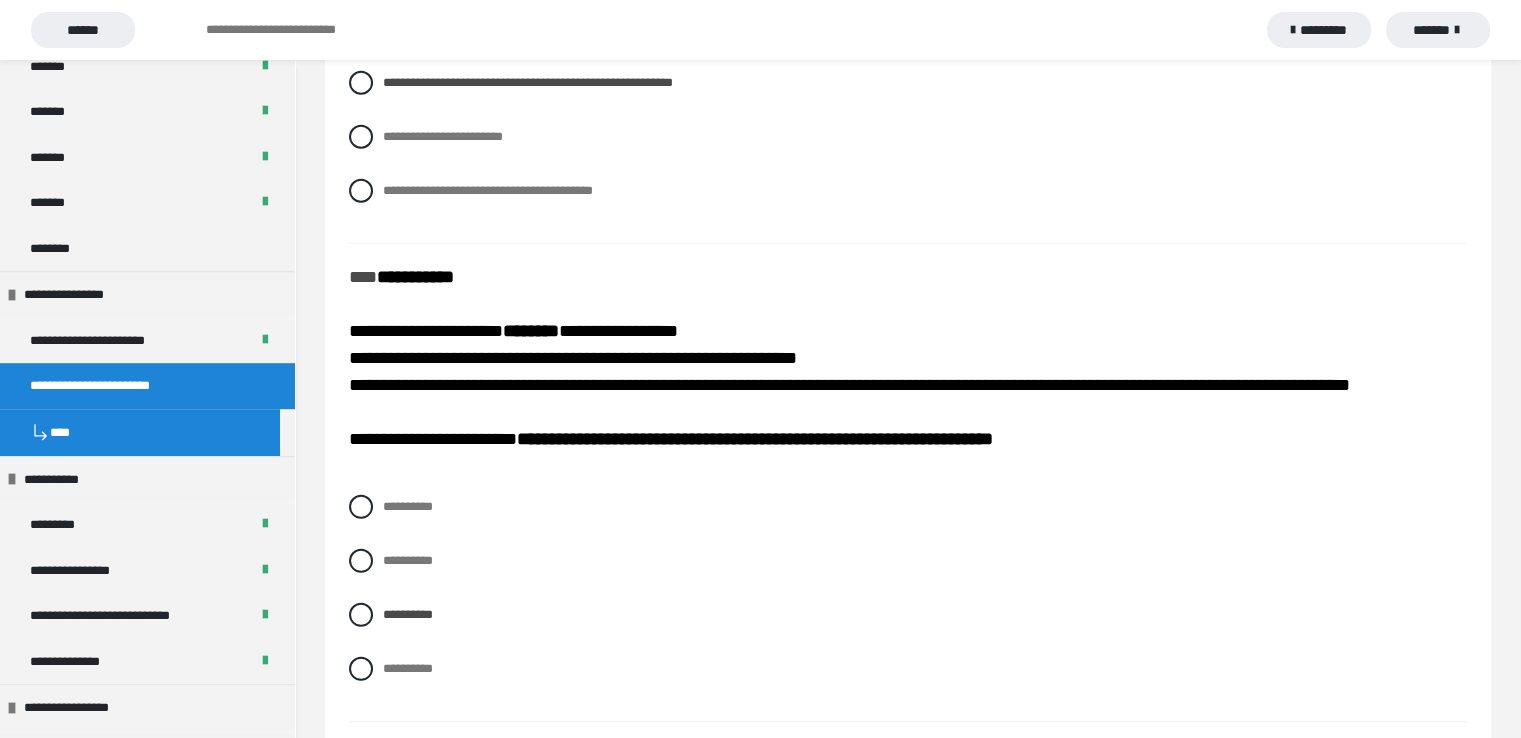 scroll, scrollTop: 5828, scrollLeft: 0, axis: vertical 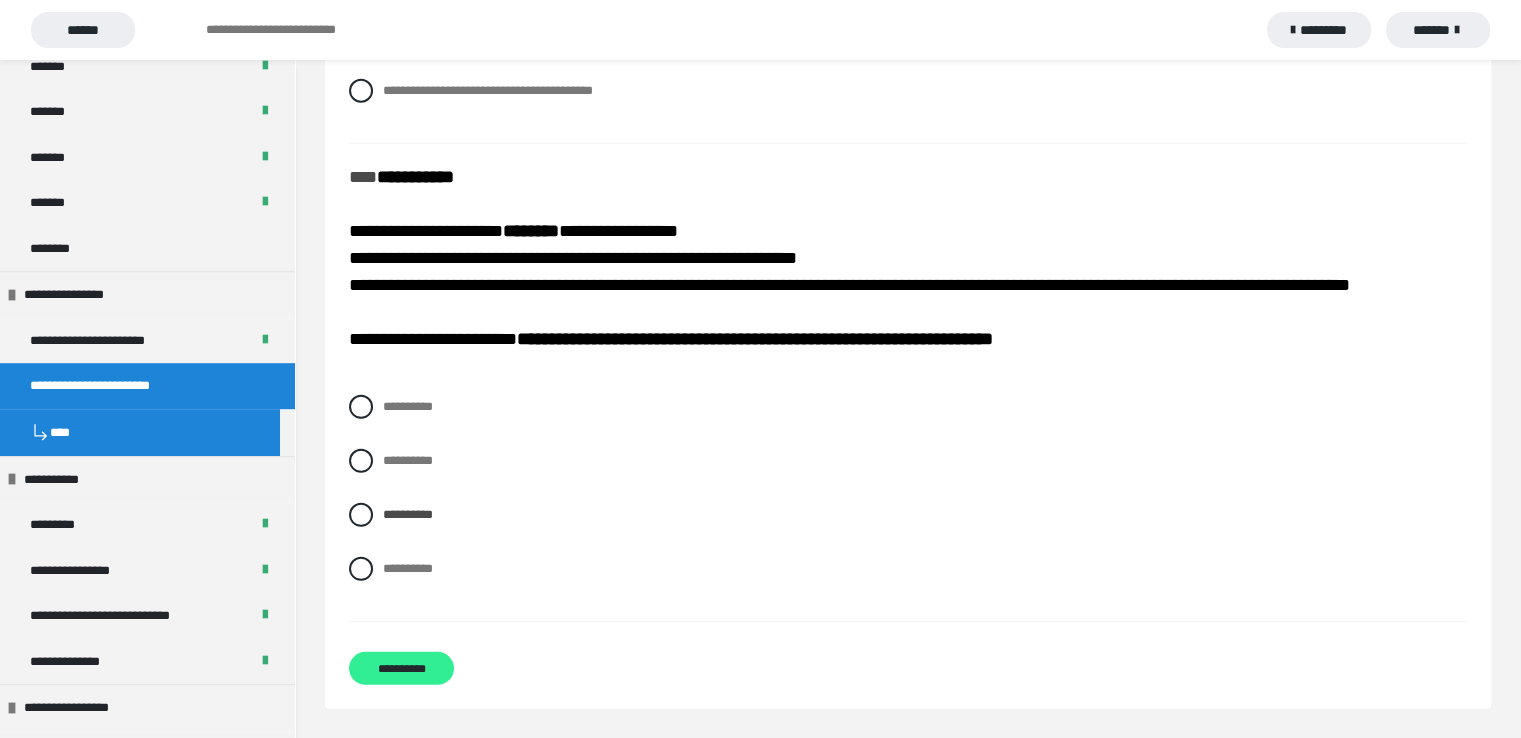 click on "**********" at bounding box center (401, 668) 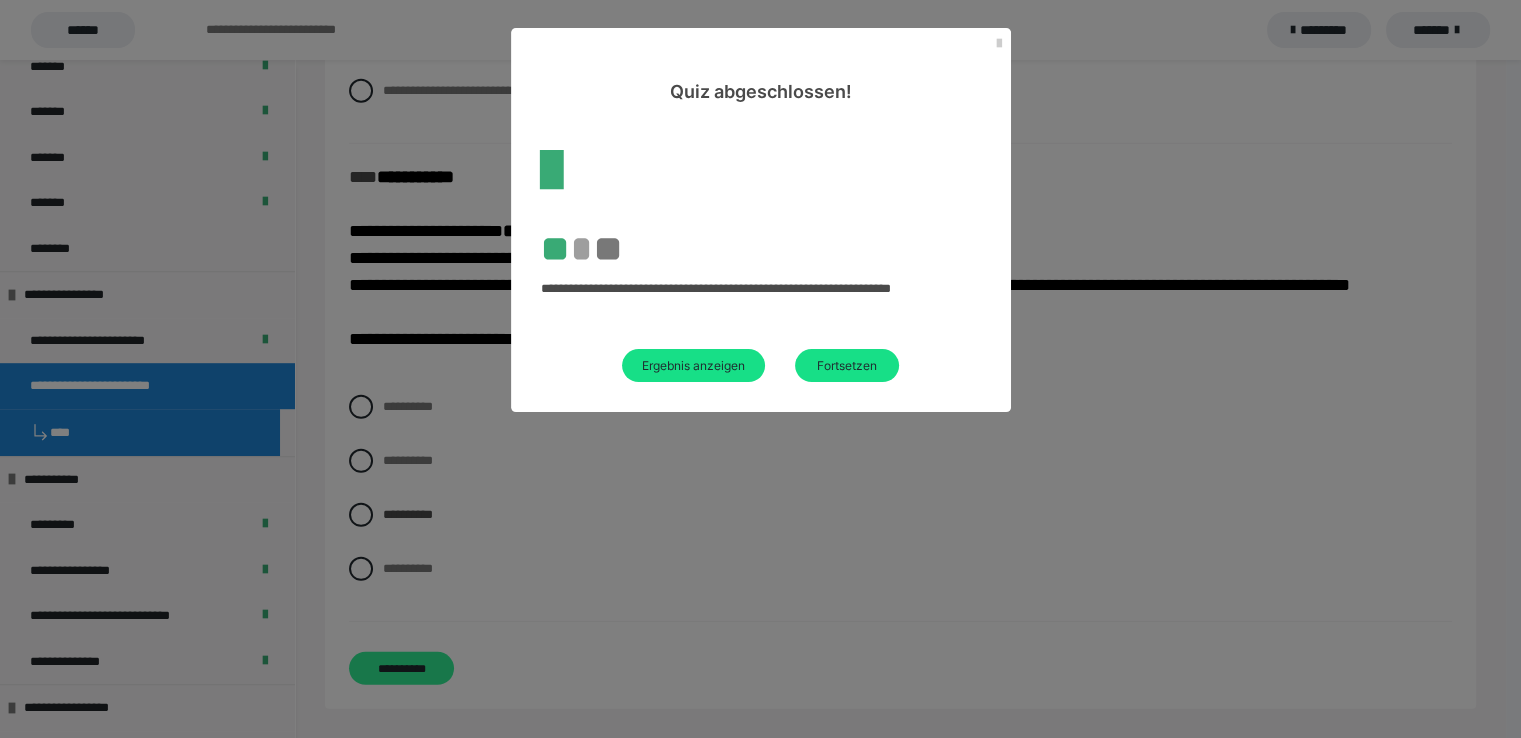 scroll, scrollTop: 569, scrollLeft: 0, axis: vertical 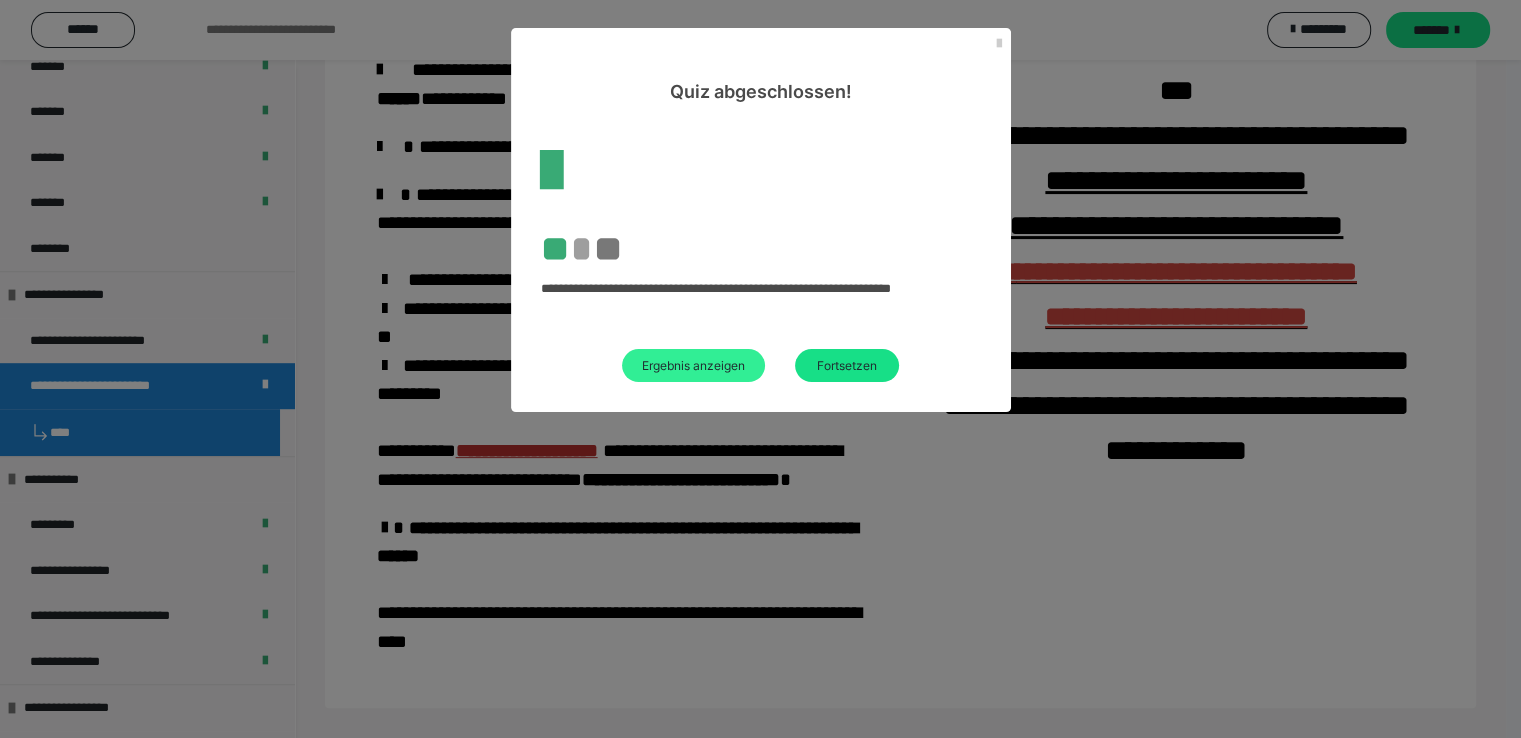 click on "Ergebnis anzeigen" at bounding box center [693, 365] 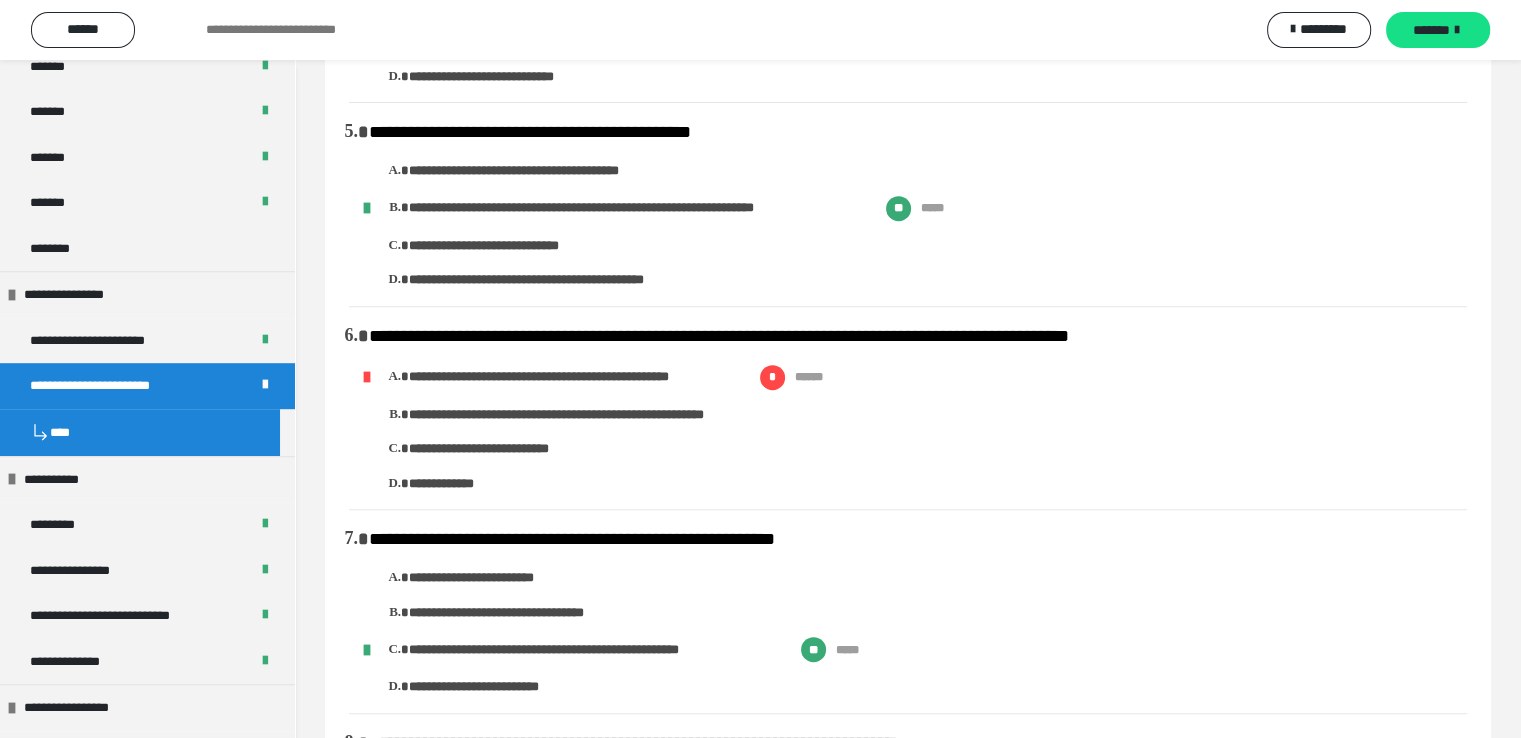 scroll, scrollTop: 860, scrollLeft: 0, axis: vertical 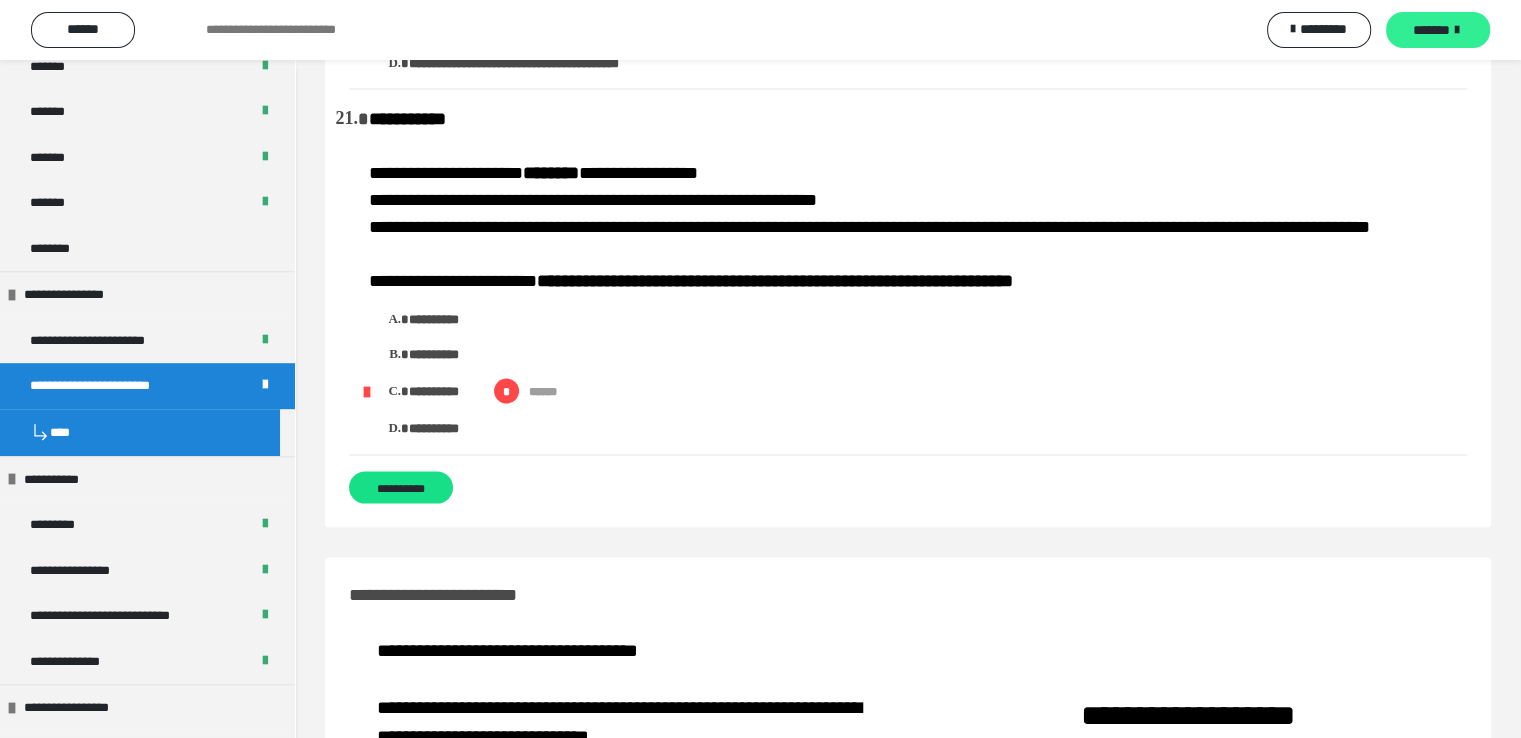 click on "*******" at bounding box center [1431, 30] 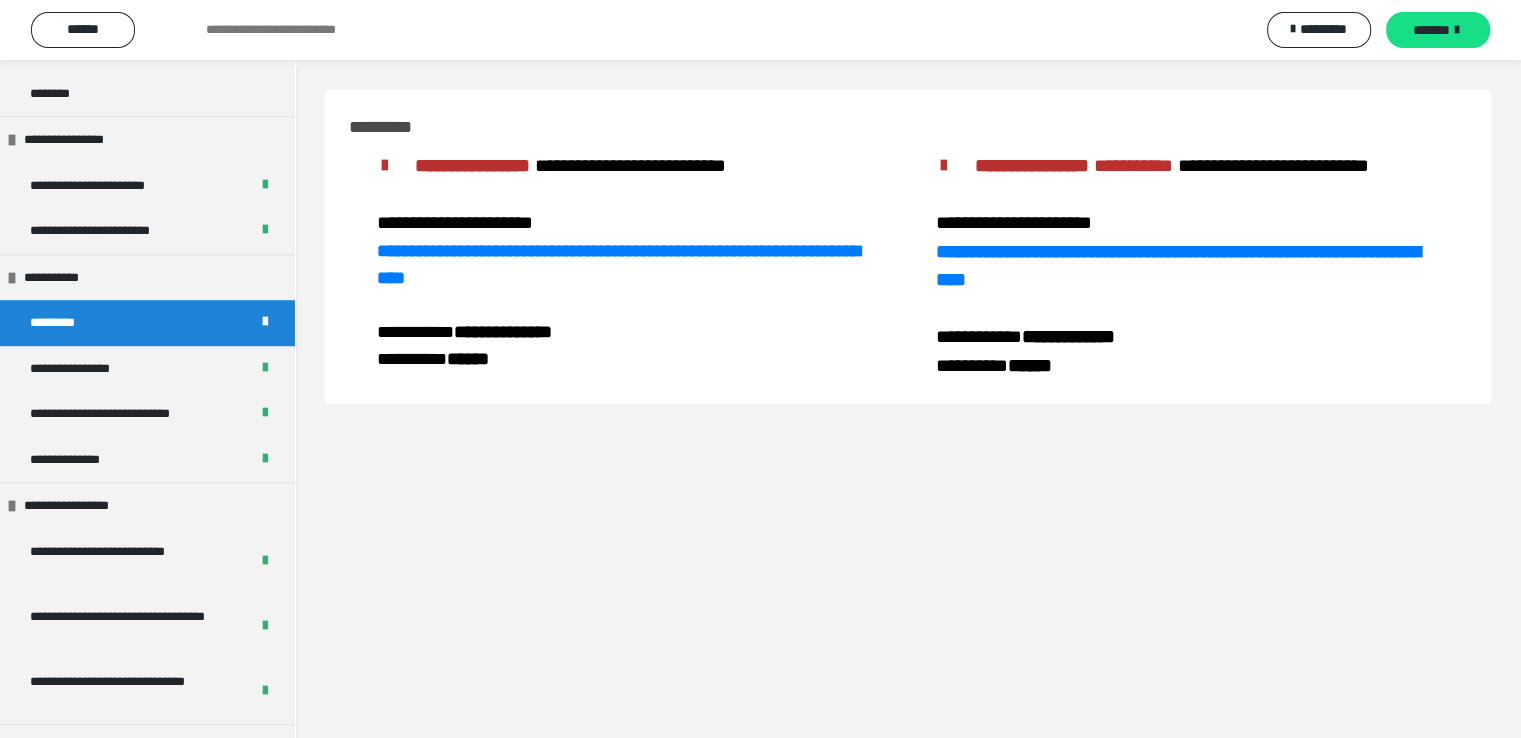 scroll, scrollTop: 1416, scrollLeft: 0, axis: vertical 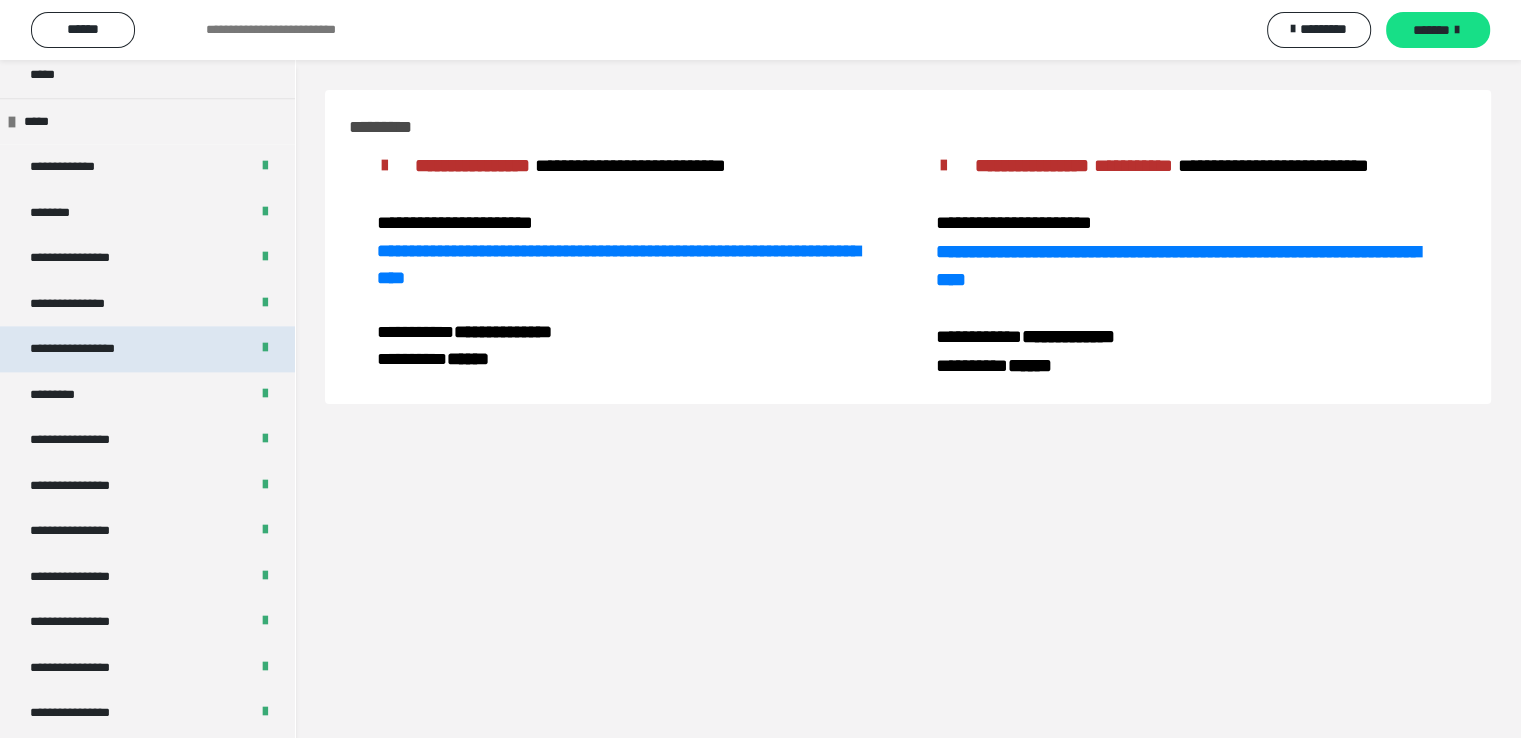 click on "**********" at bounding box center (93, 349) 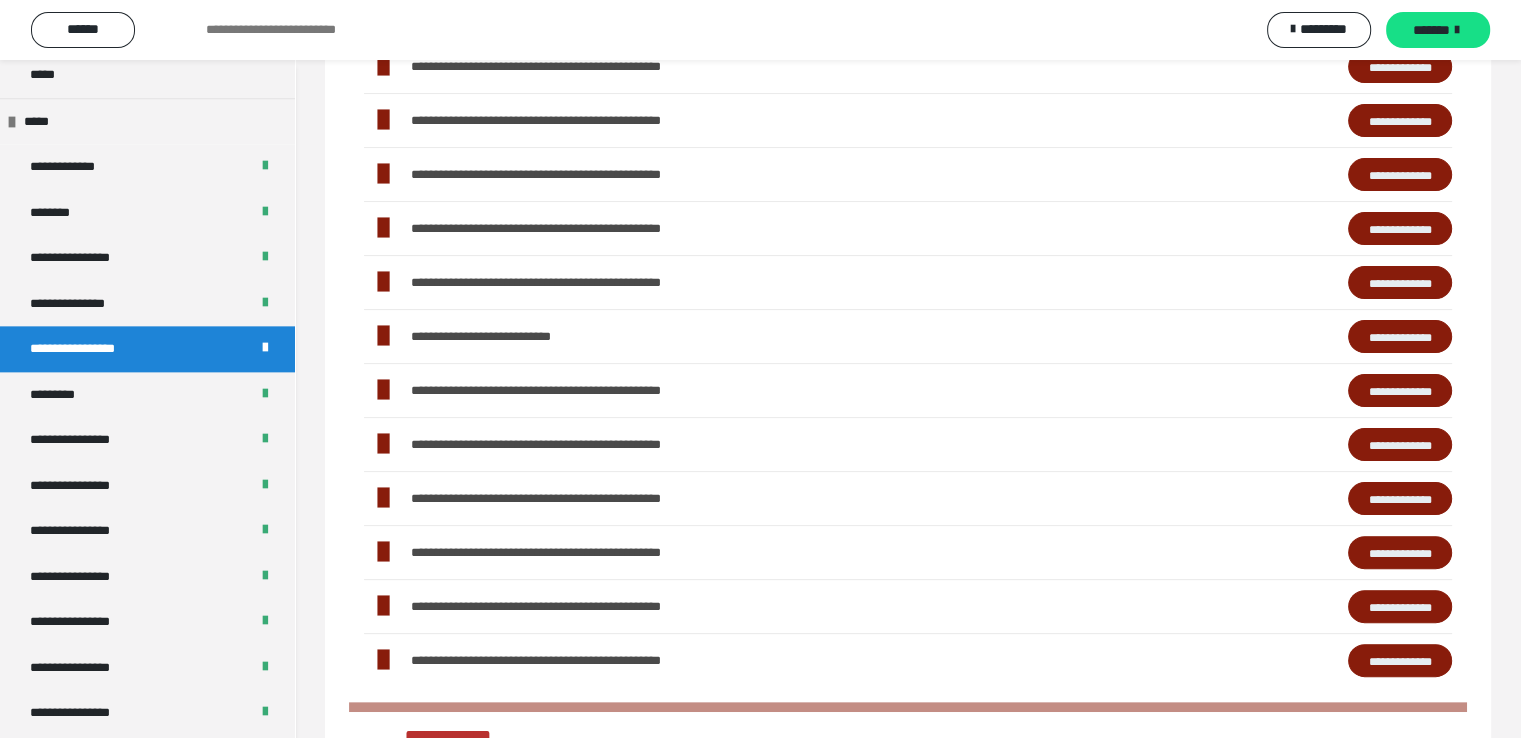 scroll, scrollTop: 428, scrollLeft: 0, axis: vertical 